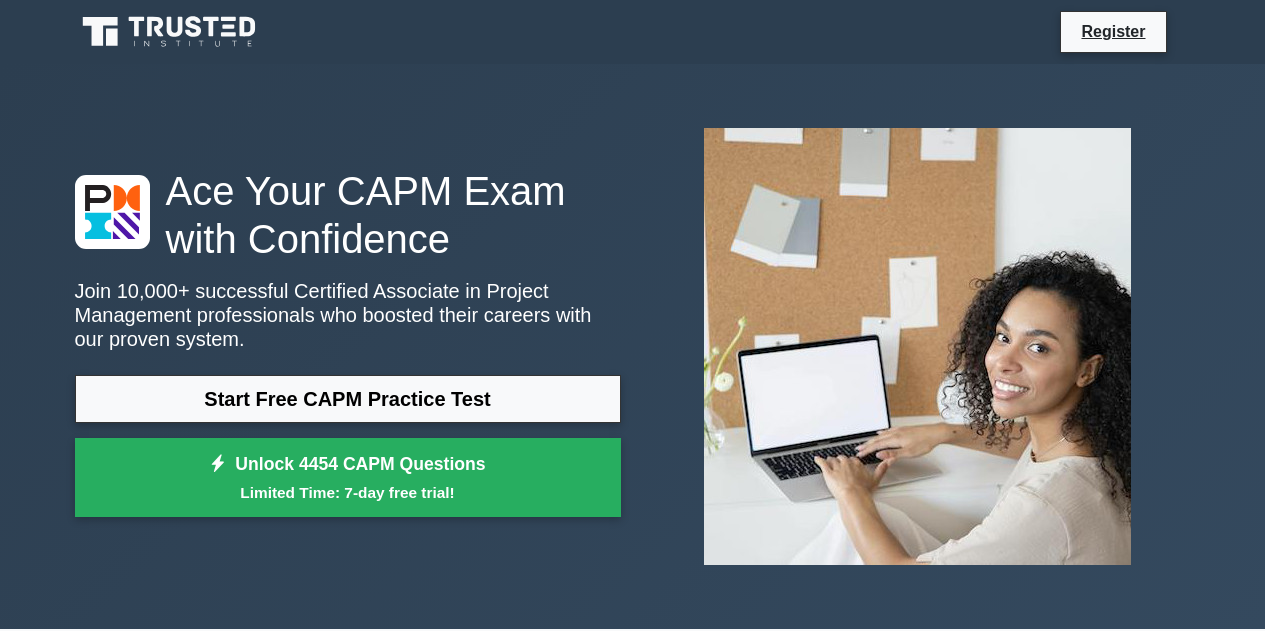 scroll, scrollTop: 0, scrollLeft: 0, axis: both 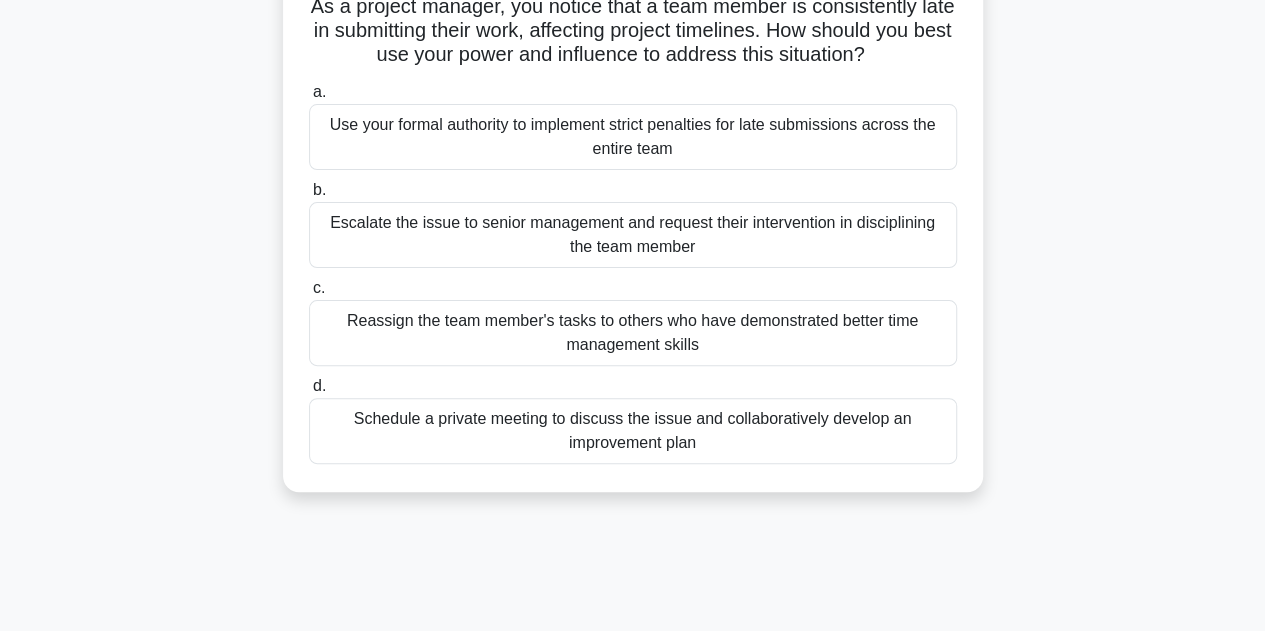 click on "As a project manager, you notice that a team member is consistently late in submitting their work, affecting project timelines. How should you best use your power and influence to address this situation?
.spinner_0XTQ{transform-origin:center;animation:spinner_y6GP .75s linear infinite}@keyframes spinner_y6GP{100%{transform:rotate(360deg)}}
a.
b.
c." at bounding box center (633, 239) 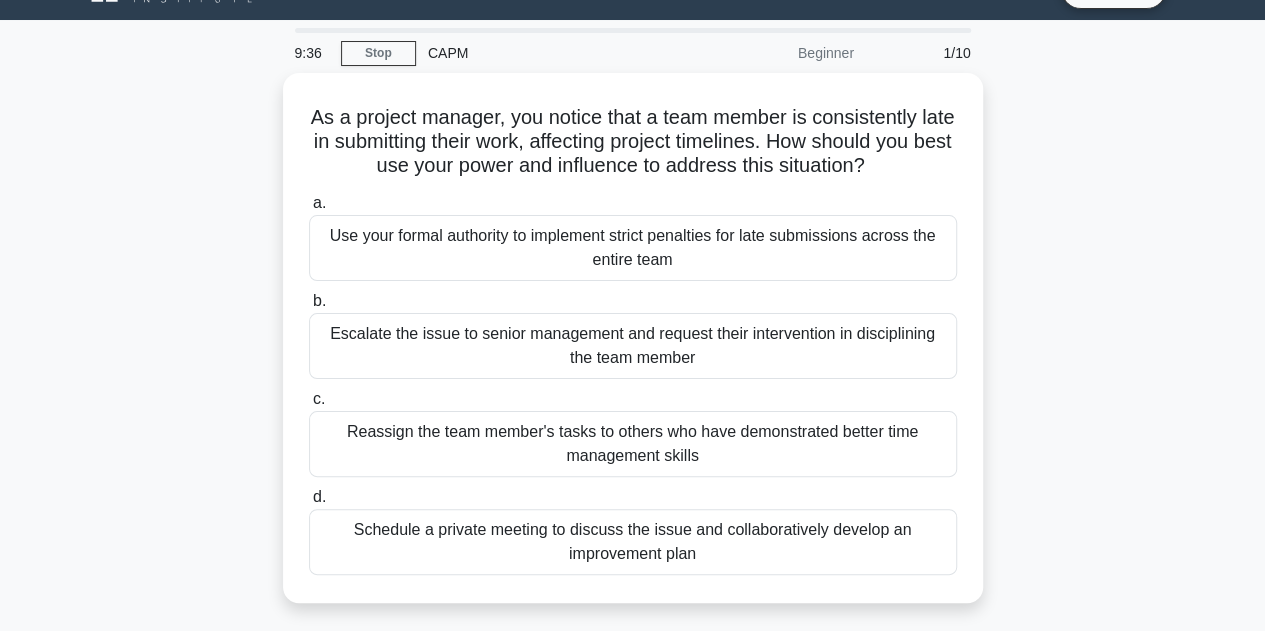 scroll, scrollTop: 71, scrollLeft: 0, axis: vertical 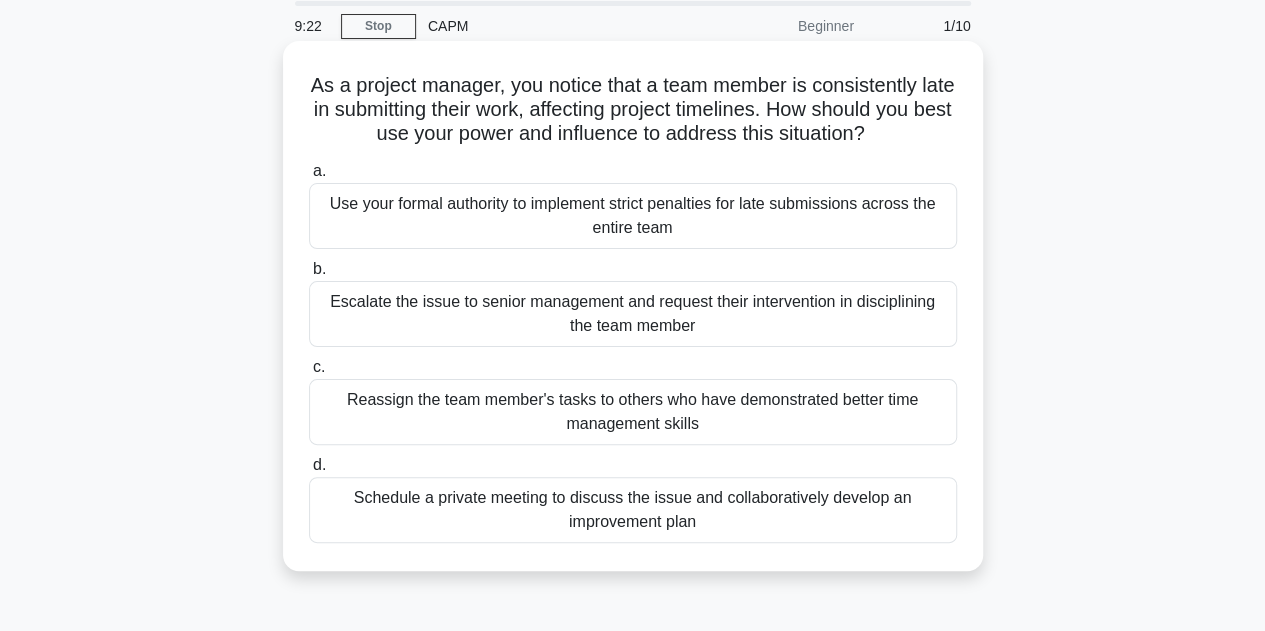 click on "Reassign the team member's tasks to others who have demonstrated better time management skills" at bounding box center (633, 412) 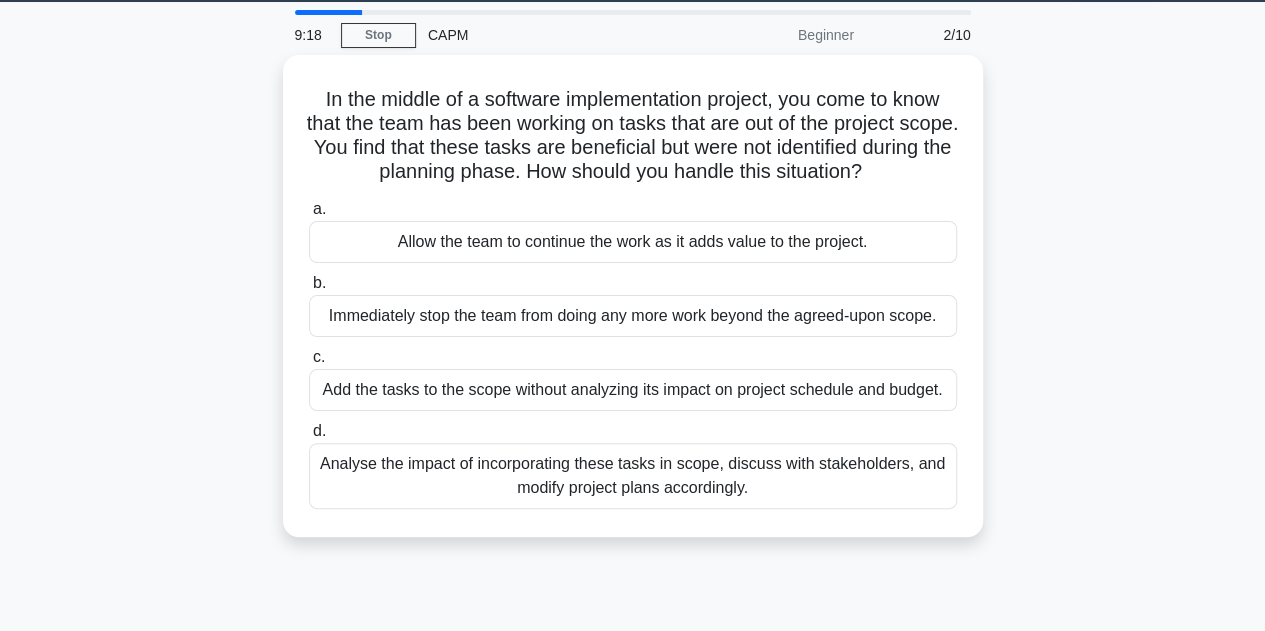 scroll, scrollTop: 0, scrollLeft: 0, axis: both 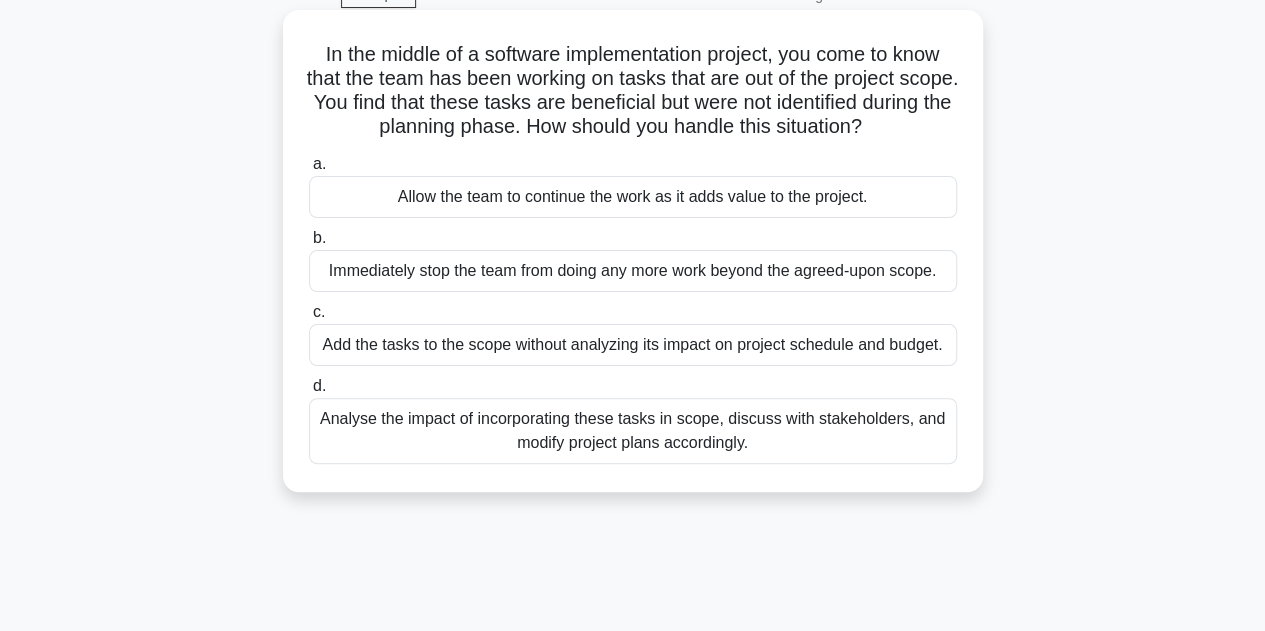 click on "Analyse the impact of incorporating these tasks in scope, discuss with stakeholders, and modify project plans accordingly." at bounding box center (633, 431) 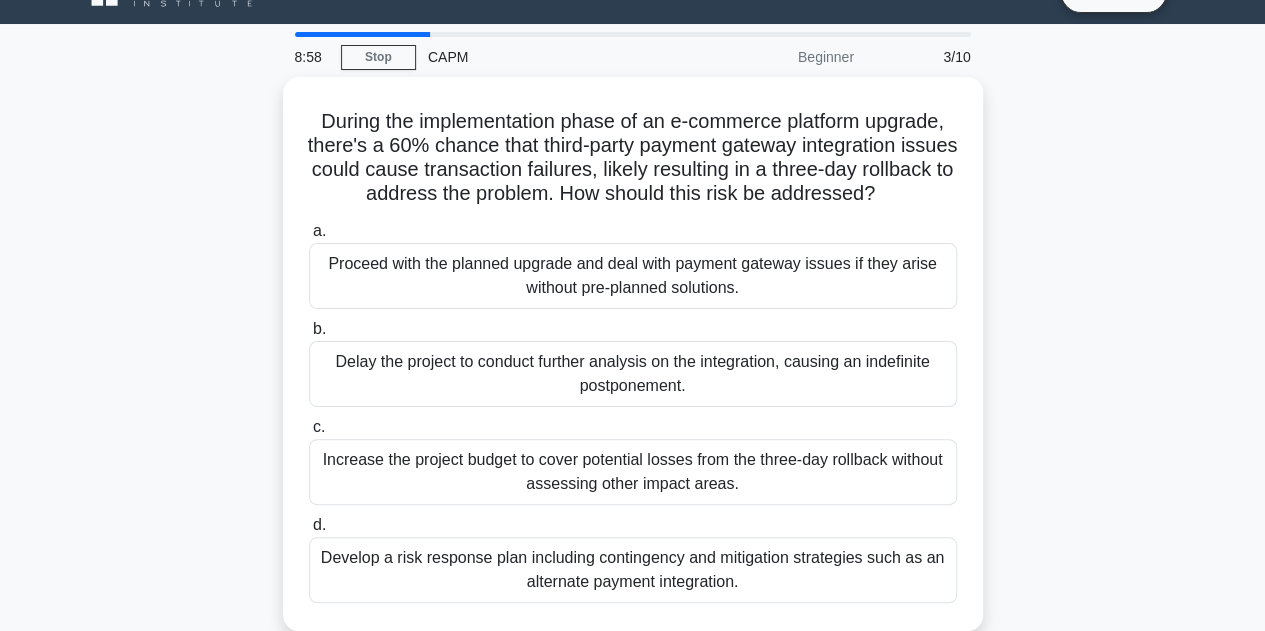 scroll, scrollTop: 0, scrollLeft: 0, axis: both 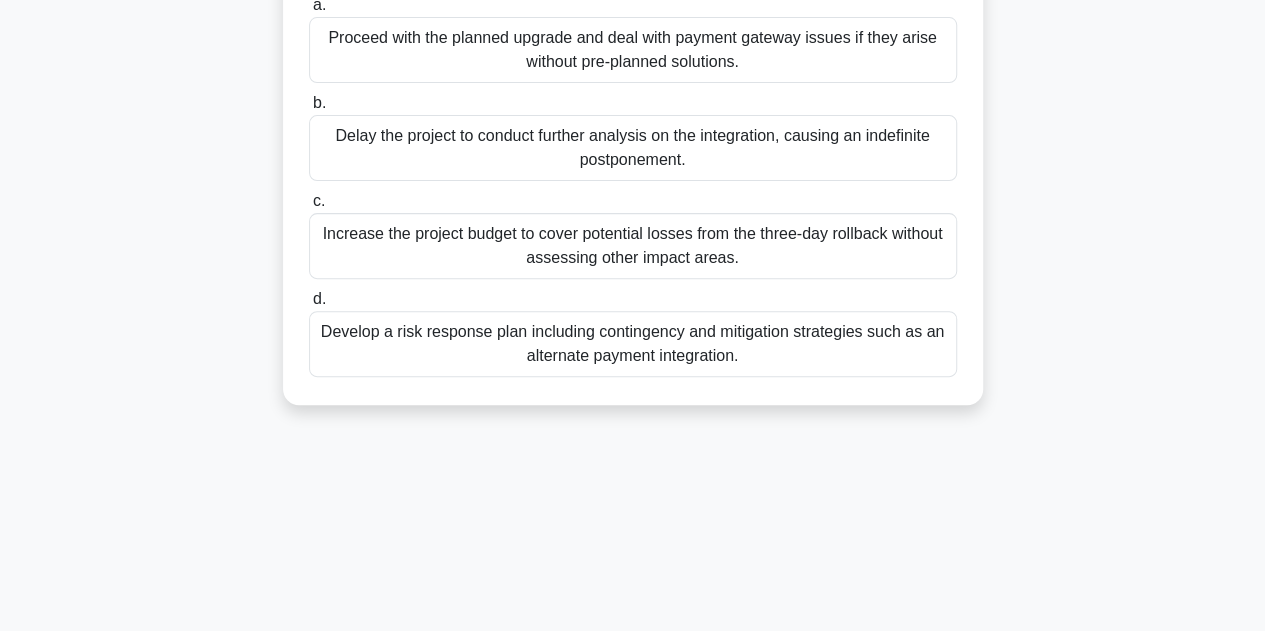 click on "Develop a risk response plan including contingency and mitigation strategies such as an alternate payment integration." at bounding box center [633, 344] 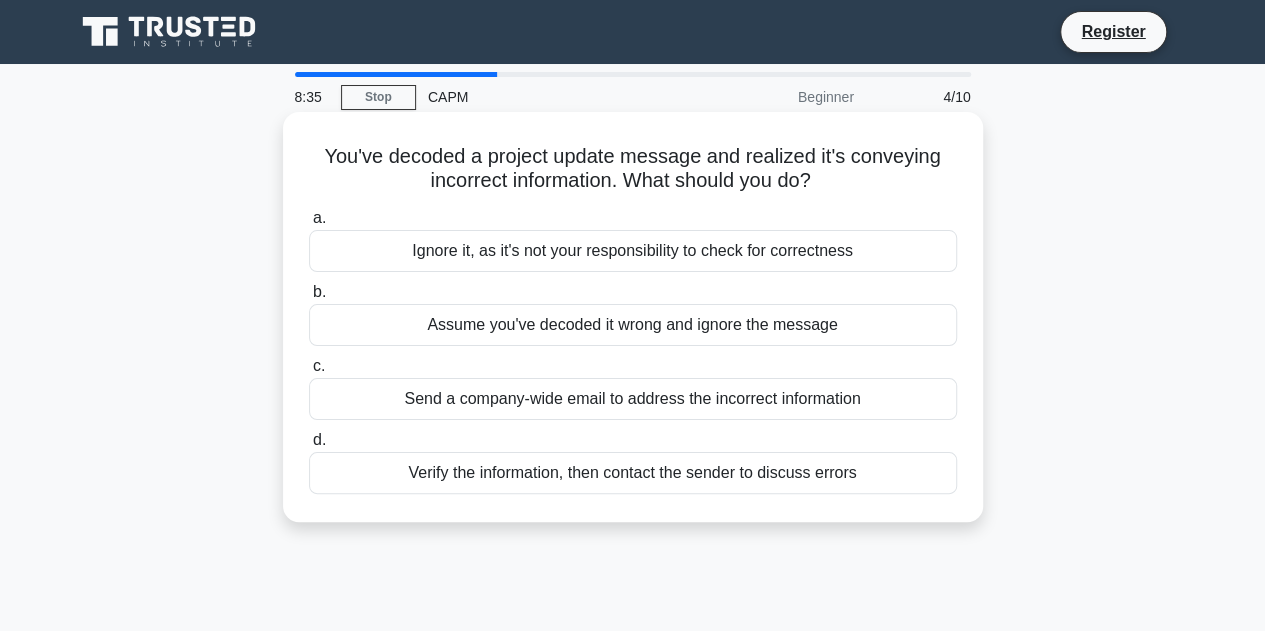 scroll, scrollTop: 0, scrollLeft: 0, axis: both 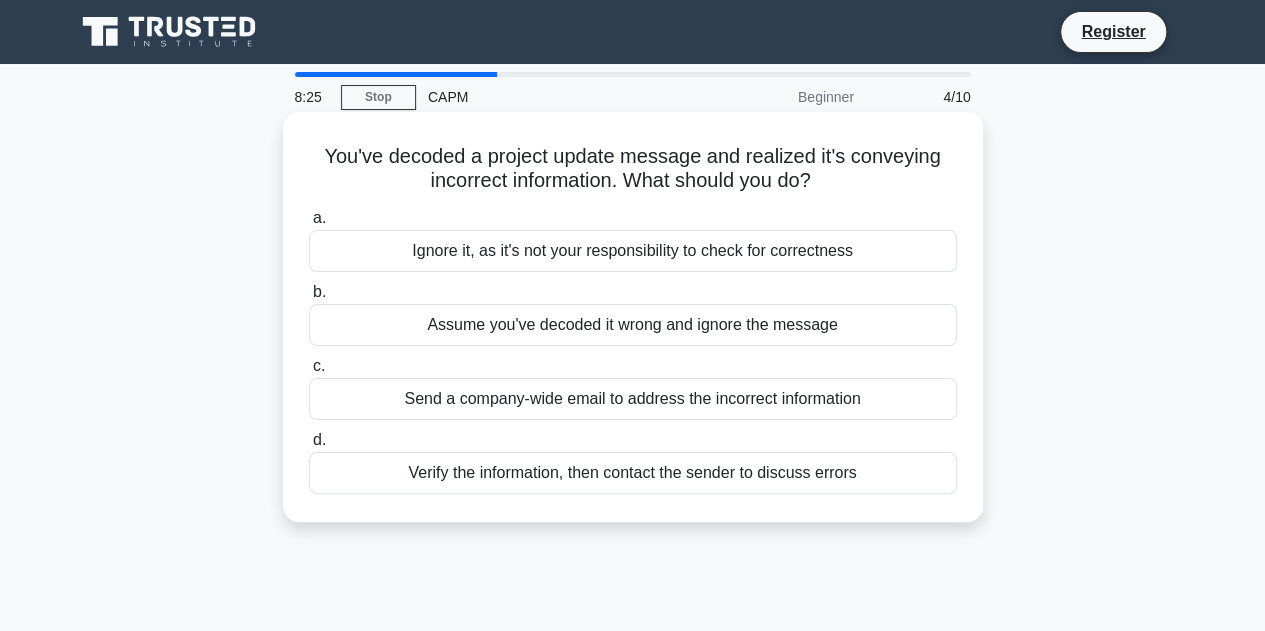 click on "Verify the information, then contact the sender to discuss errors" at bounding box center [633, 473] 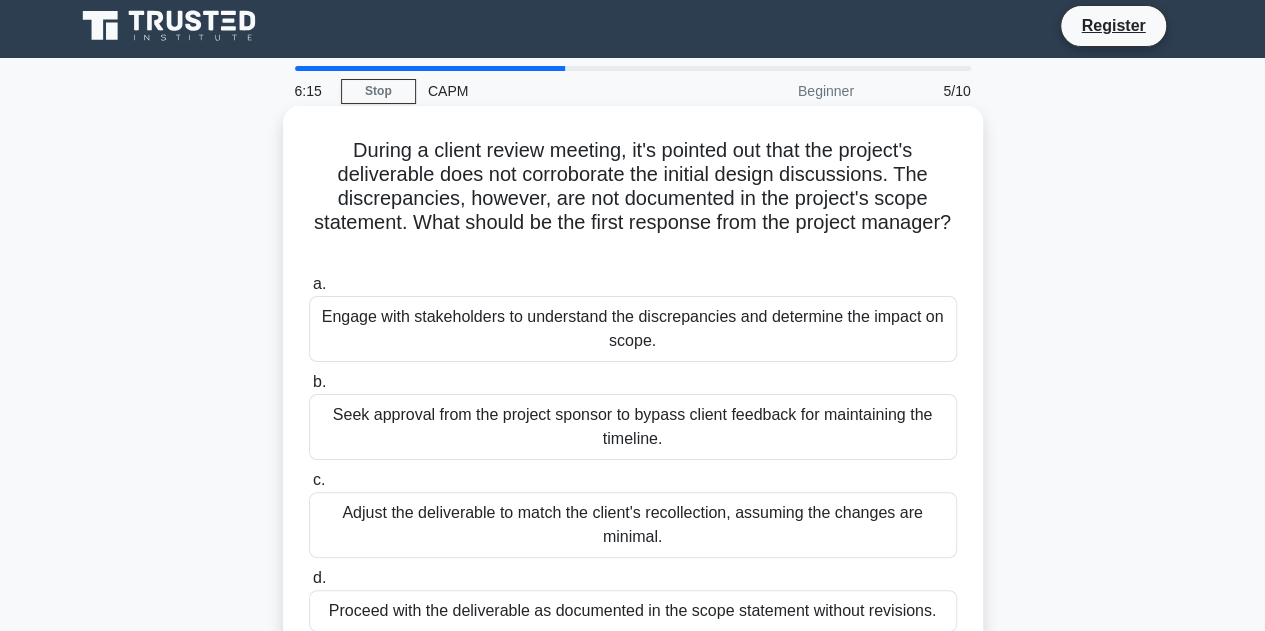 scroll, scrollTop: 0, scrollLeft: 0, axis: both 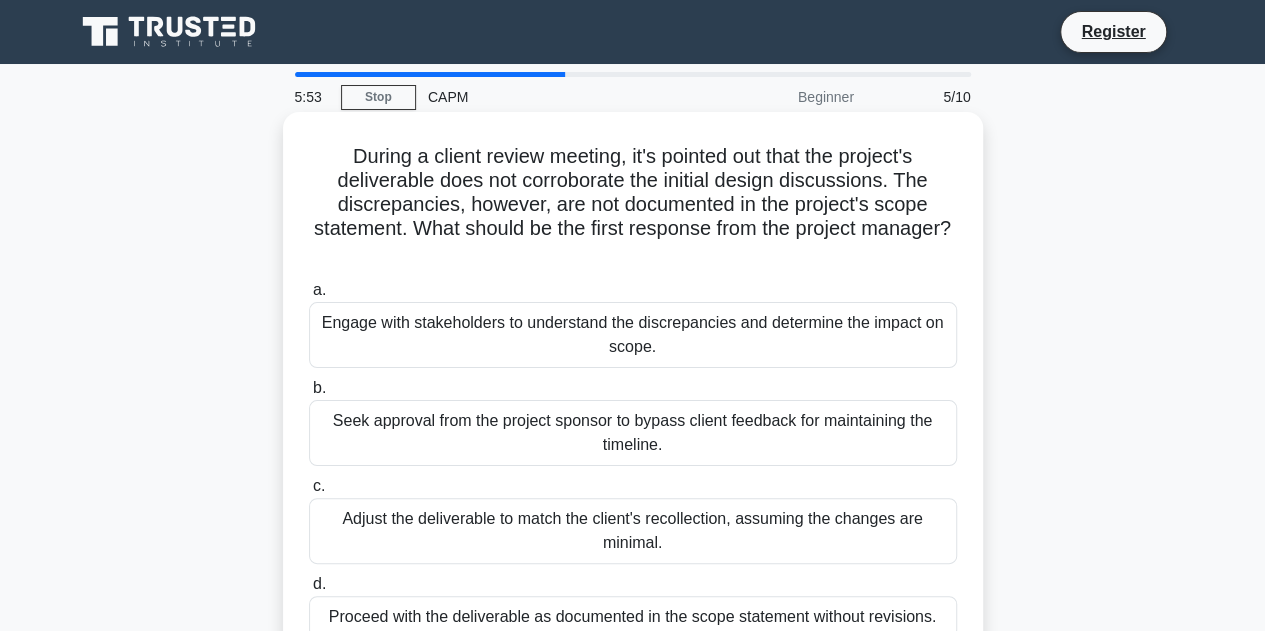 click on "During a client review meeting, it's pointed out that the project's deliverable does not corroborate the initial design discussions. The discrepancies, however, are not documented in the project's scope statement. What should be the first response from the project manager?
.spinner_0XTQ{transform-origin:center;animation:spinner_y6GP .75s linear infinite}@keyframes spinner_y6GP{100%{transform:rotate(360deg)}}" at bounding box center [633, 205] 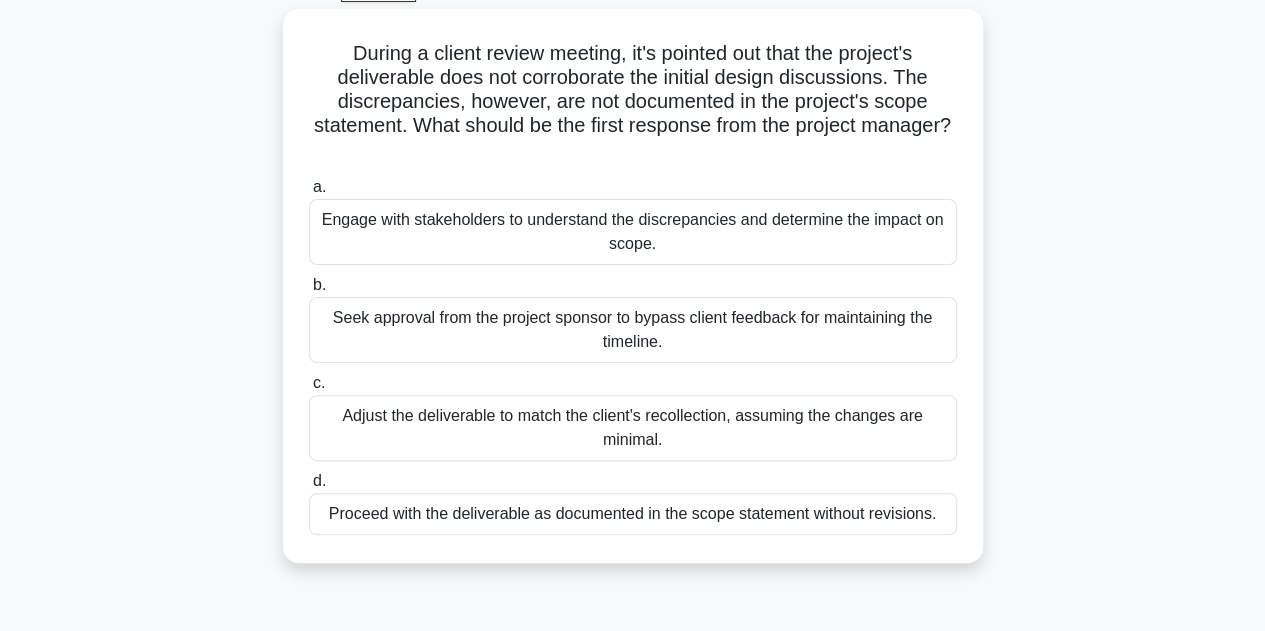 scroll, scrollTop: 79, scrollLeft: 0, axis: vertical 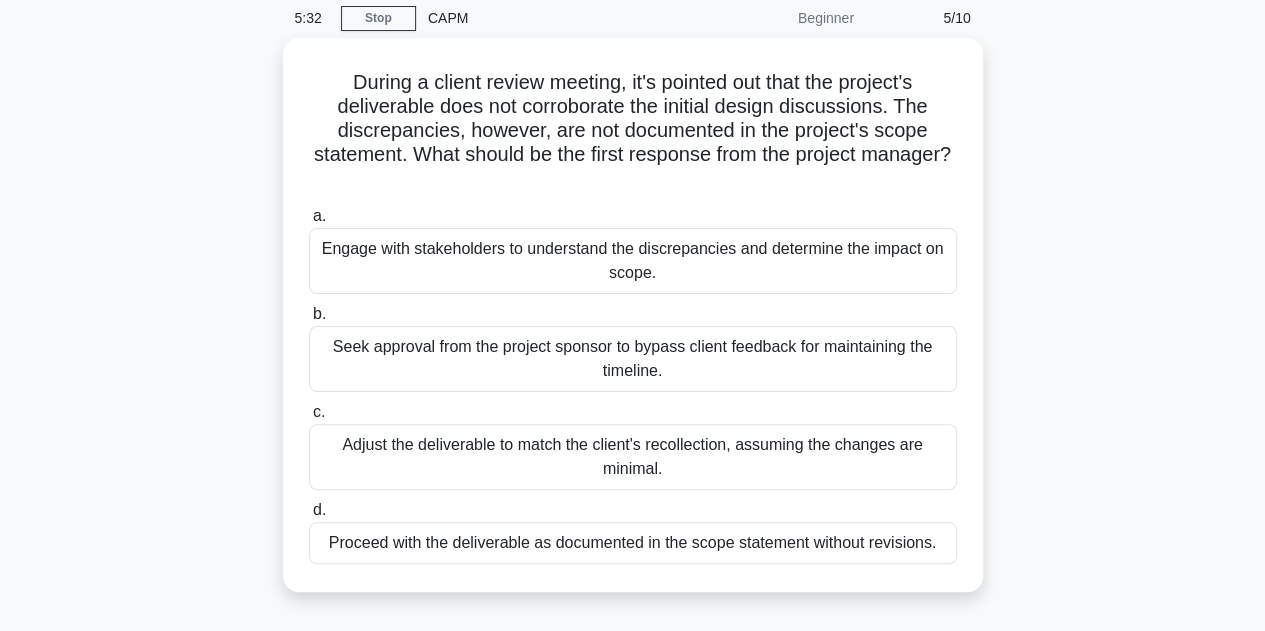 click on "During a client review meeting, it's pointed out that the project's deliverable does not corroborate the initial design discussions. The discrepancies, however, are not documented in the project's scope statement. What should be the first response from the project manager?
.spinner_0XTQ{transform-origin:center;animation:spinner_y6GP .75s linear infinite}@keyframes spinner_y6GP{100%{transform:rotate(360deg)}}
a.
b." at bounding box center (633, 327) 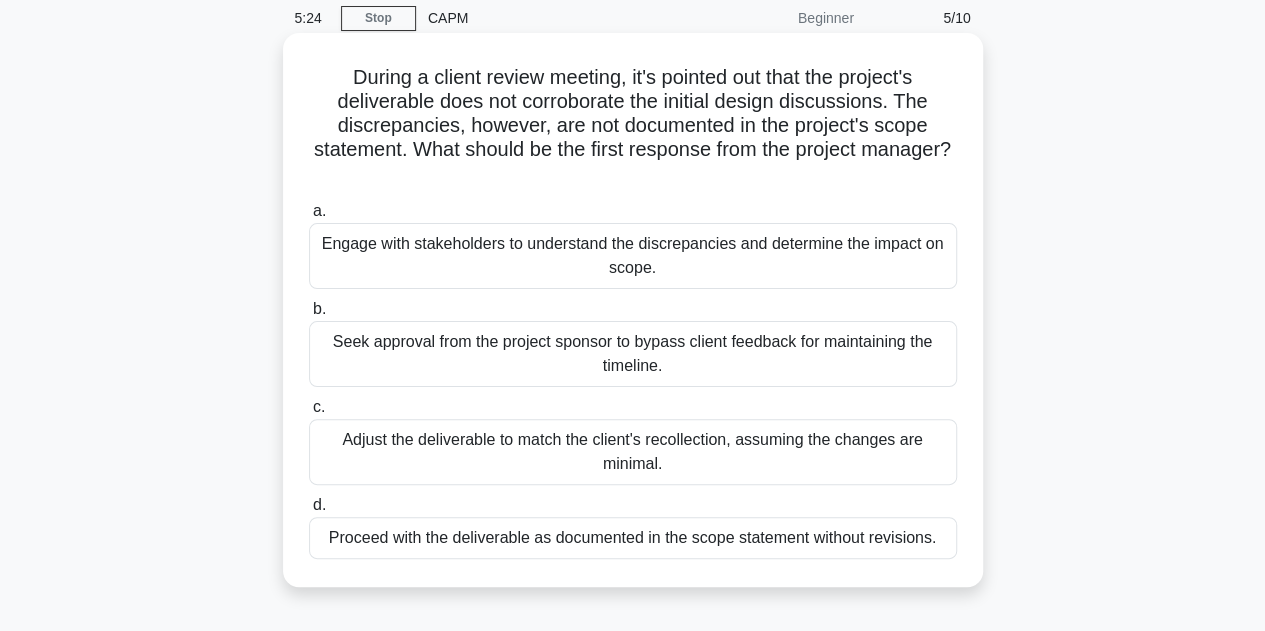 click on "Engage with stakeholders to understand the discrepancies and determine the impact on scope." at bounding box center (633, 256) 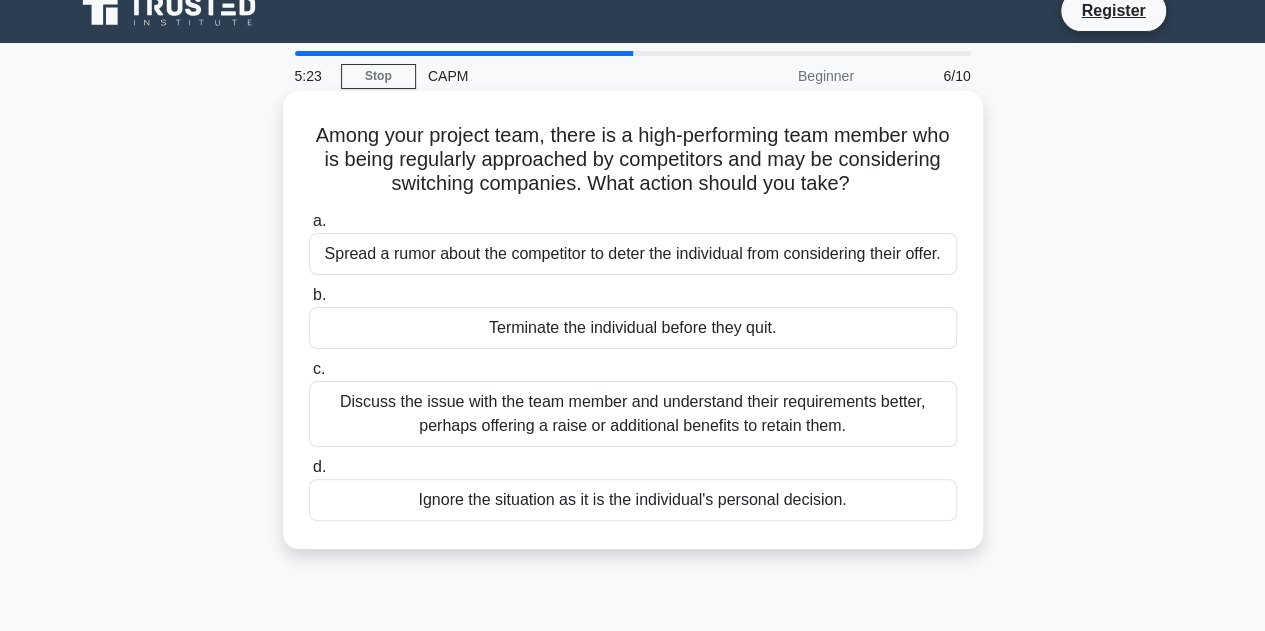 scroll, scrollTop: 0, scrollLeft: 0, axis: both 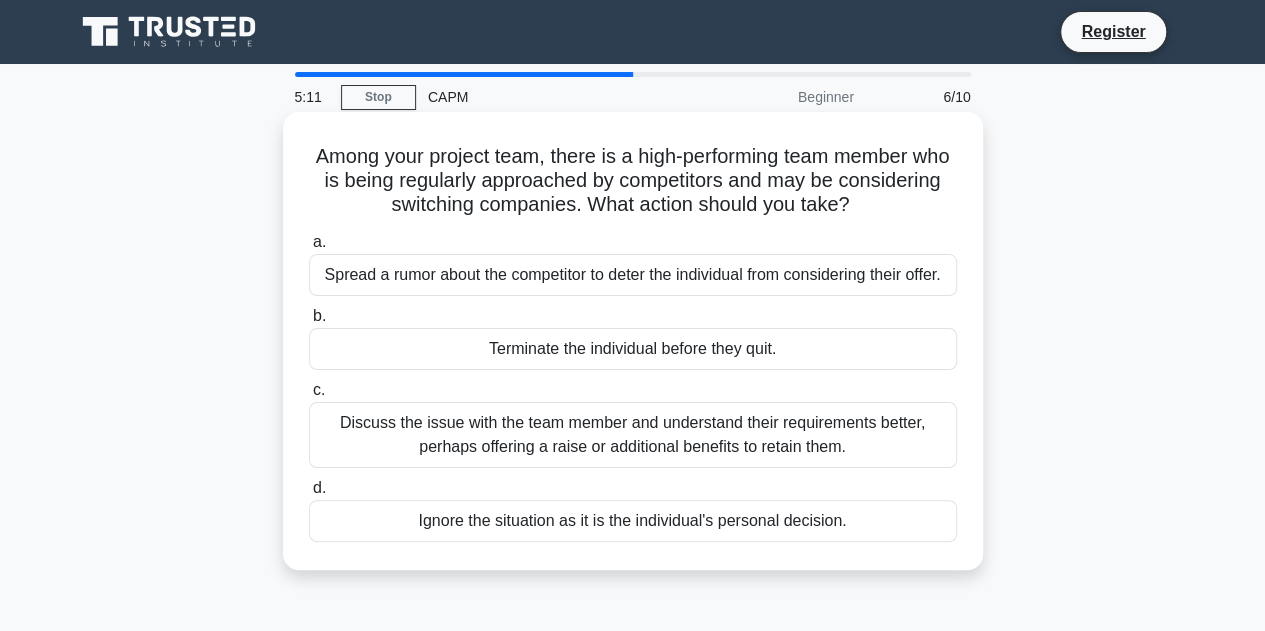 click on "Discuss the issue with the team member and understand their requirements better, perhaps offering a raise or additional benefits to retain them." at bounding box center (633, 435) 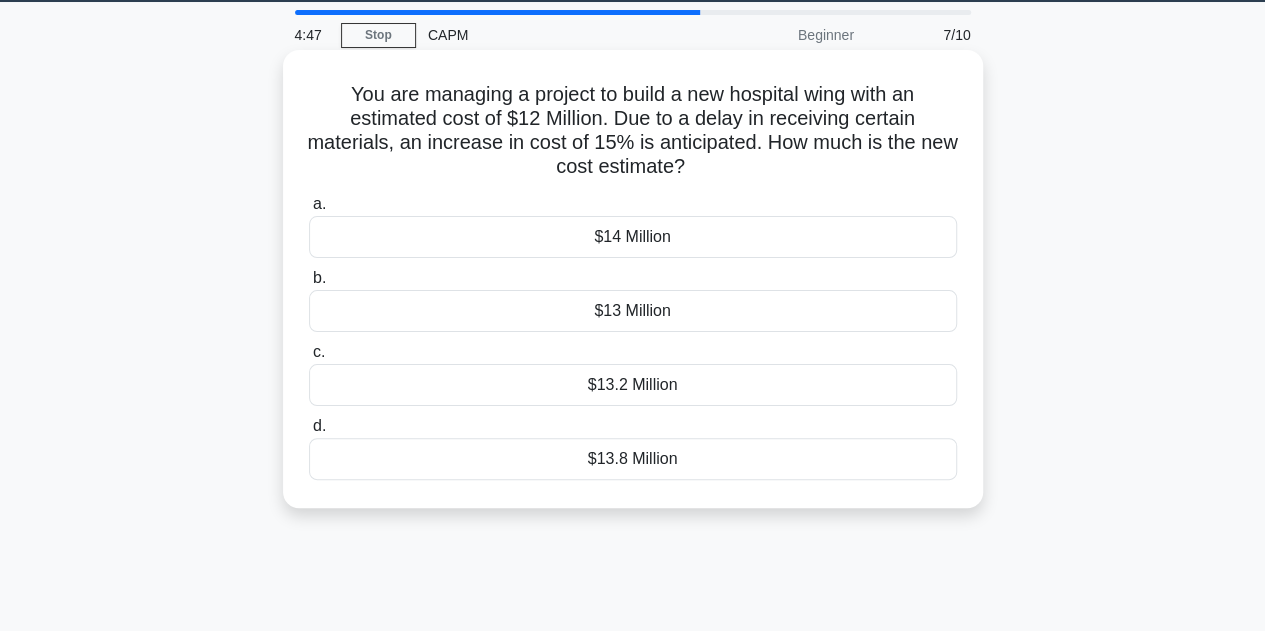 scroll, scrollTop: 0, scrollLeft: 0, axis: both 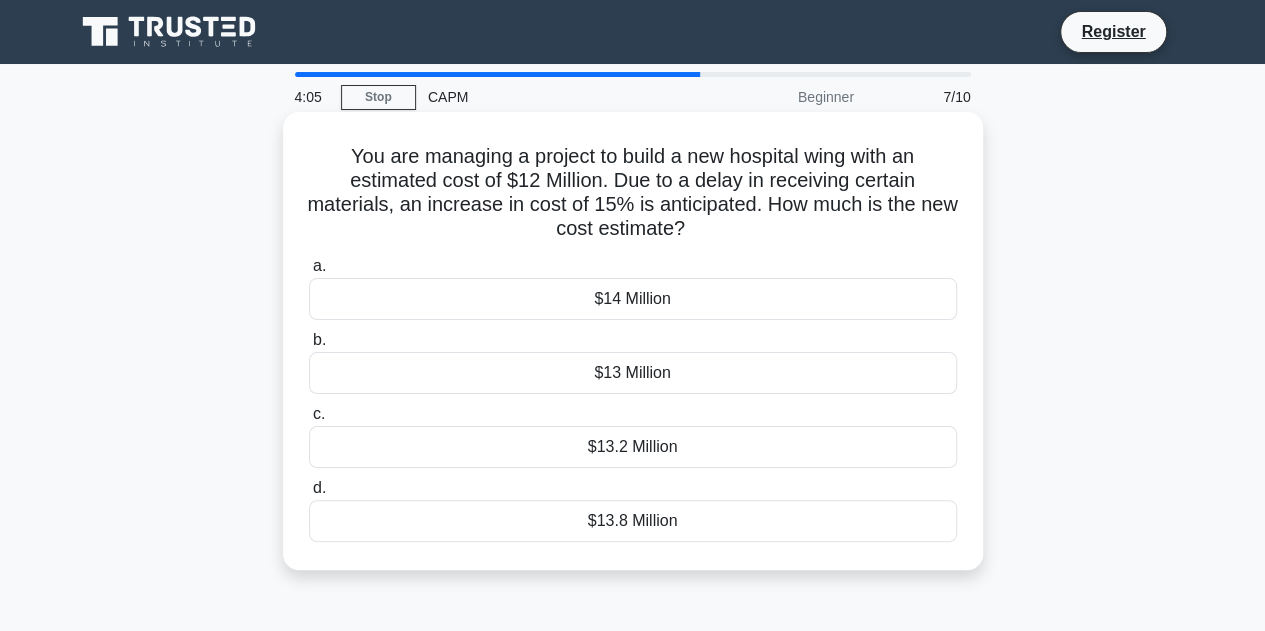 click on "$13.8 Million" at bounding box center [633, 521] 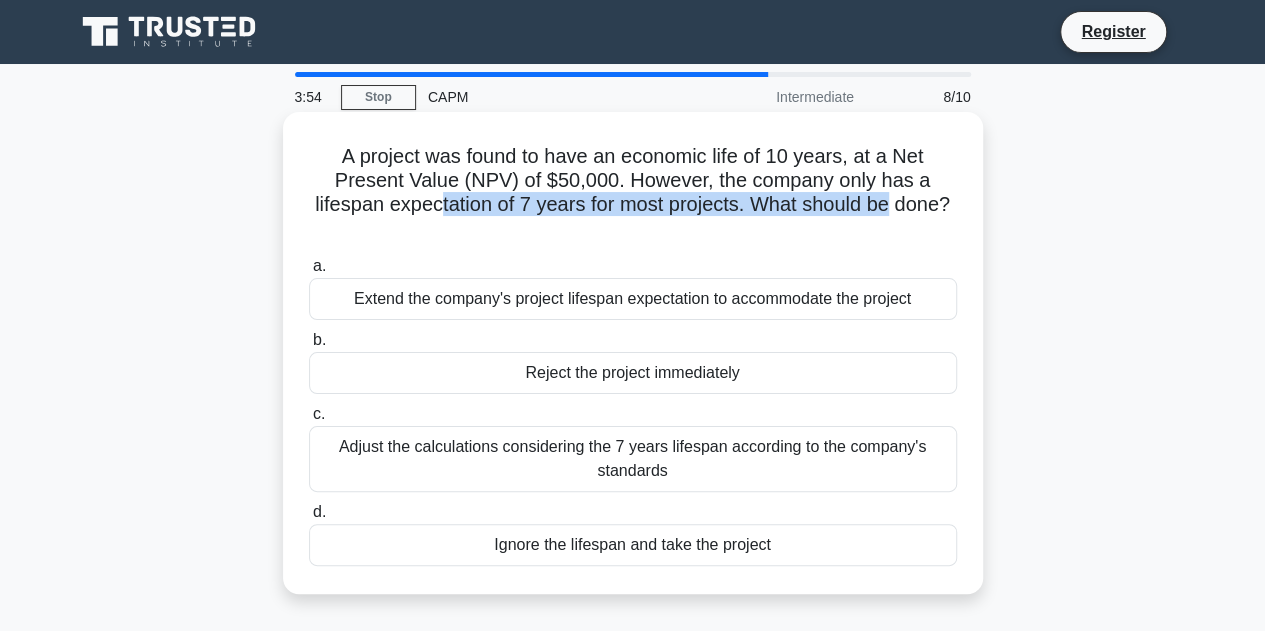 drag, startPoint x: 437, startPoint y: 207, endPoint x: 894, endPoint y: 211, distance: 457.01752 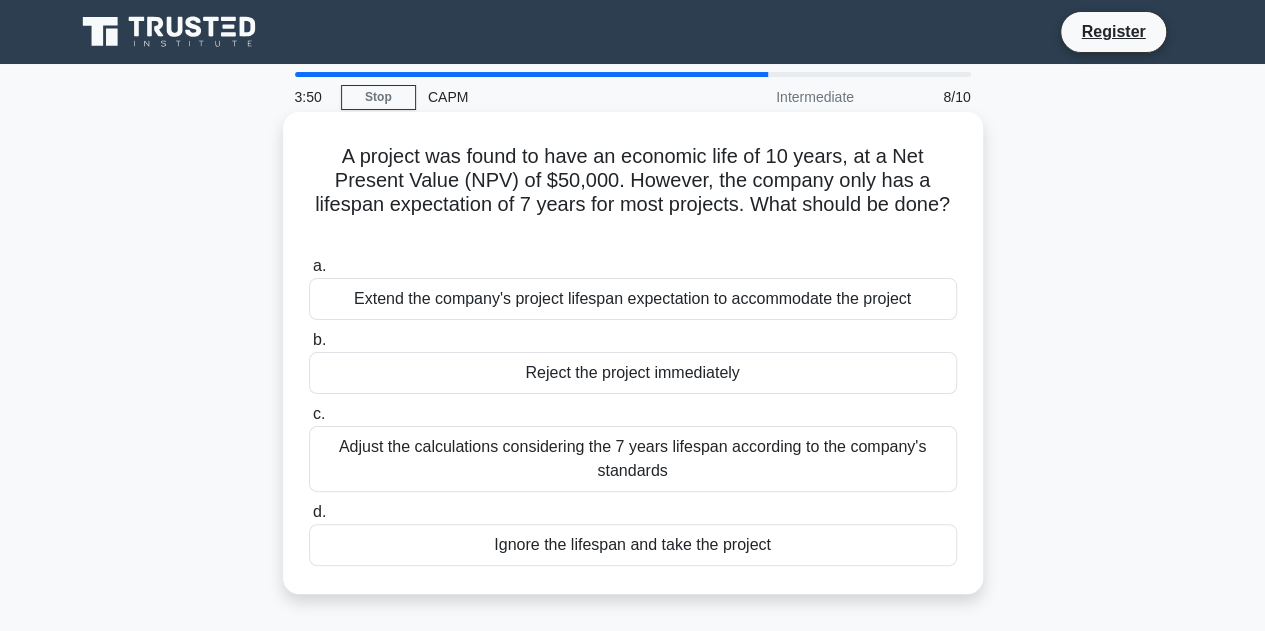 click on "Adjust the calculations considering the 7 years lifespan according to the company's standards" at bounding box center [633, 459] 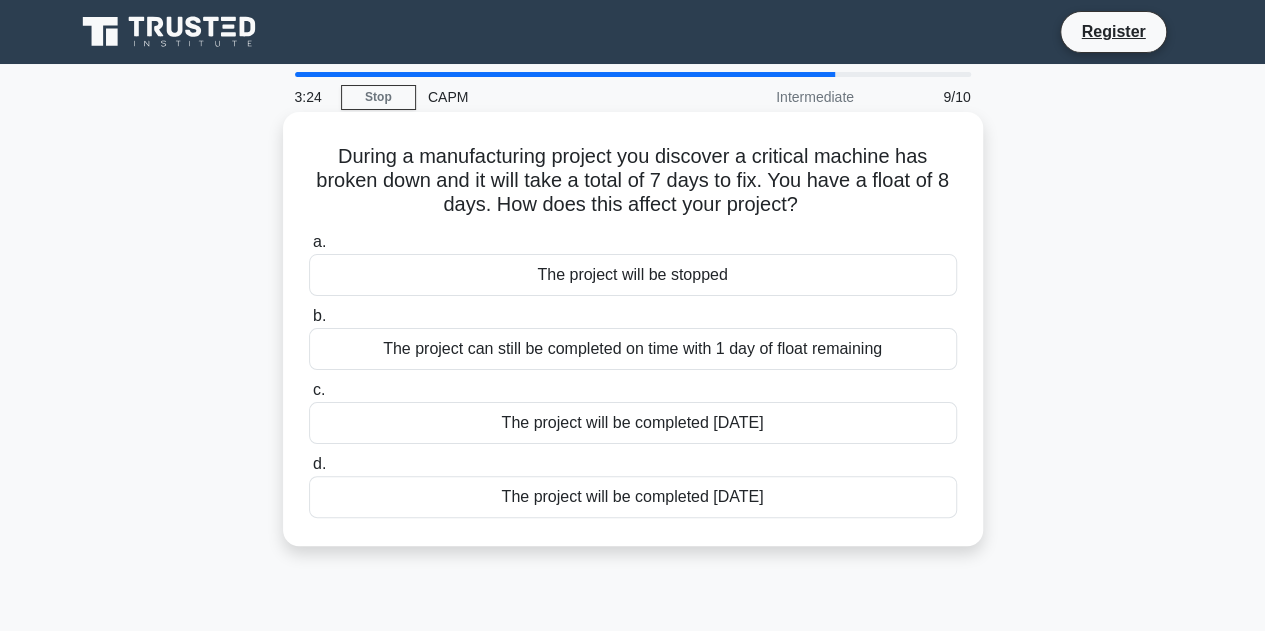 click on "The project can still be completed on time with 1 day of float remaining" at bounding box center (633, 349) 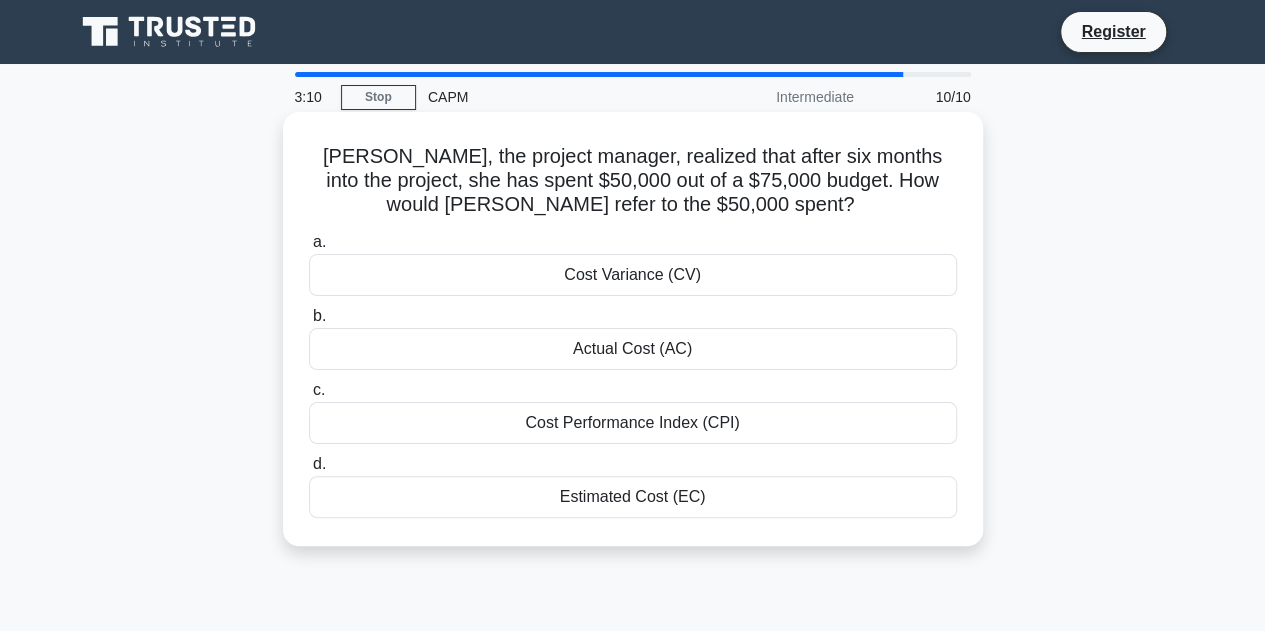 click on "Actual Cost (AC)" at bounding box center [633, 349] 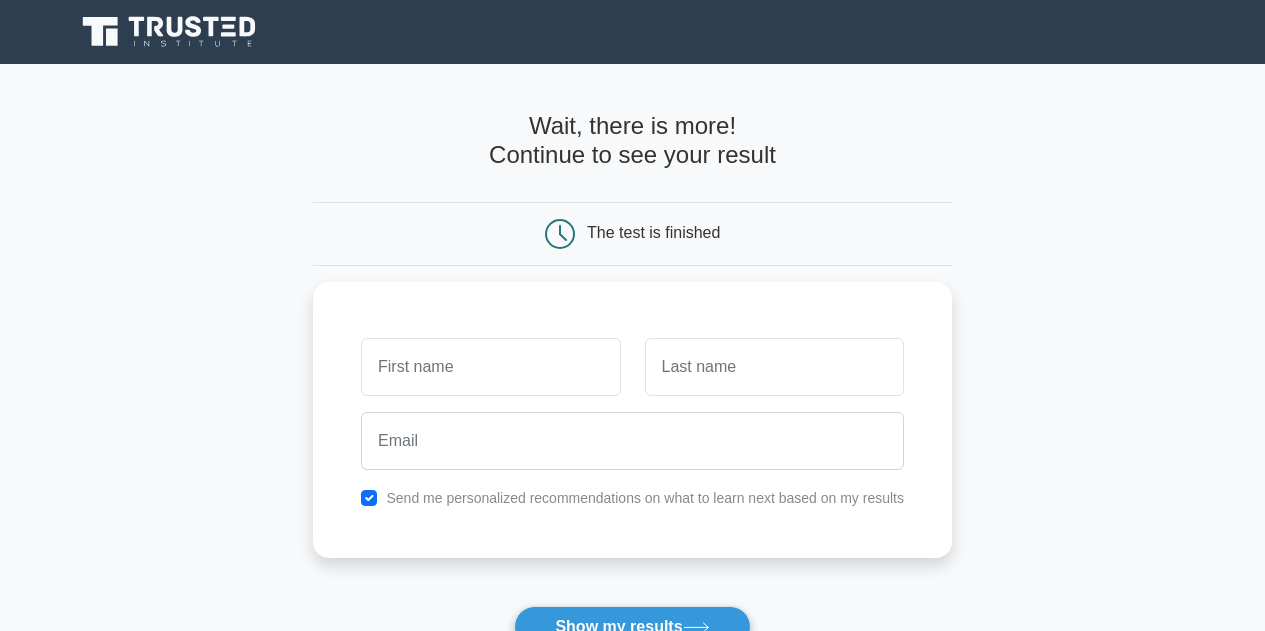 scroll, scrollTop: 0, scrollLeft: 0, axis: both 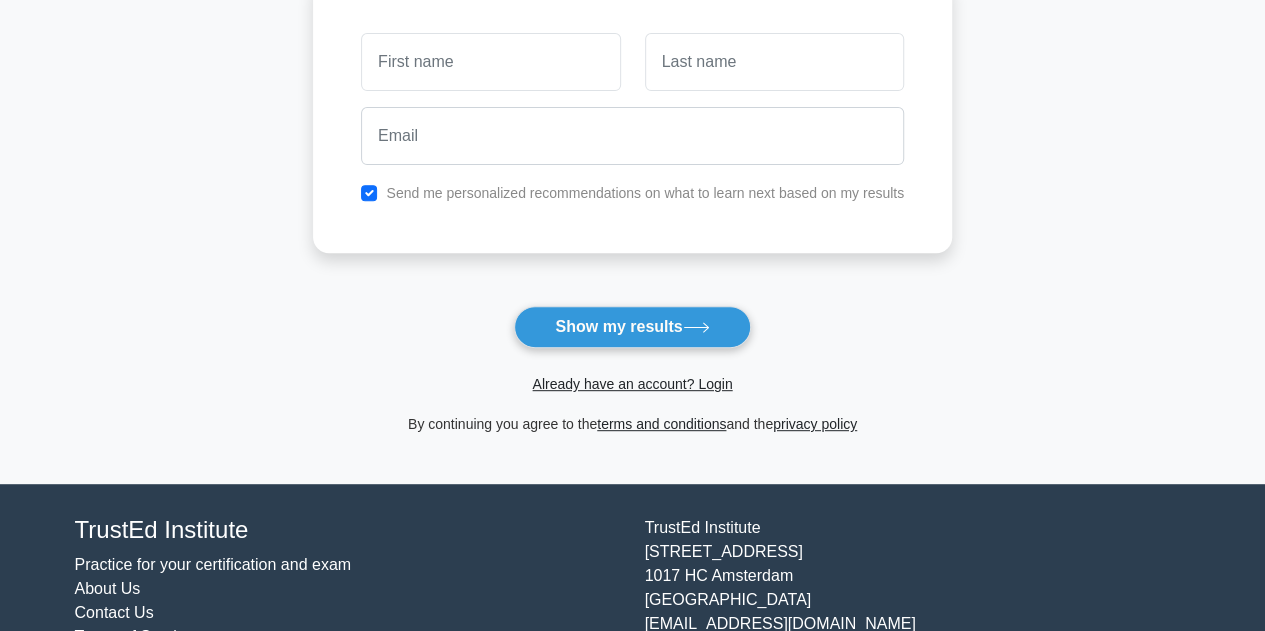 click on "Send me personalized recommendations on what to learn next based on my results" at bounding box center [632, 193] 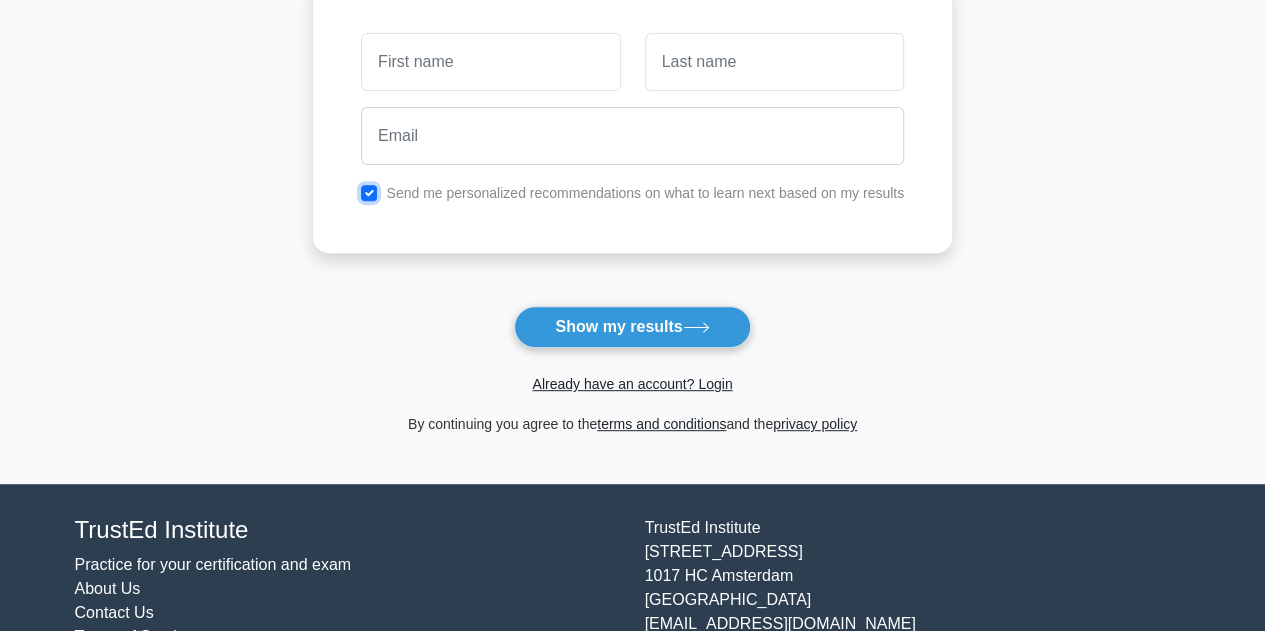 click at bounding box center (369, 193) 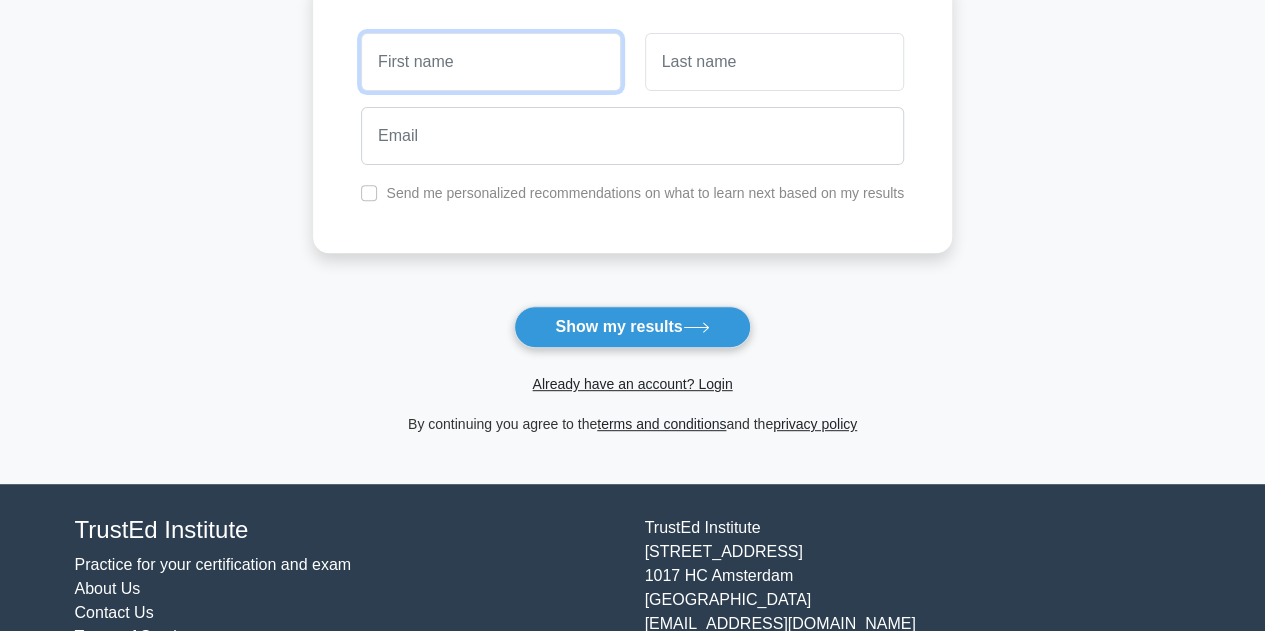 click at bounding box center [490, 62] 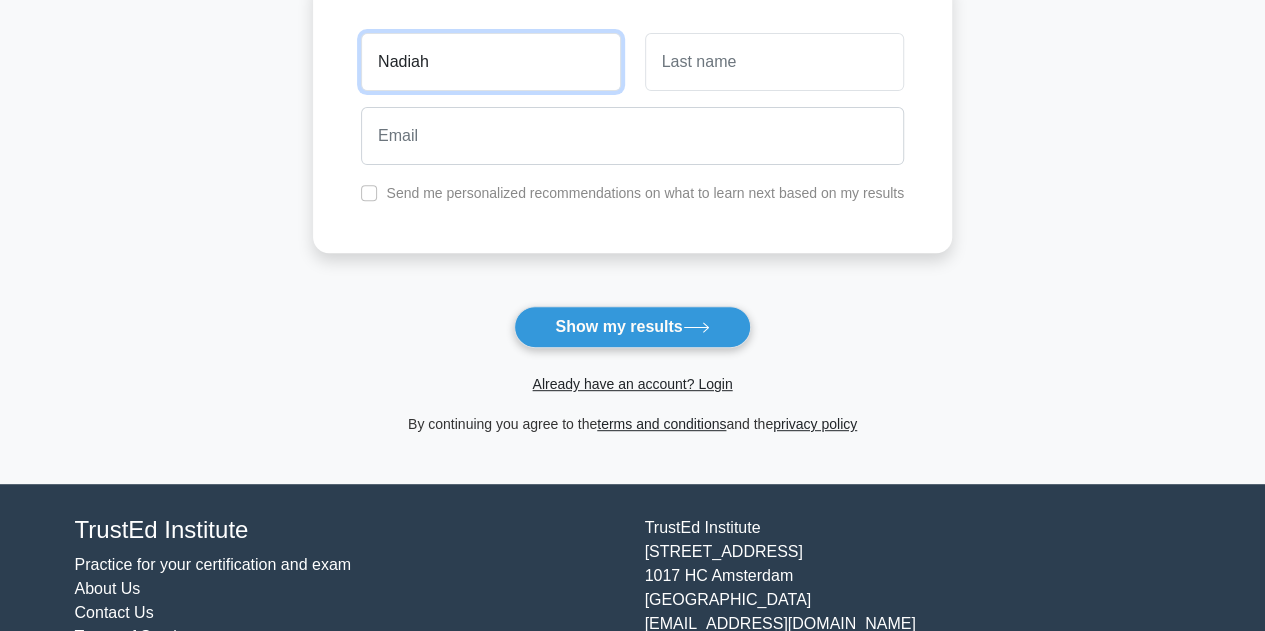type on "Nadiah" 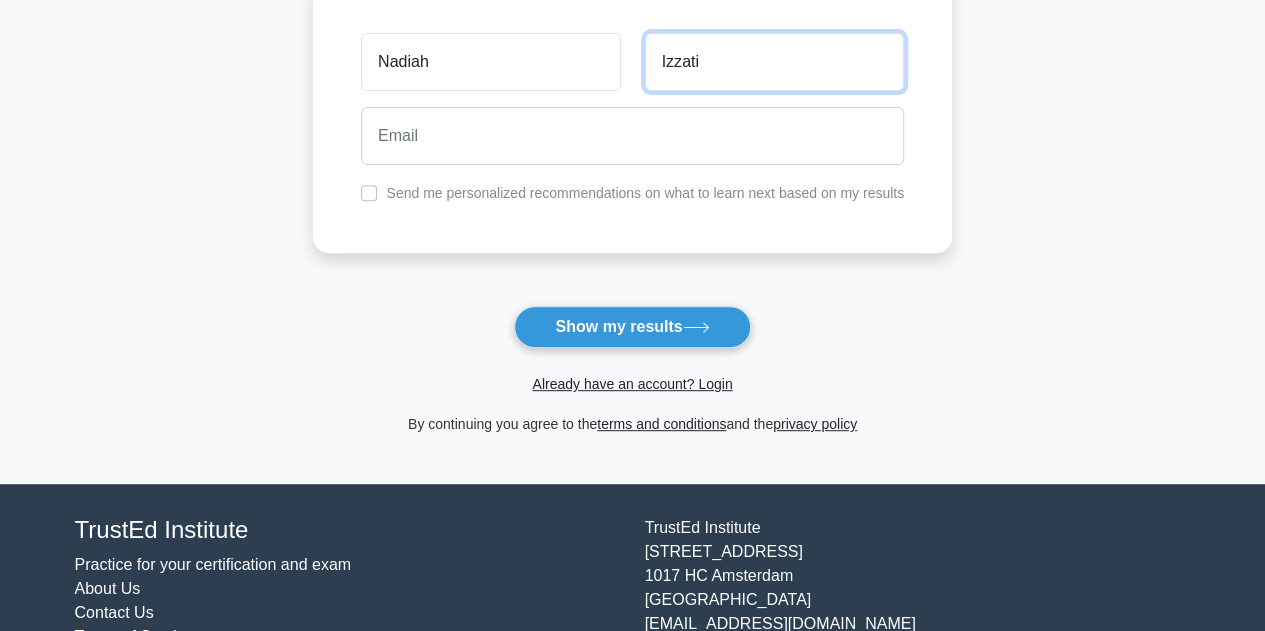 type on "Izzati" 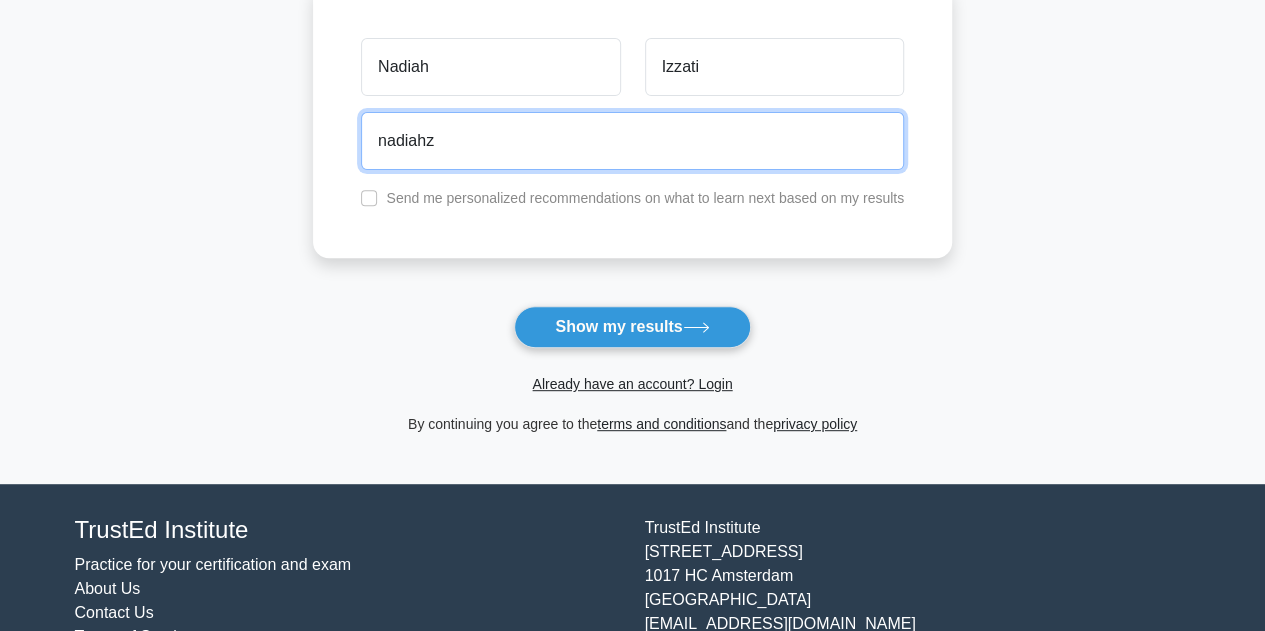 type on "nadiahzati93@gmail.com" 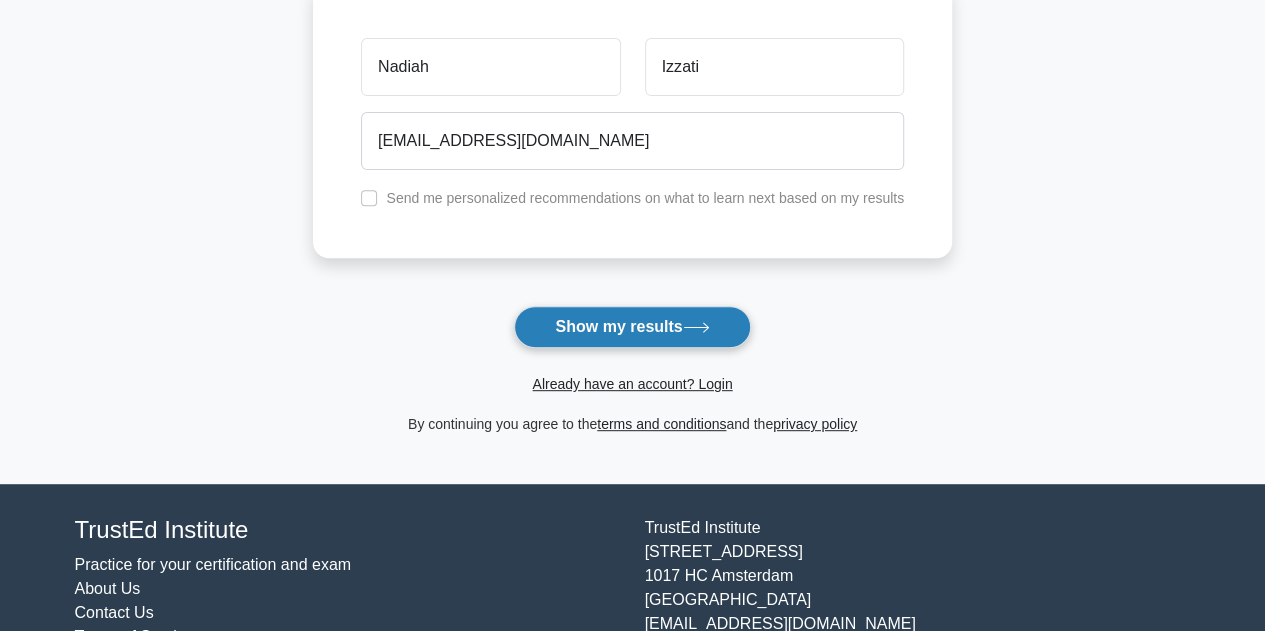 click on "Show my results" at bounding box center [632, 327] 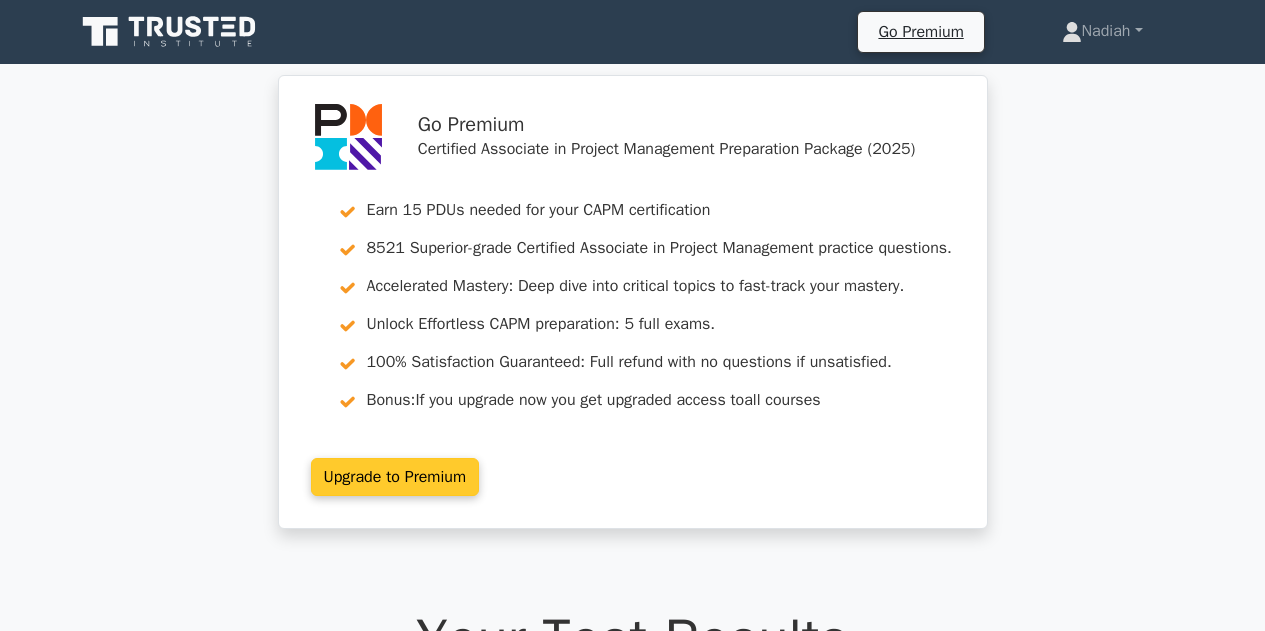 scroll, scrollTop: 0, scrollLeft: 0, axis: both 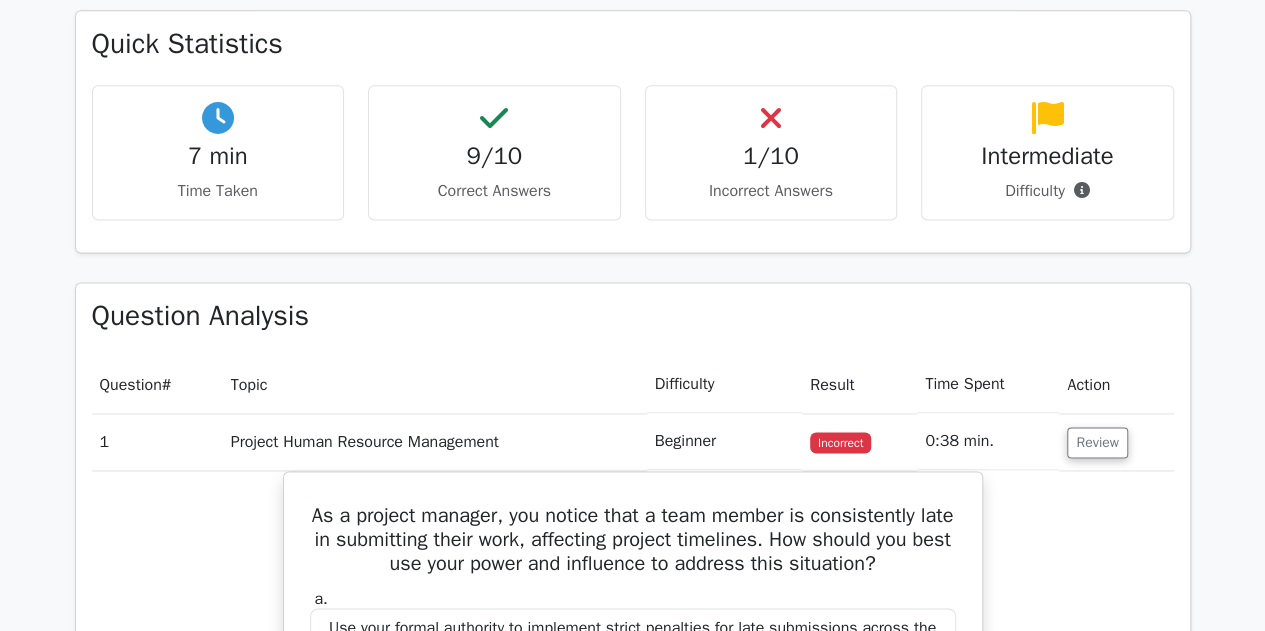 click on "Intermediate
Difficulty" at bounding box center [1047, 152] 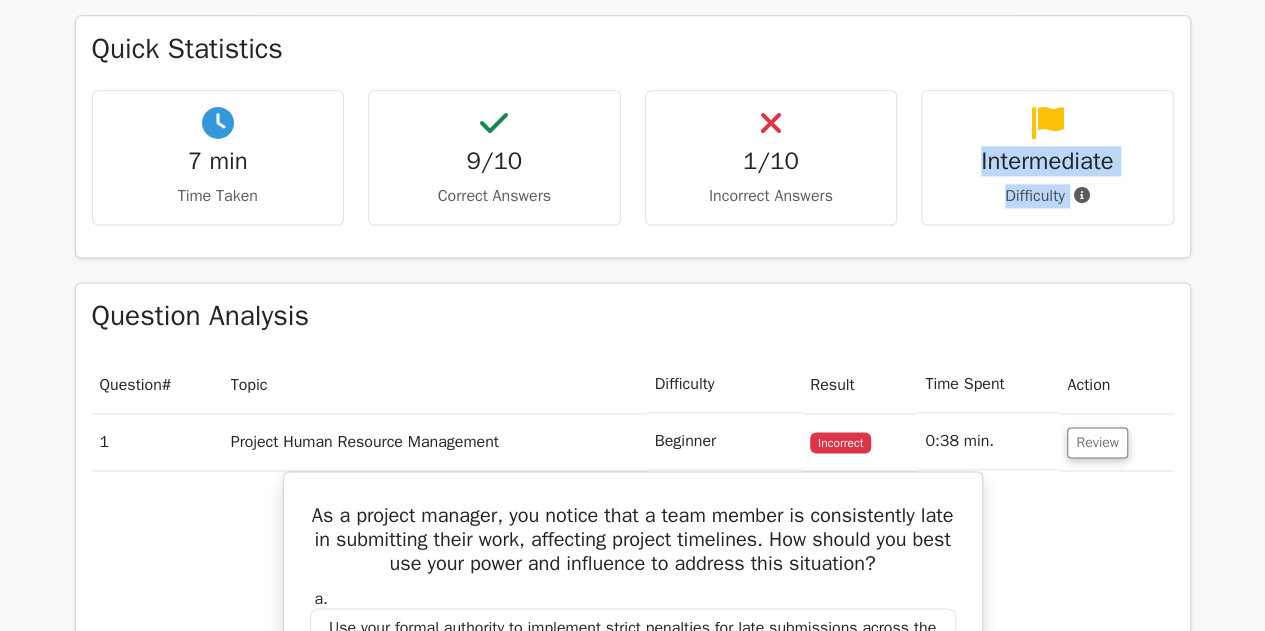 drag, startPoint x: 1256, startPoint y: 233, endPoint x: 1264, endPoint y: 119, distance: 114.28036 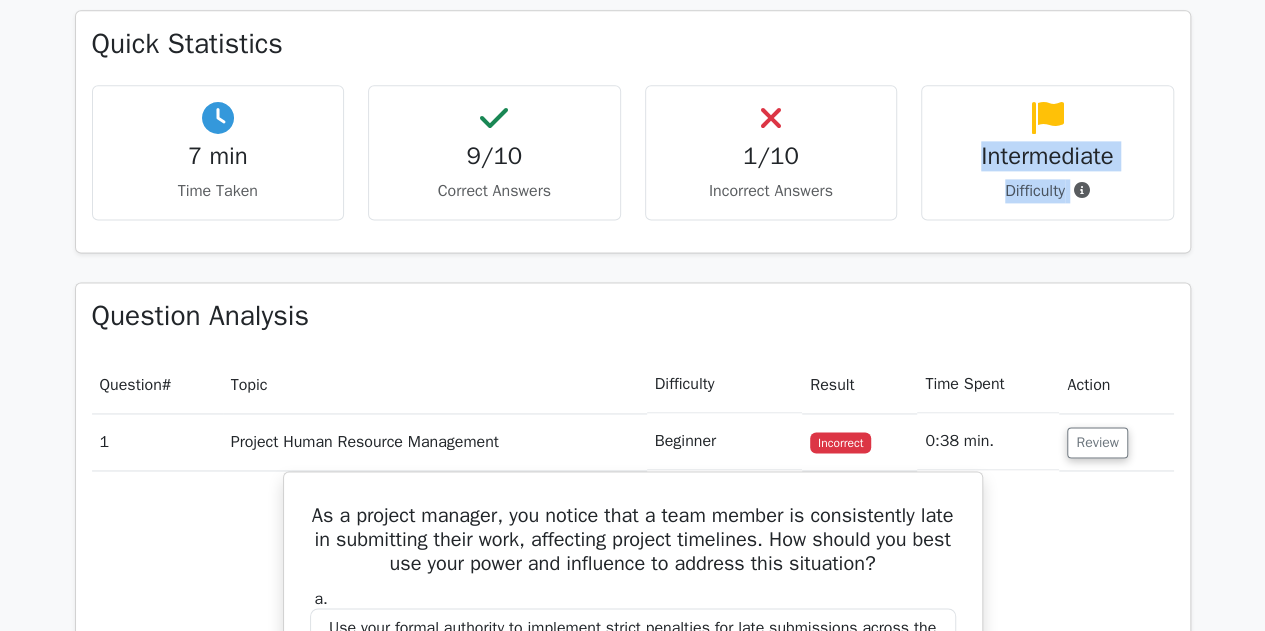 click on "Intermediate
Difficulty" at bounding box center (1047, 152) 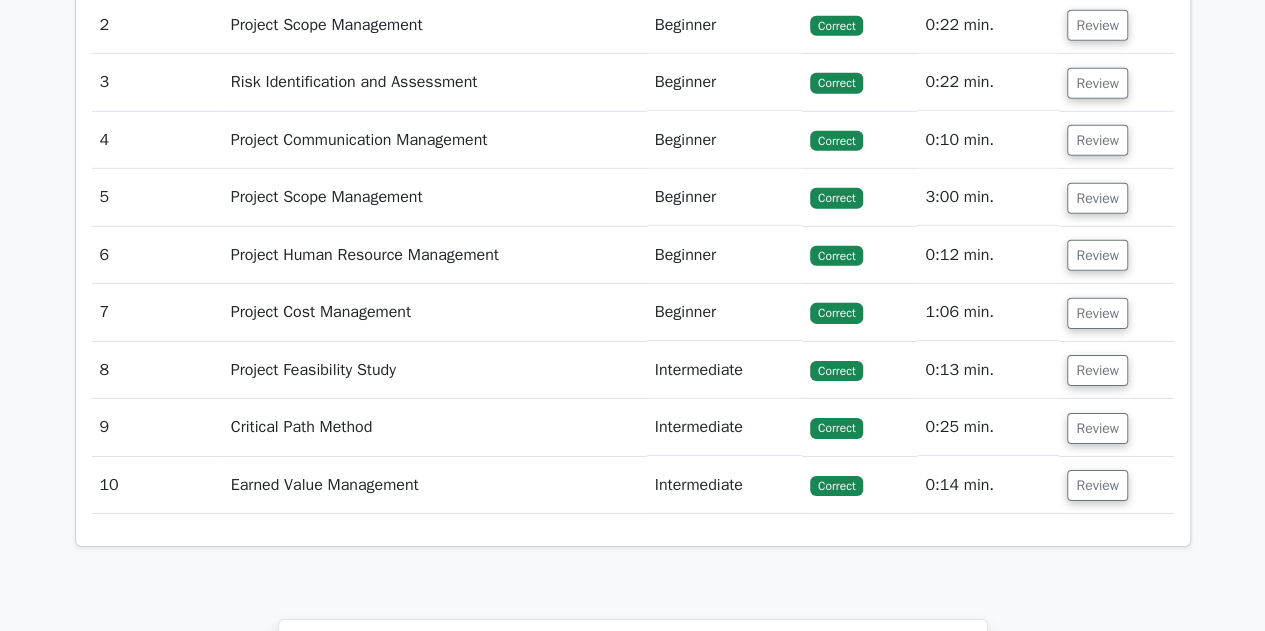 scroll, scrollTop: 3677, scrollLeft: 0, axis: vertical 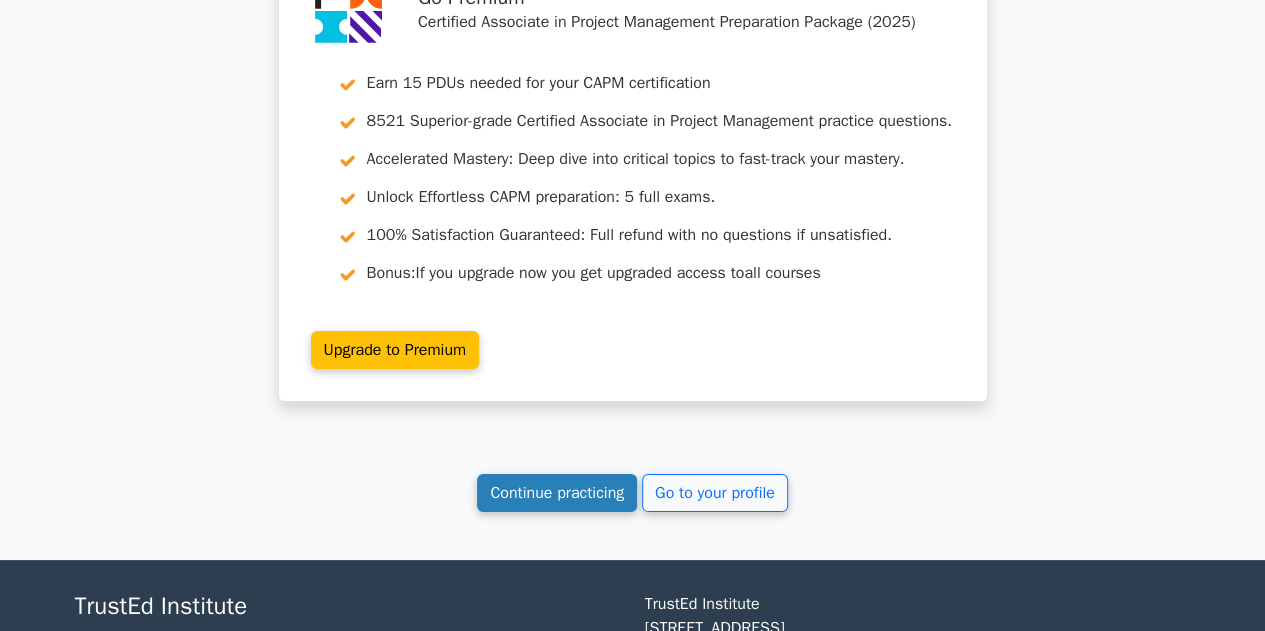click on "Continue practicing" at bounding box center [557, 493] 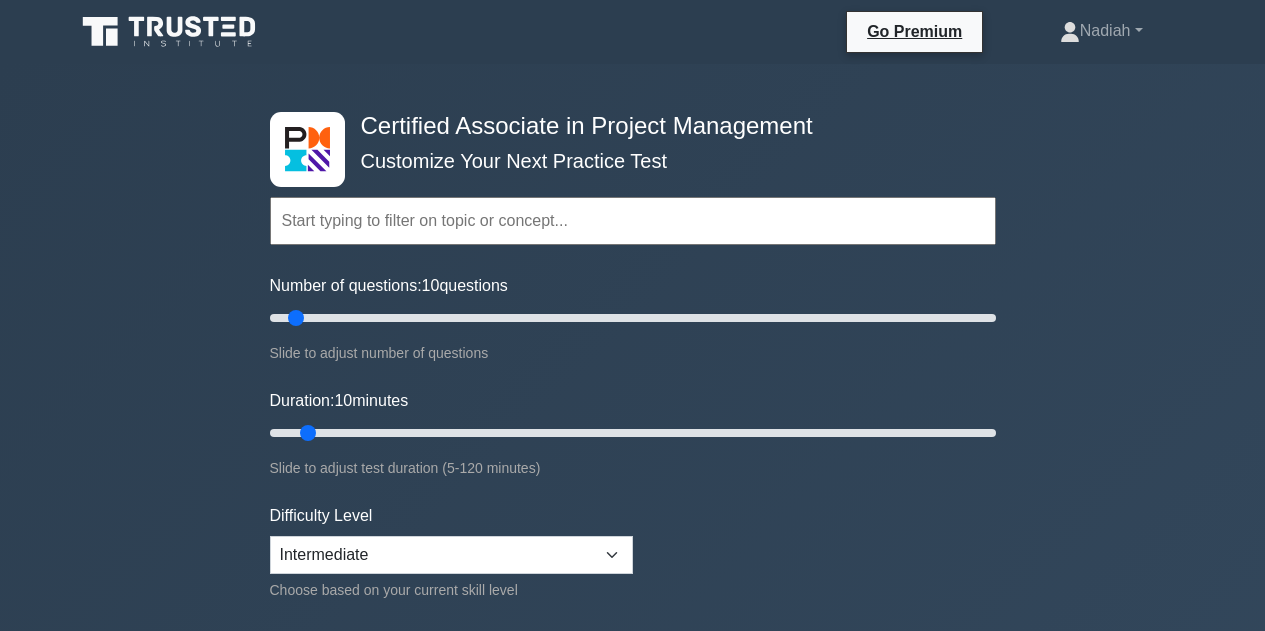 scroll, scrollTop: 0, scrollLeft: 0, axis: both 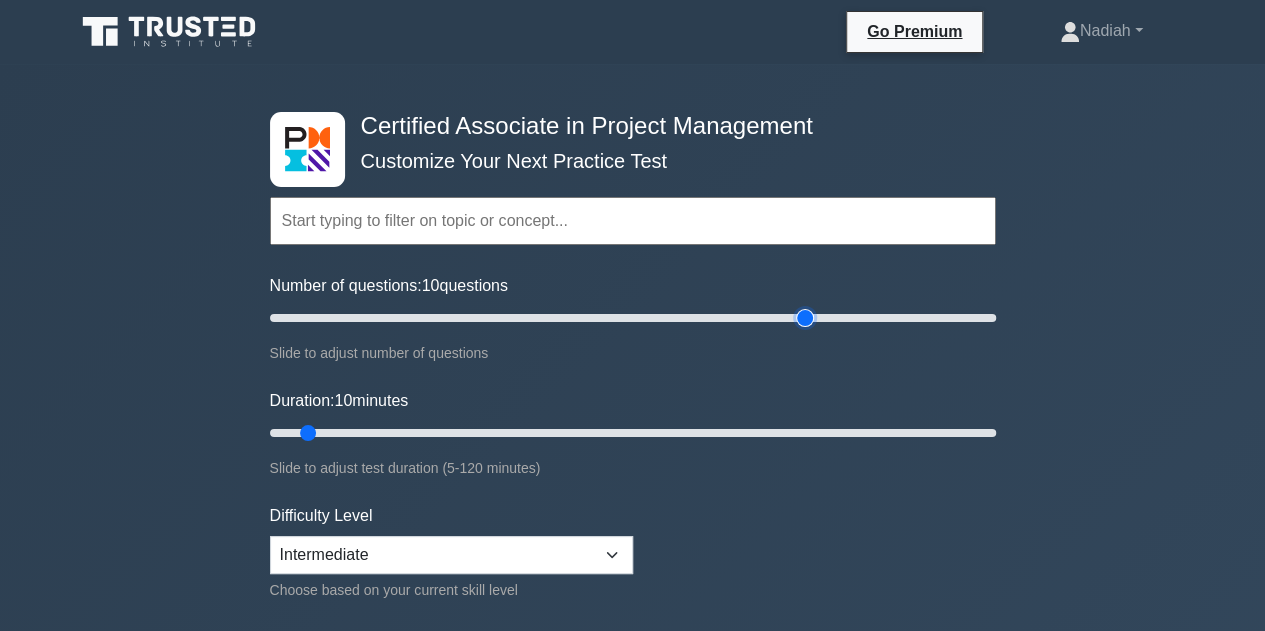 click on "Number of questions:  10  questions" at bounding box center [633, 318] 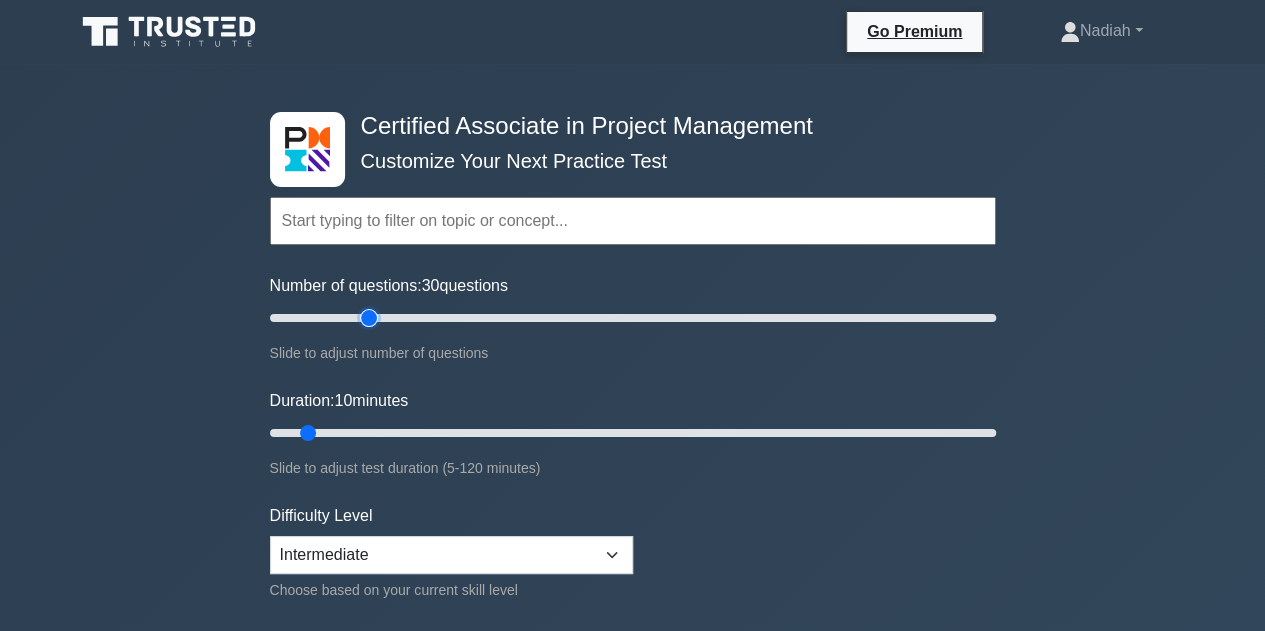 drag, startPoint x: 806, startPoint y: 312, endPoint x: 375, endPoint y: 321, distance: 431.09396 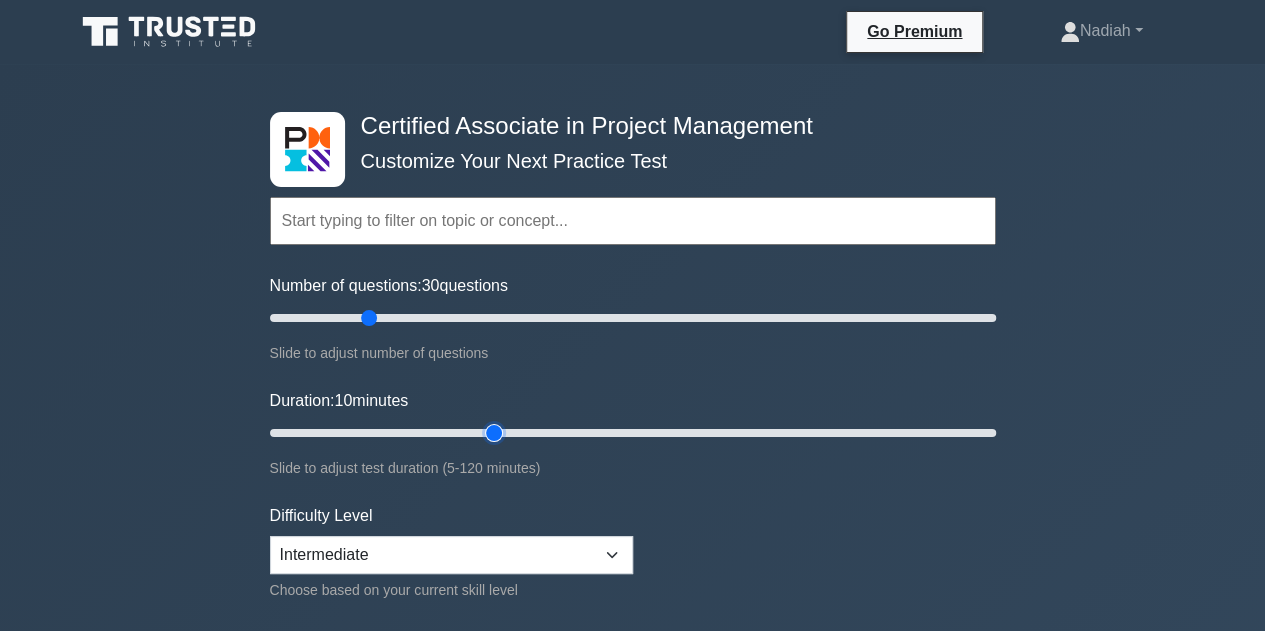 click on "Duration:  10  minutes" at bounding box center (633, 433) 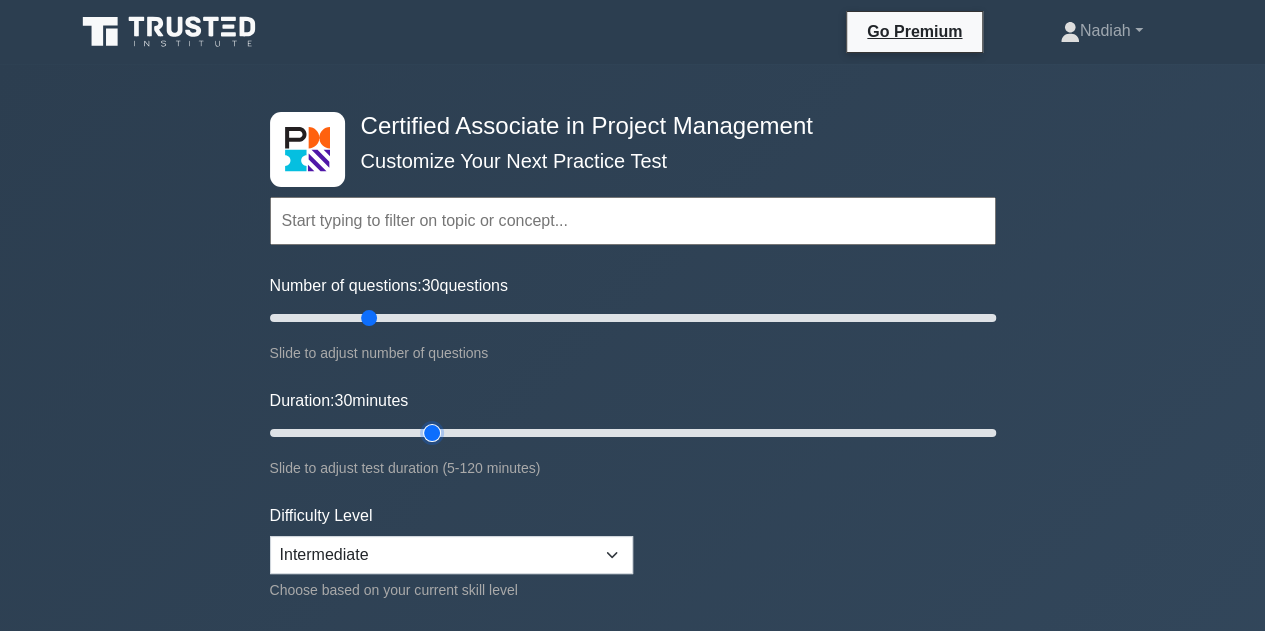 drag, startPoint x: 494, startPoint y: 433, endPoint x: 420, endPoint y: 439, distance: 74.24284 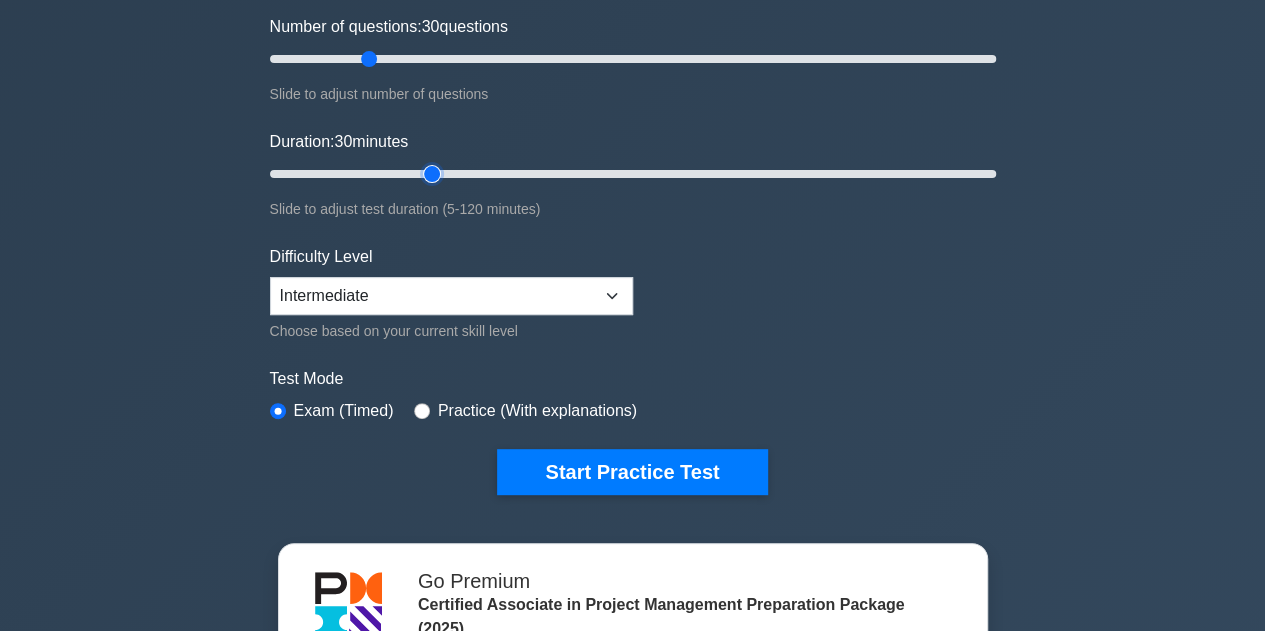 scroll, scrollTop: 300, scrollLeft: 0, axis: vertical 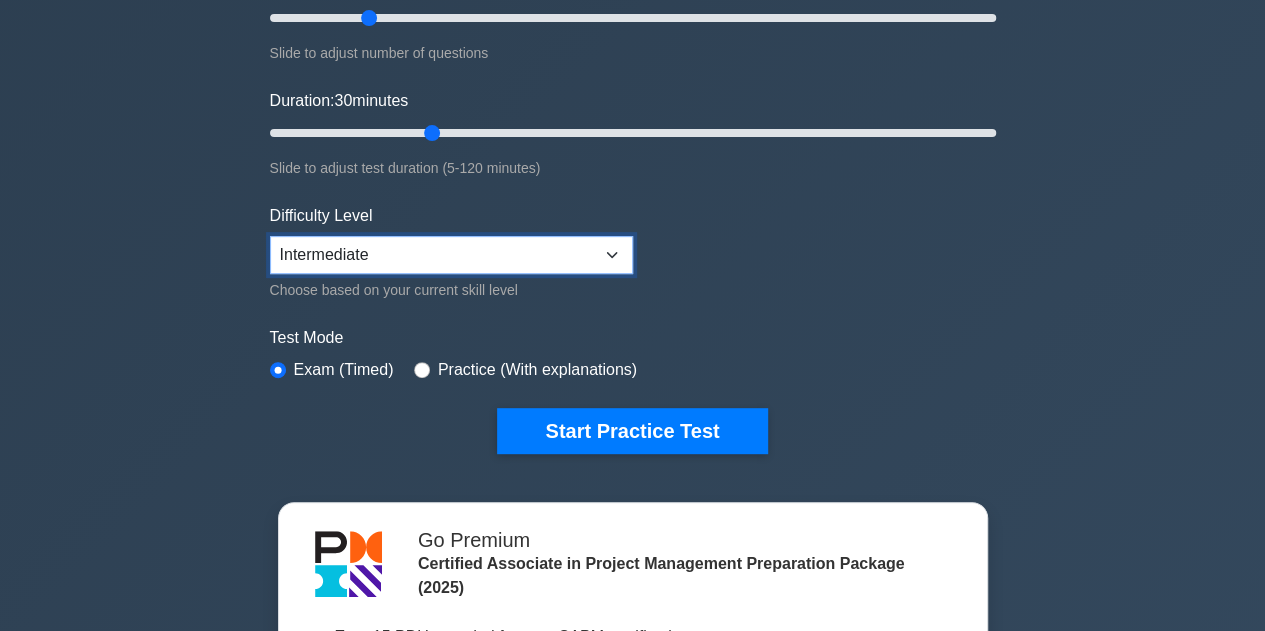click on "Beginner
Intermediate
Expert" at bounding box center [451, 255] 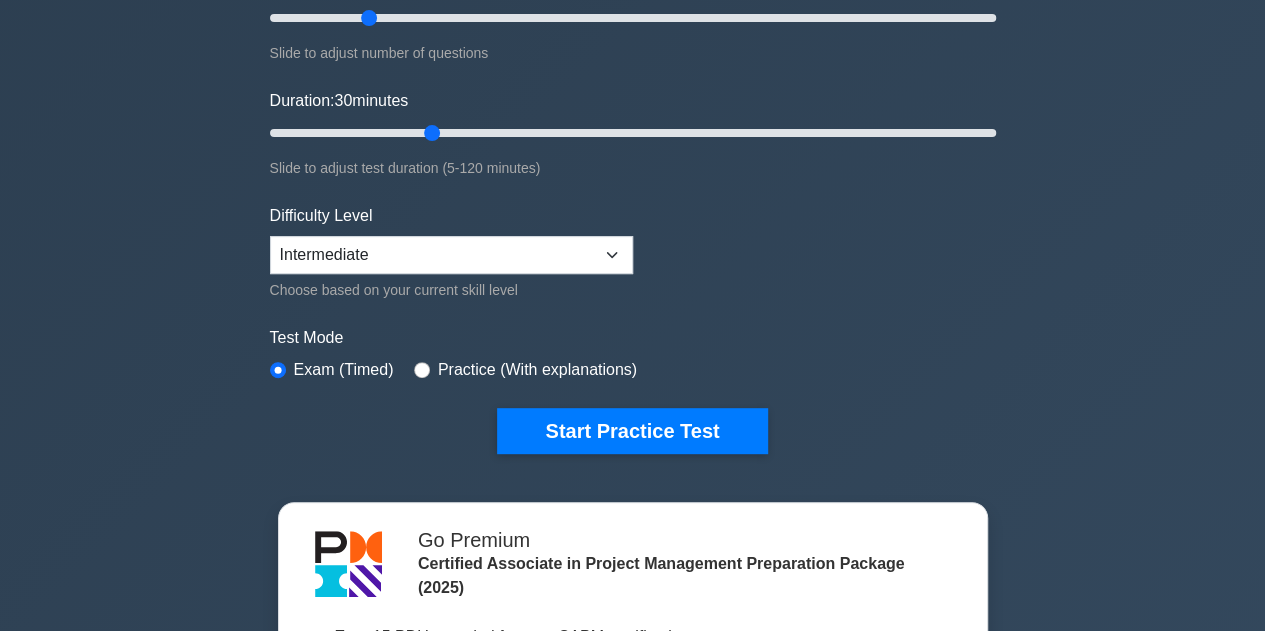 click on "Topics
Project Scope Management
Project Time Management
Project Cost Management
Project Quality Management
Project Risk Management
Project Integration Management
Project Communication Management
Project Human Resource Management
Project Procurement Management" at bounding box center (633, 145) 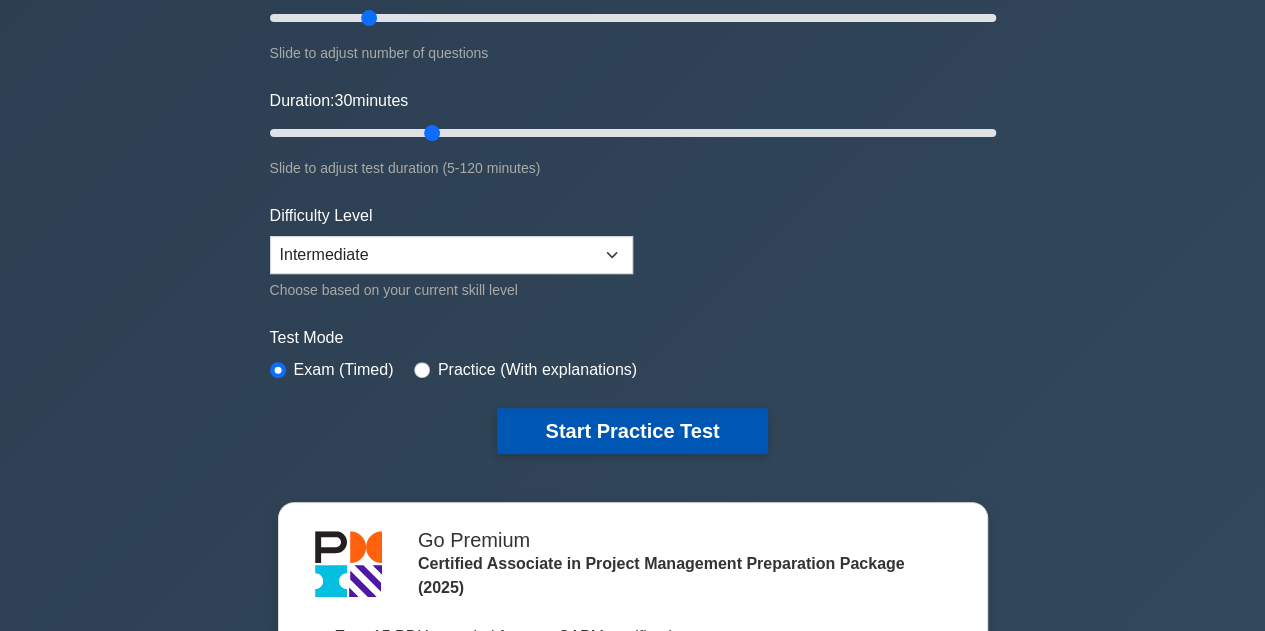 click on "Start Practice Test" at bounding box center (632, 431) 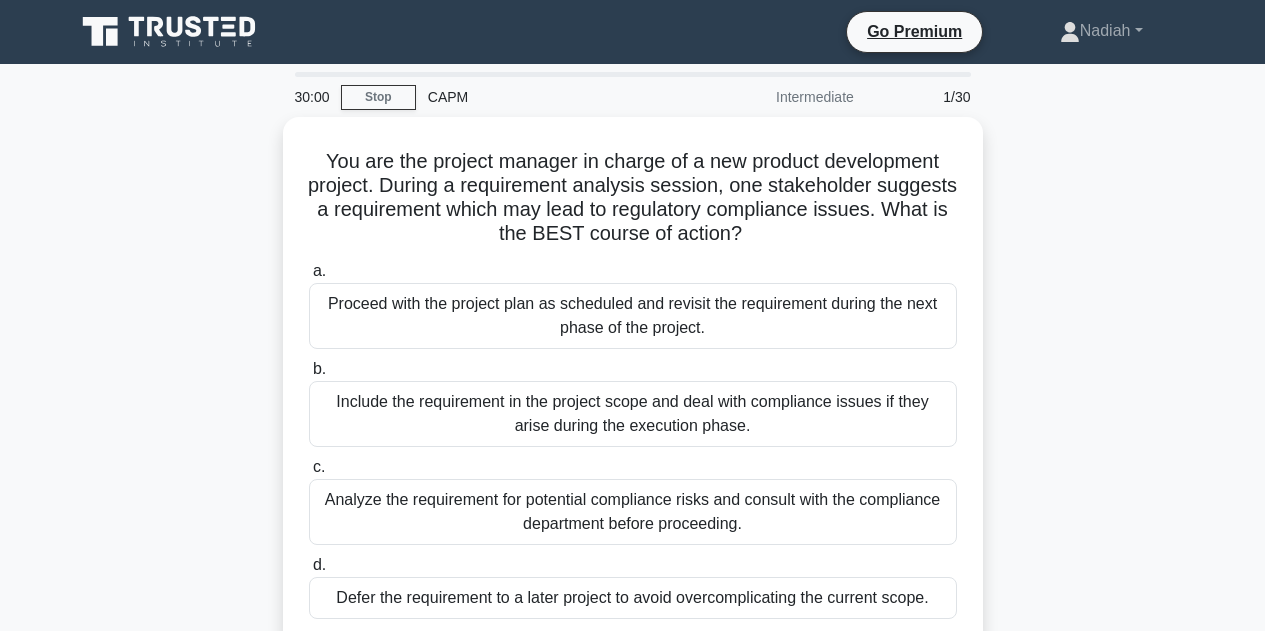scroll, scrollTop: 0, scrollLeft: 0, axis: both 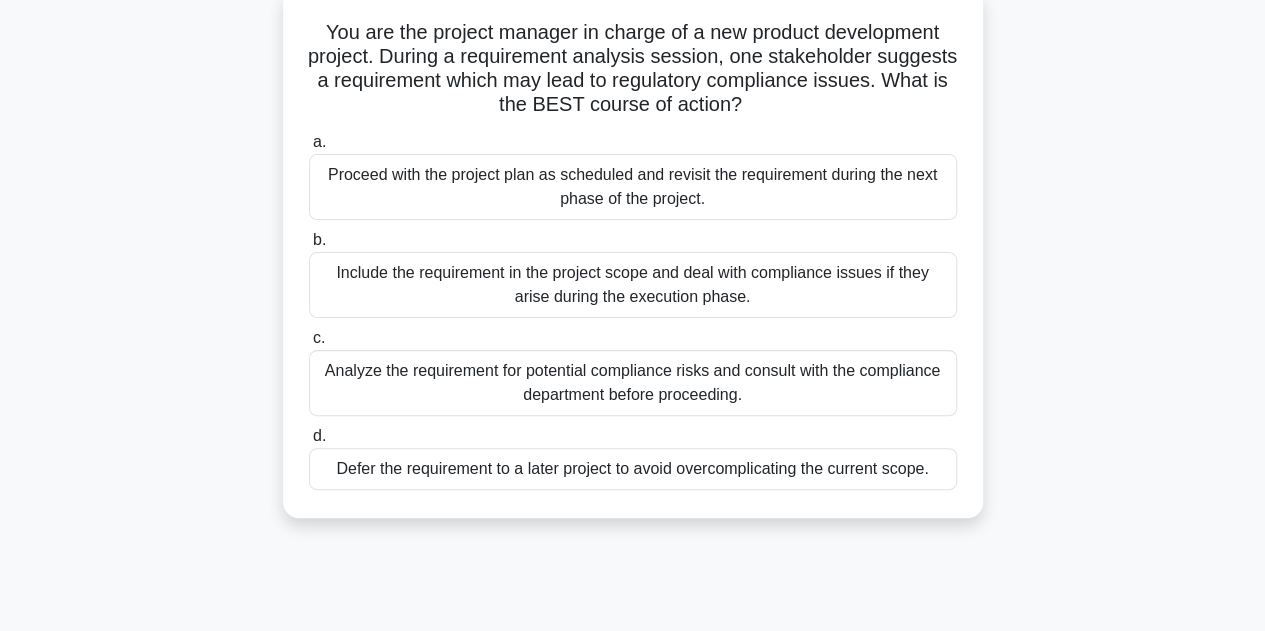 click on "Analyze the requirement for potential compliance risks and consult with the compliance department before proceeding." at bounding box center [633, 383] 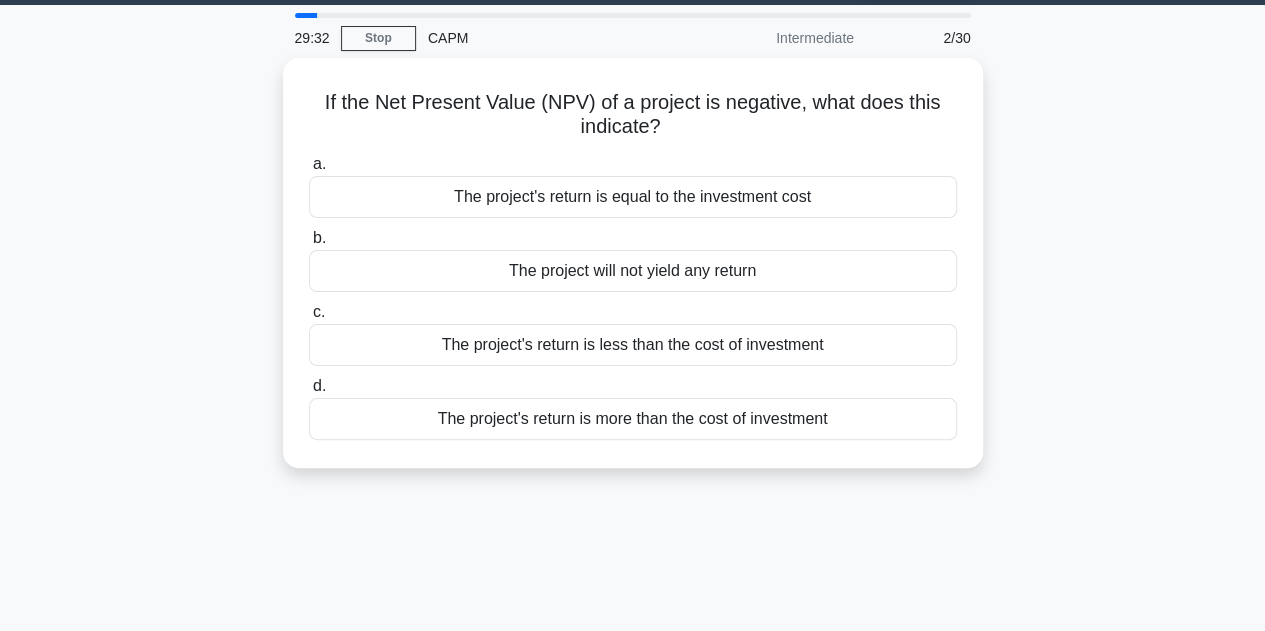 scroll, scrollTop: 0, scrollLeft: 0, axis: both 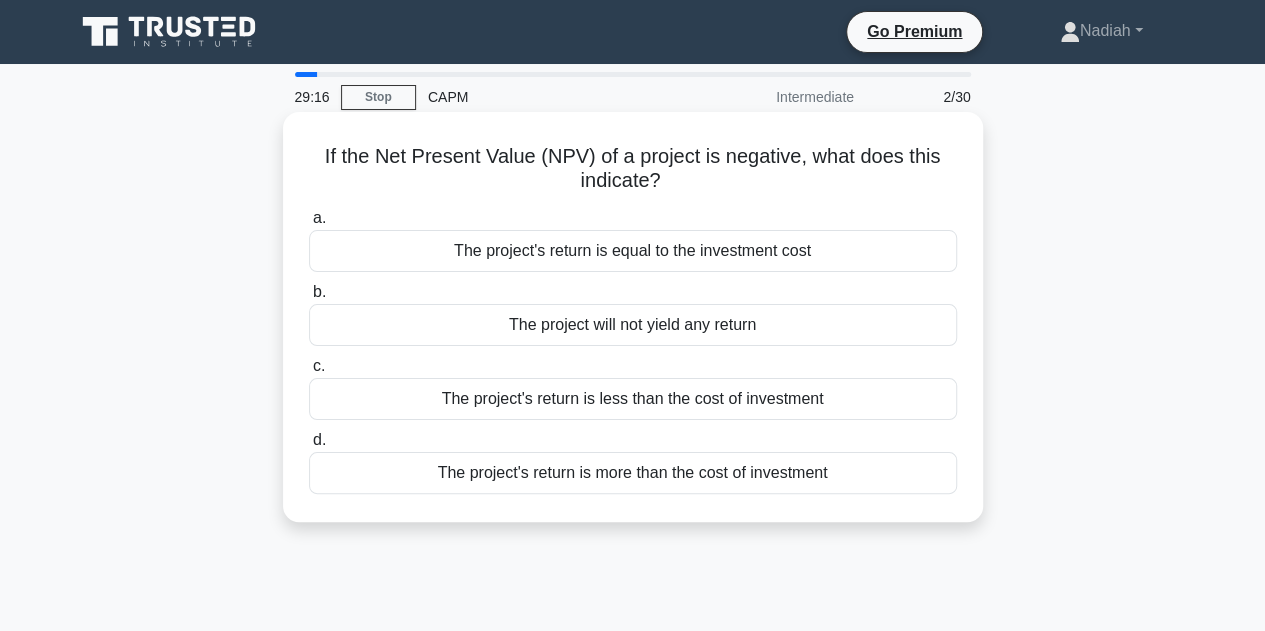 click on "The project will not yield any return" at bounding box center [633, 325] 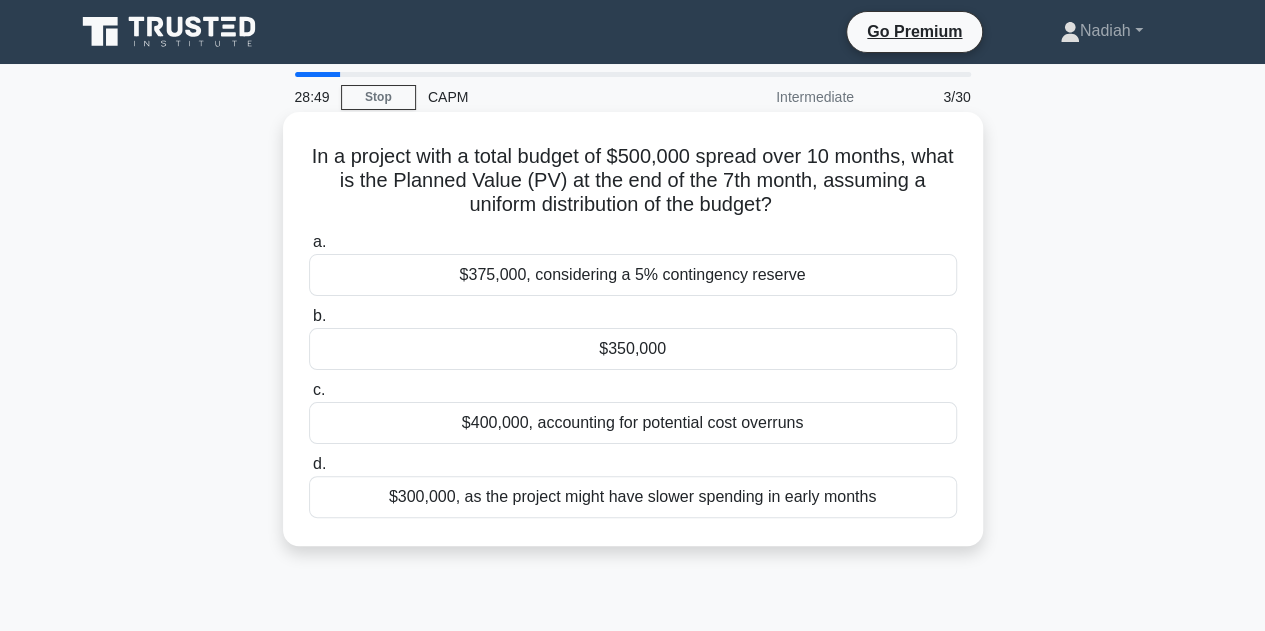 click on "$350,000" at bounding box center (633, 349) 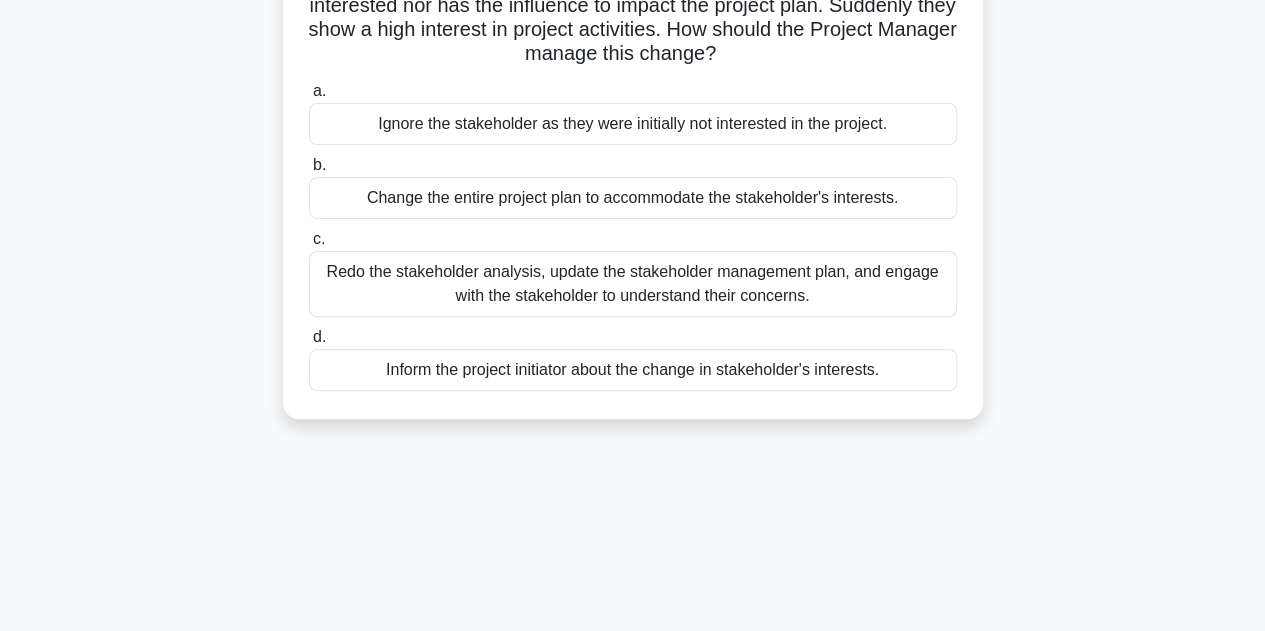 scroll, scrollTop: 122, scrollLeft: 0, axis: vertical 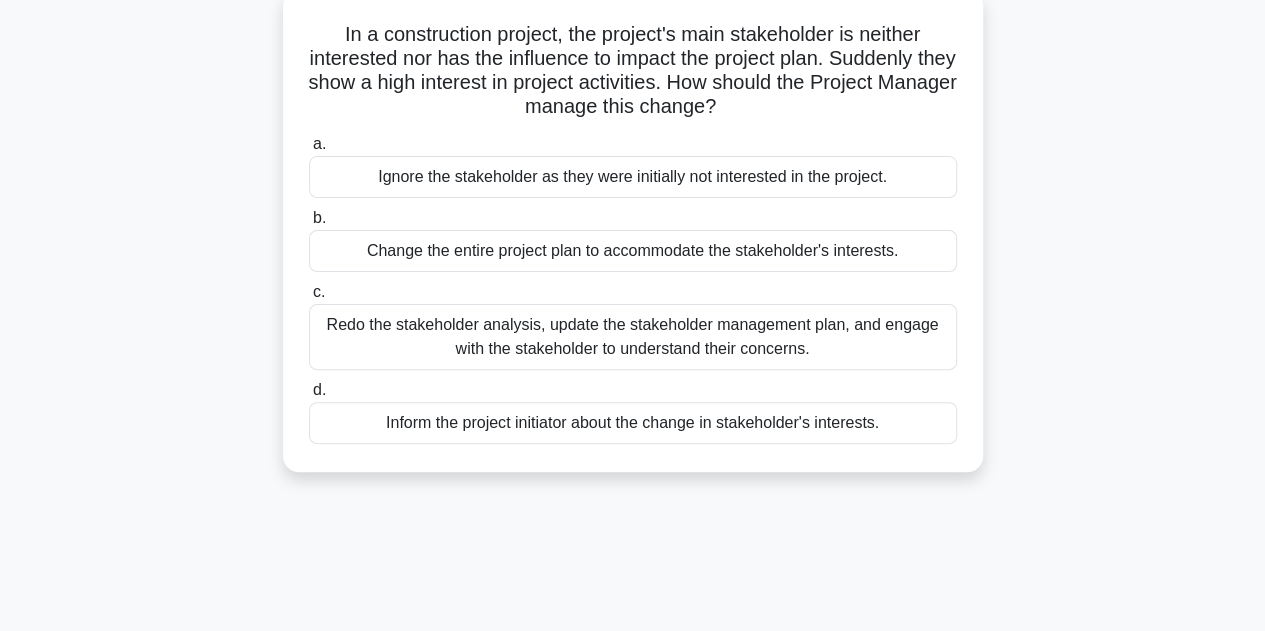 click on "Inform the project initiator about the change in stakeholder's interests." at bounding box center [633, 423] 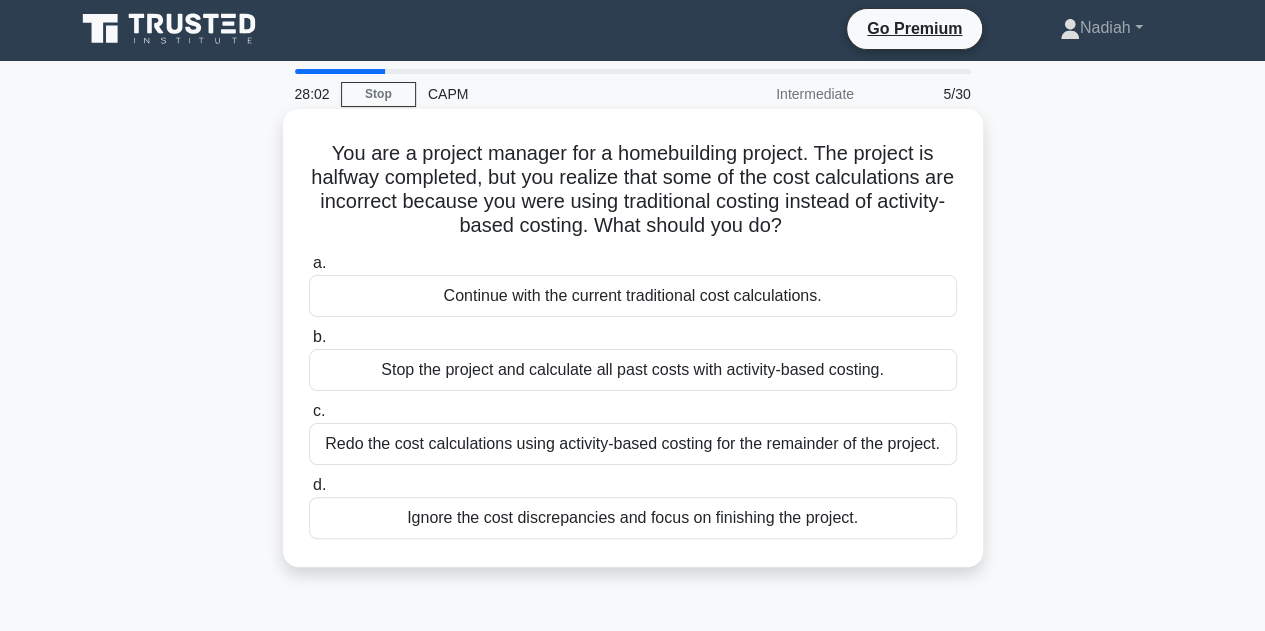 scroll, scrollTop: 0, scrollLeft: 0, axis: both 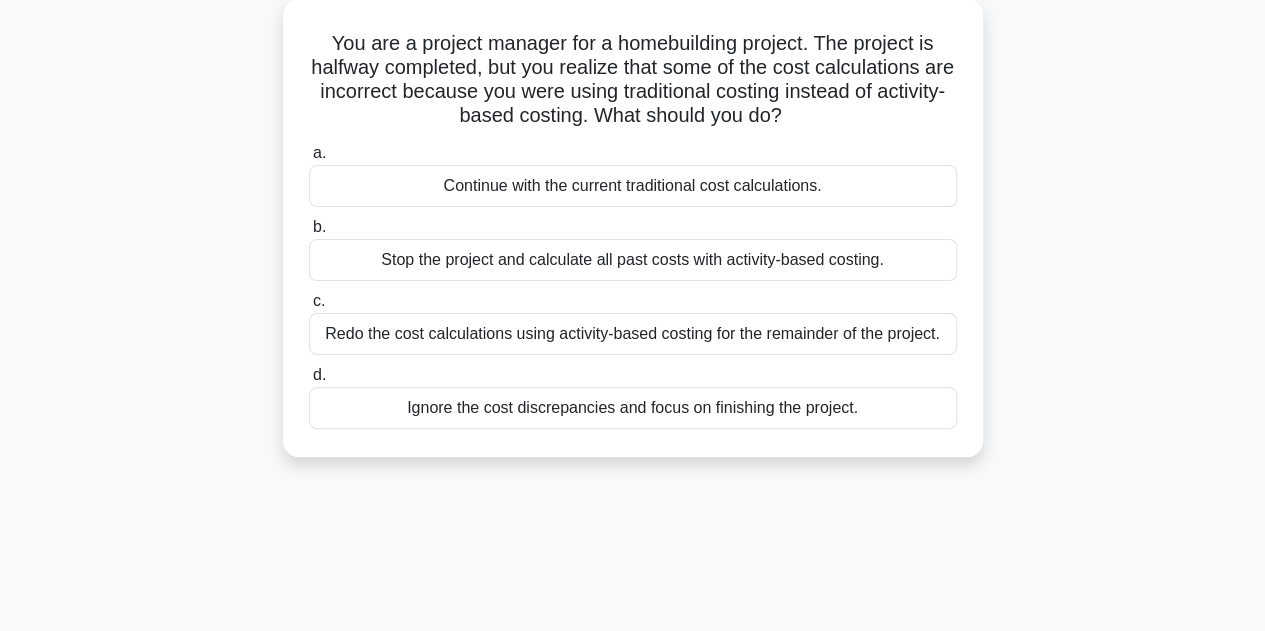 click on "You are a project manager for a homebuilding project. The project is halfway completed, but you realize that some of the cost calculations are incorrect because you were using traditional costing instead of activity-based costing. What should you do?
.spinner_0XTQ{transform-origin:center;animation:spinner_y6GP .75s linear infinite}@keyframes spinner_y6GP{100%{transform:rotate(360deg)}}
a.
b. c. d." at bounding box center [633, 228] 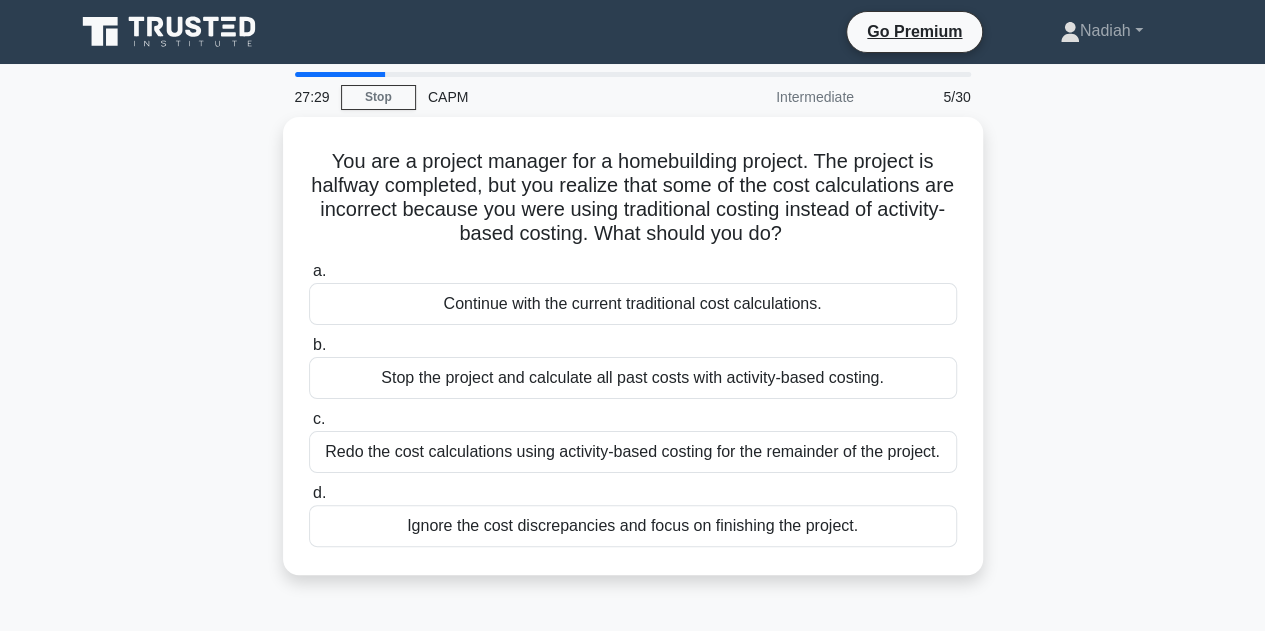 scroll, scrollTop: 100, scrollLeft: 0, axis: vertical 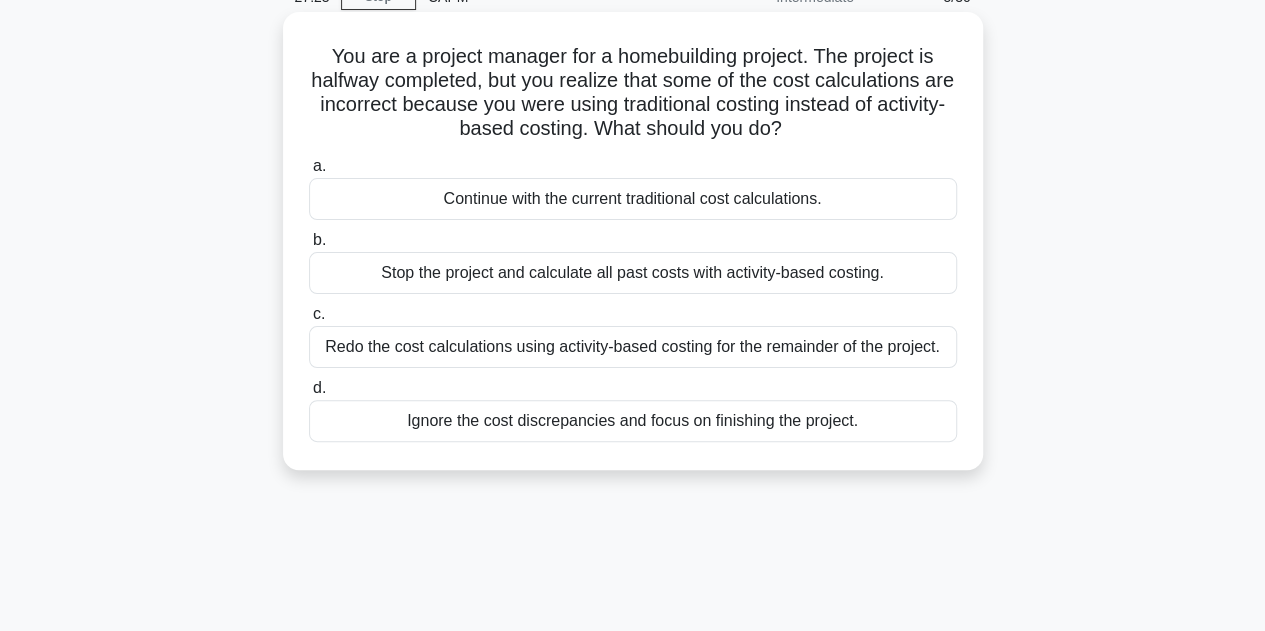 click on "Redo the cost calculations using activity-based costing for the remainder of the project." at bounding box center (633, 347) 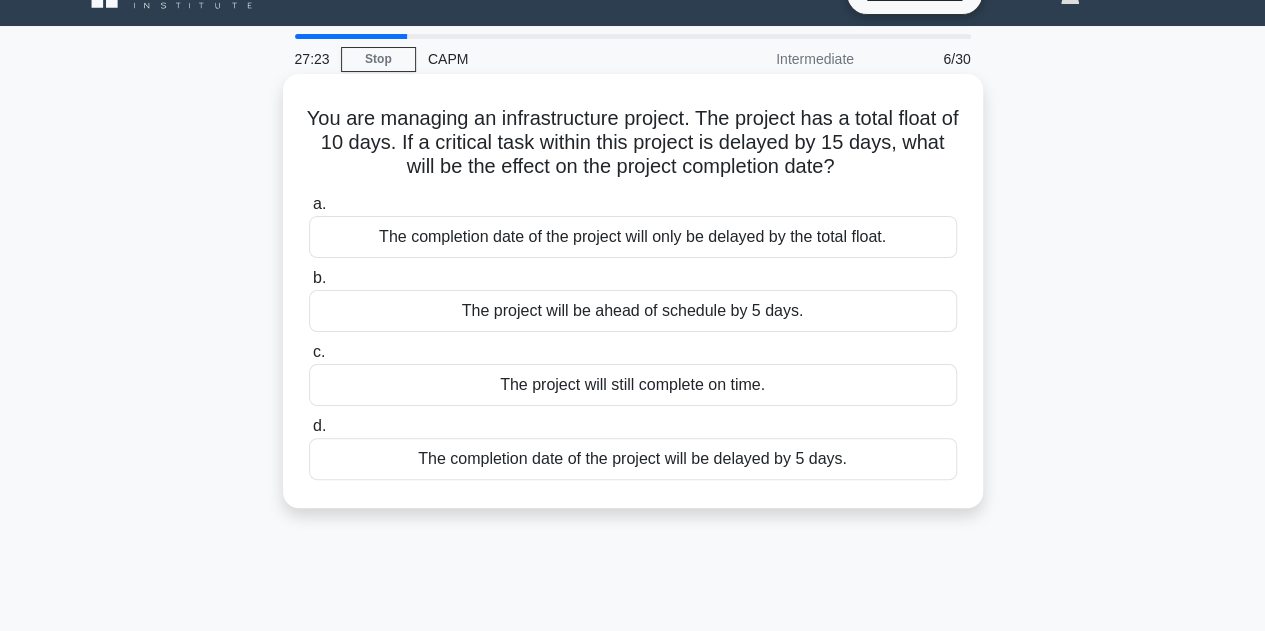 scroll, scrollTop: 0, scrollLeft: 0, axis: both 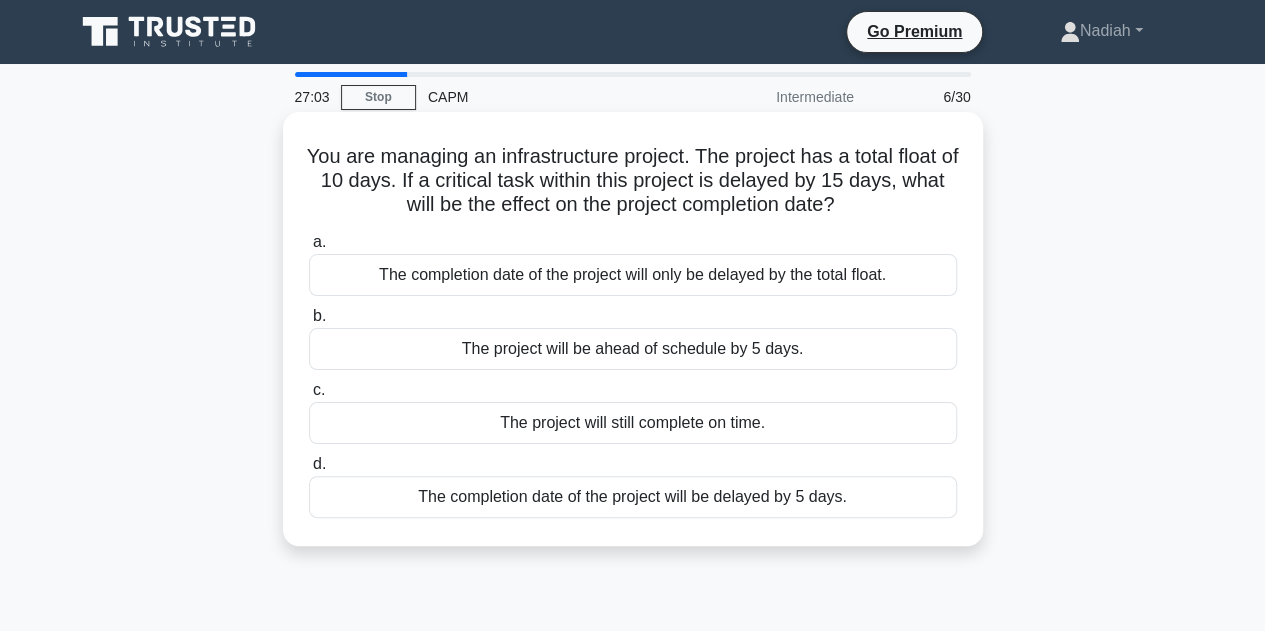 click on "The completion date of the project will be delayed by 5 days." at bounding box center [633, 497] 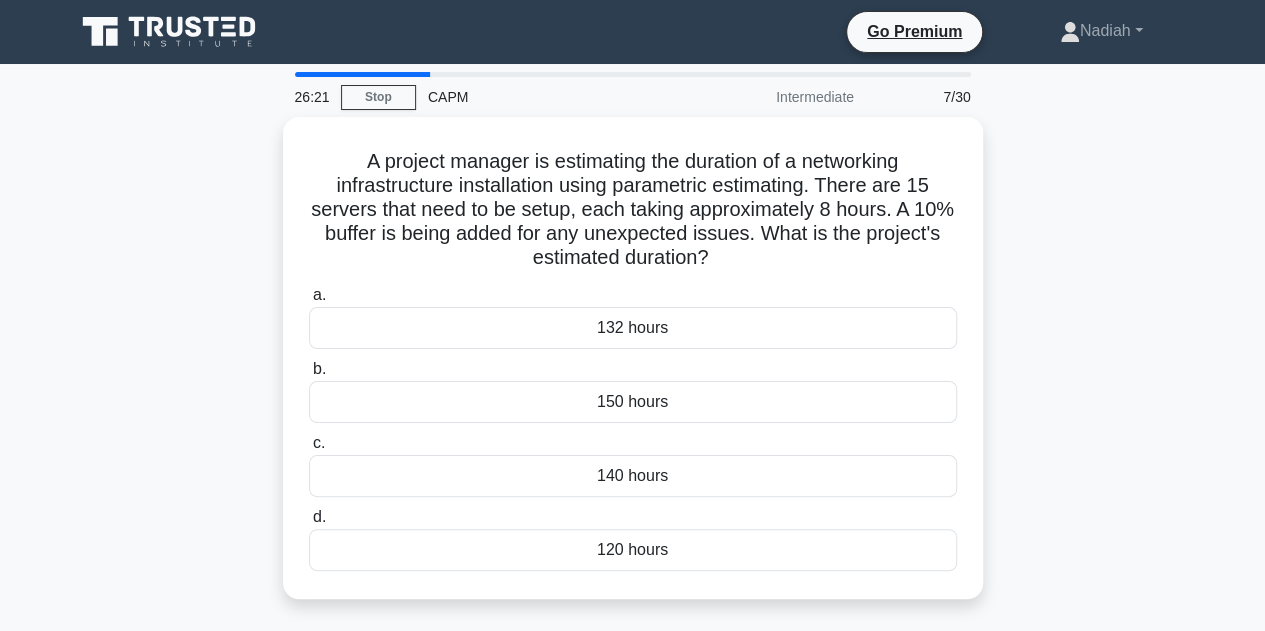 click on "26:21
Stop
CAPM
Intermediate
7/30
A project manager is estimating the duration of a networking infrastructure installation using parametric estimating. There are 15 servers that need to be setup, each taking approximately 8 hours. A 10% buffer is being added for any unexpected issues. What is the project's estimated duration?
.spinner_0XTQ{transform-origin:center;animation:spinner_y6GP .75s linear infinite}@keyframes spinner_y6GP{100%{transform:rotate(360deg)}}
a. b. c. d." at bounding box center (632, 572) 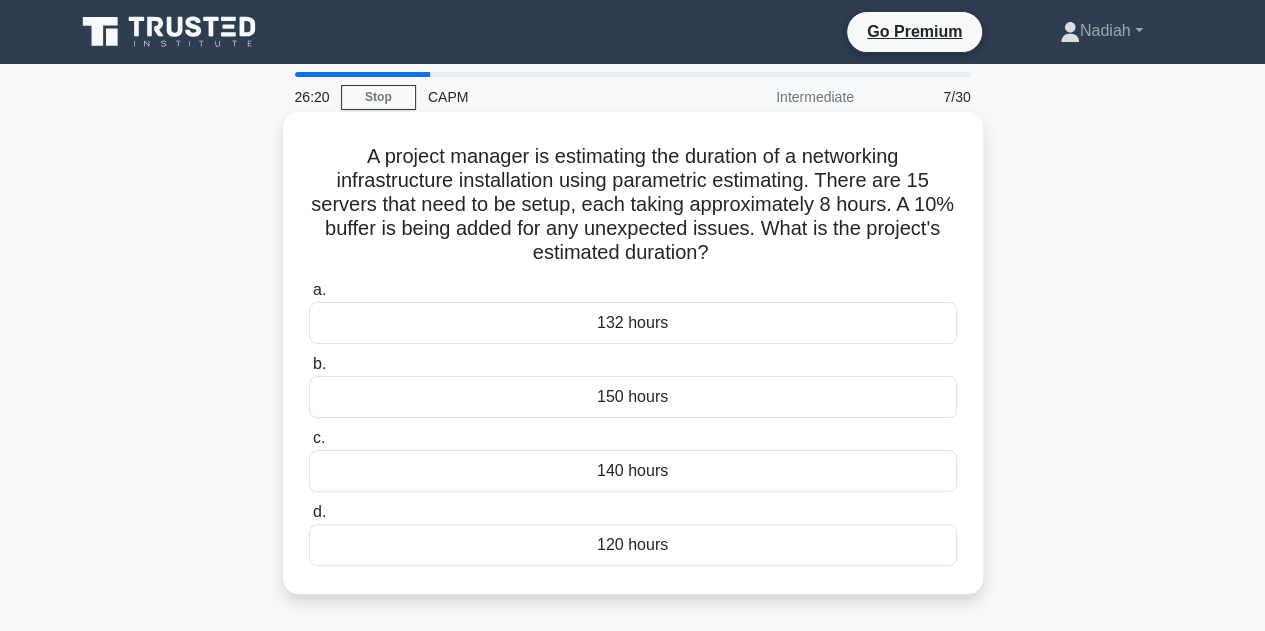 click on "132 hours" at bounding box center [633, 323] 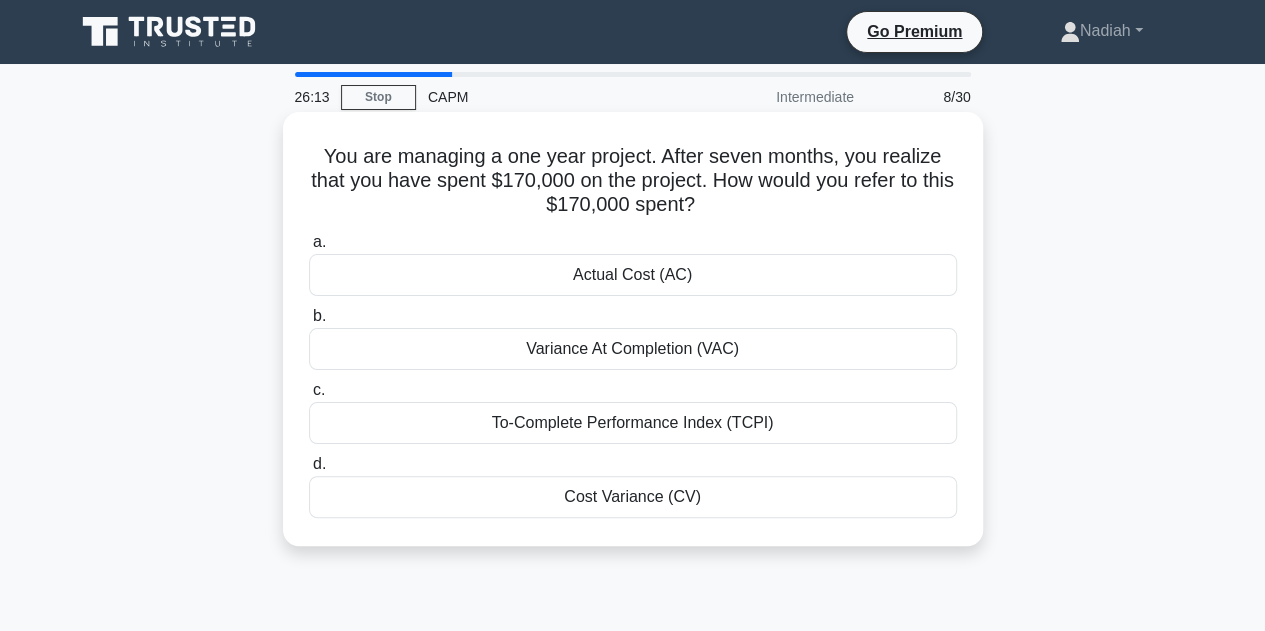 click on "Actual Cost (AC)" at bounding box center [633, 275] 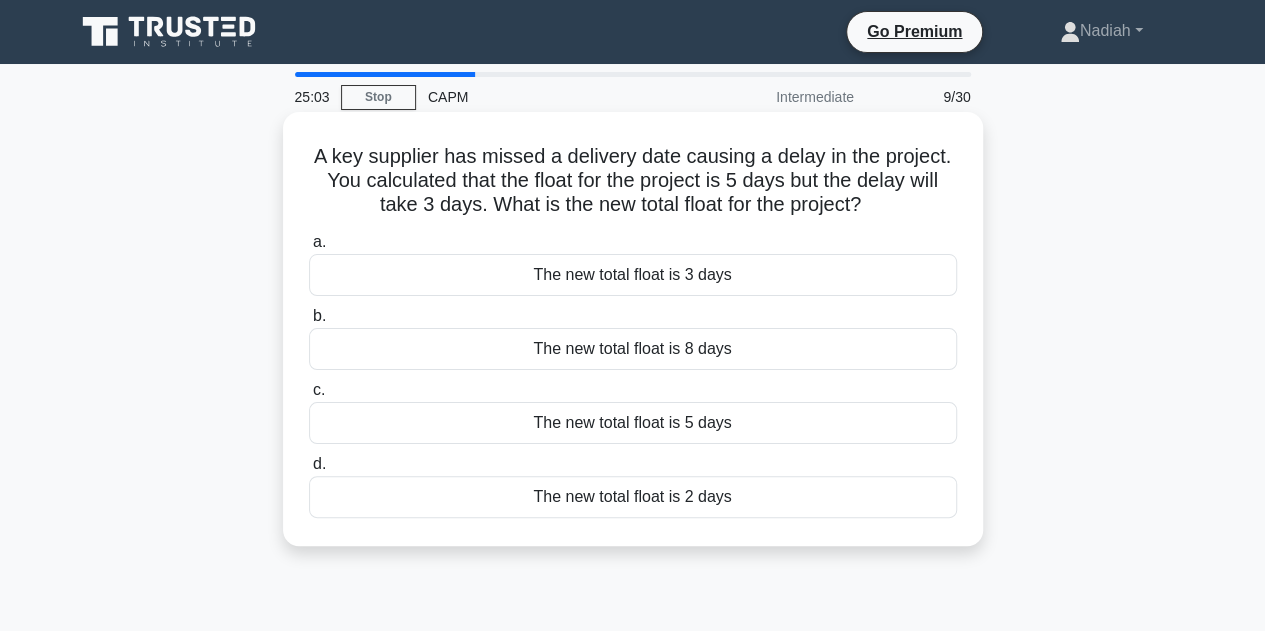 click on "A key supplier has missed a delivery date causing a delay in the project. You calculated that the float for the project is 5 days but the delay will take 3 days. What is the new total float for the project?
.spinner_0XTQ{transform-origin:center;animation:spinner_y6GP .75s linear infinite}@keyframes spinner_y6GP{100%{transform:rotate(360deg)}}" at bounding box center [633, 181] 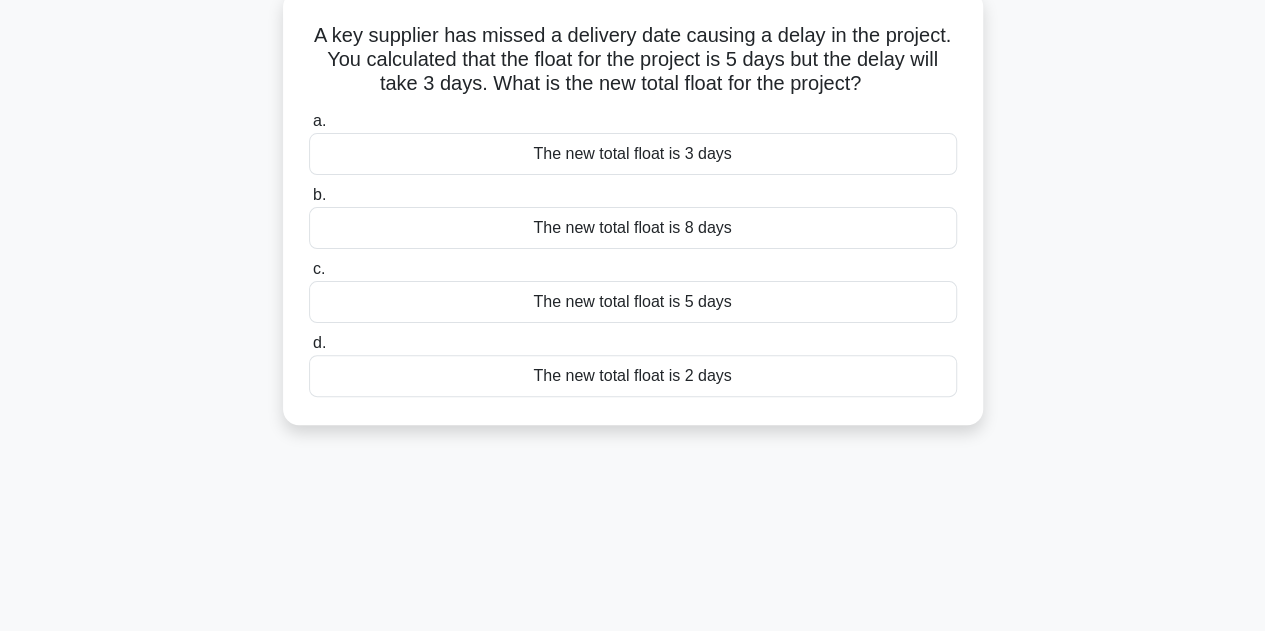 scroll, scrollTop: 0, scrollLeft: 0, axis: both 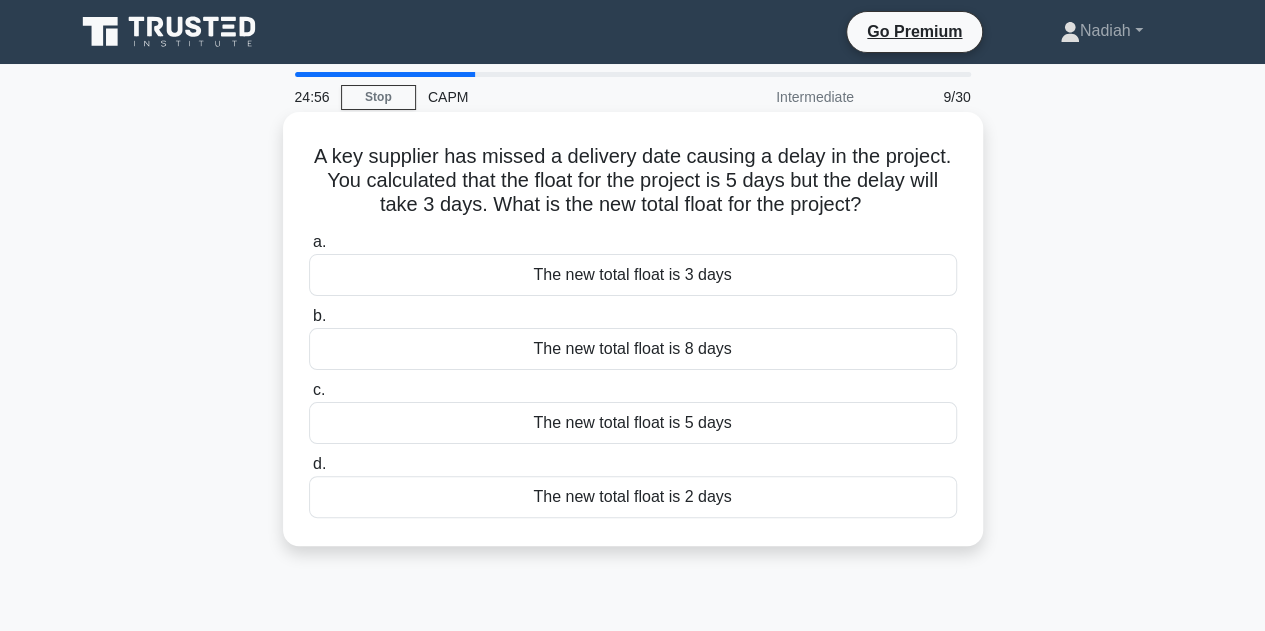 click on ".spinner_0XTQ{transform-origin:center;animation:spinner_y6GP .75s linear infinite}@keyframes spinner_y6GP{100%{transform:rotate(360deg)}}" 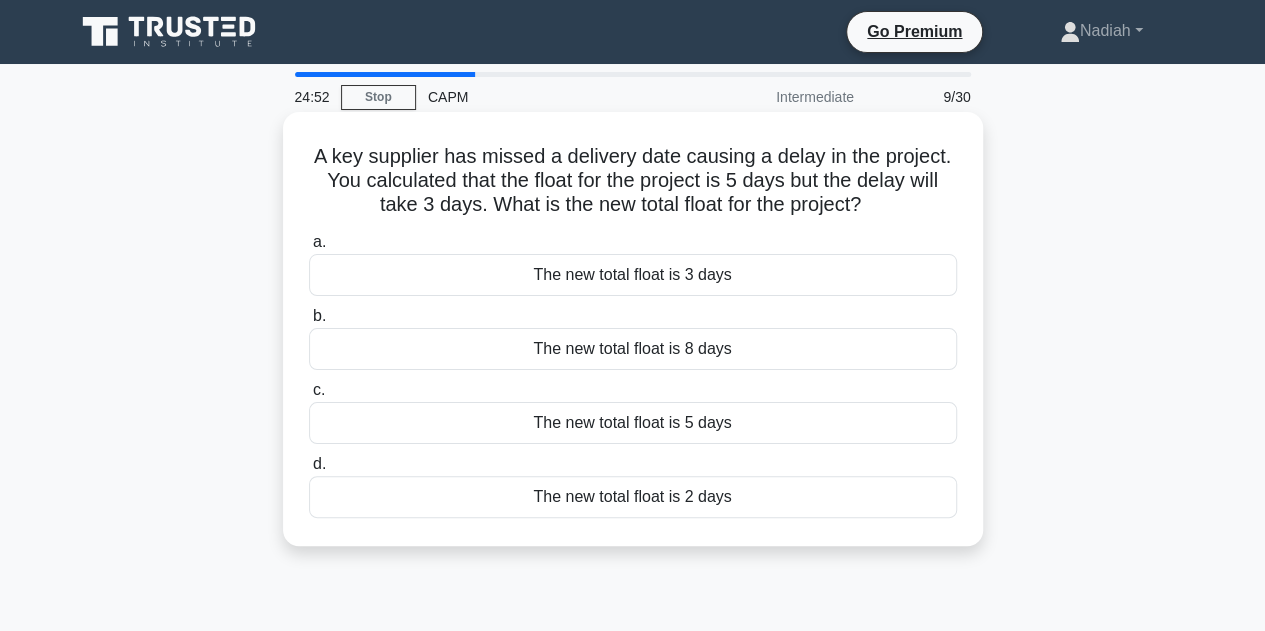 click on "The new total float is 2 days" at bounding box center (633, 497) 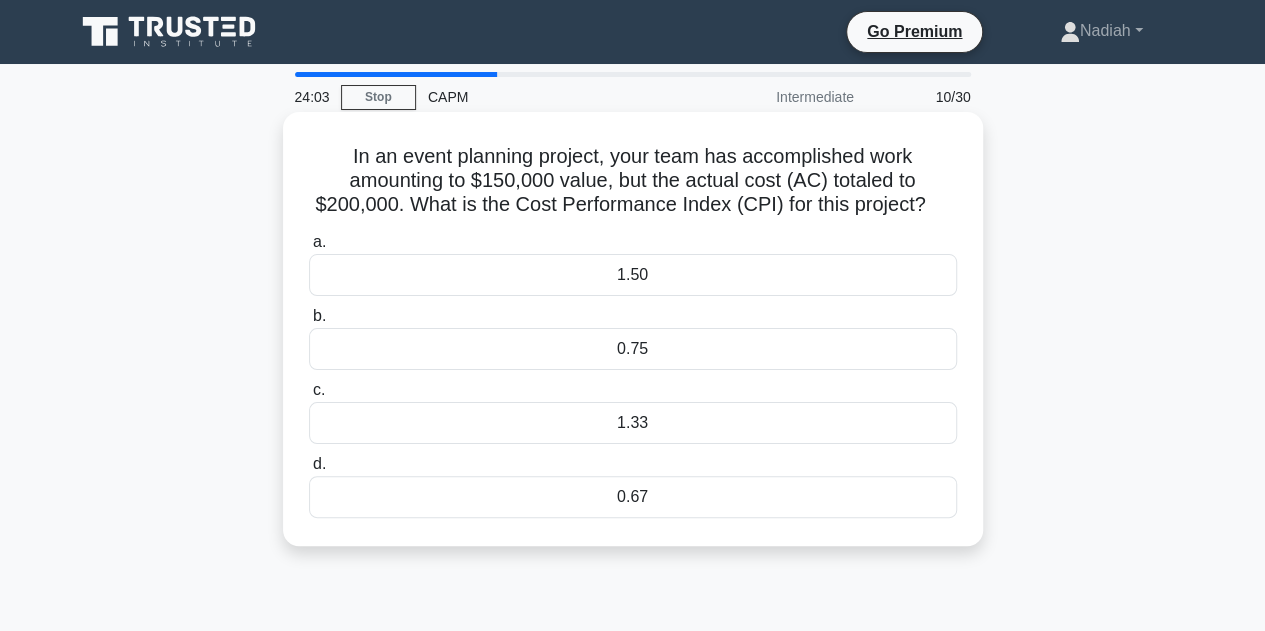 click on "In an event planning project, your team has accomplished work amounting to $150,000 value, but the actual cost (AC) totaled to $200,000. What is the Cost Performance Index (CPI) for this project?
.spinner_0XTQ{transform-origin:center;animation:spinner_y6GP .75s linear infinite}@keyframes spinner_y6GP{100%{transform:rotate(360deg)}}" at bounding box center (633, 181) 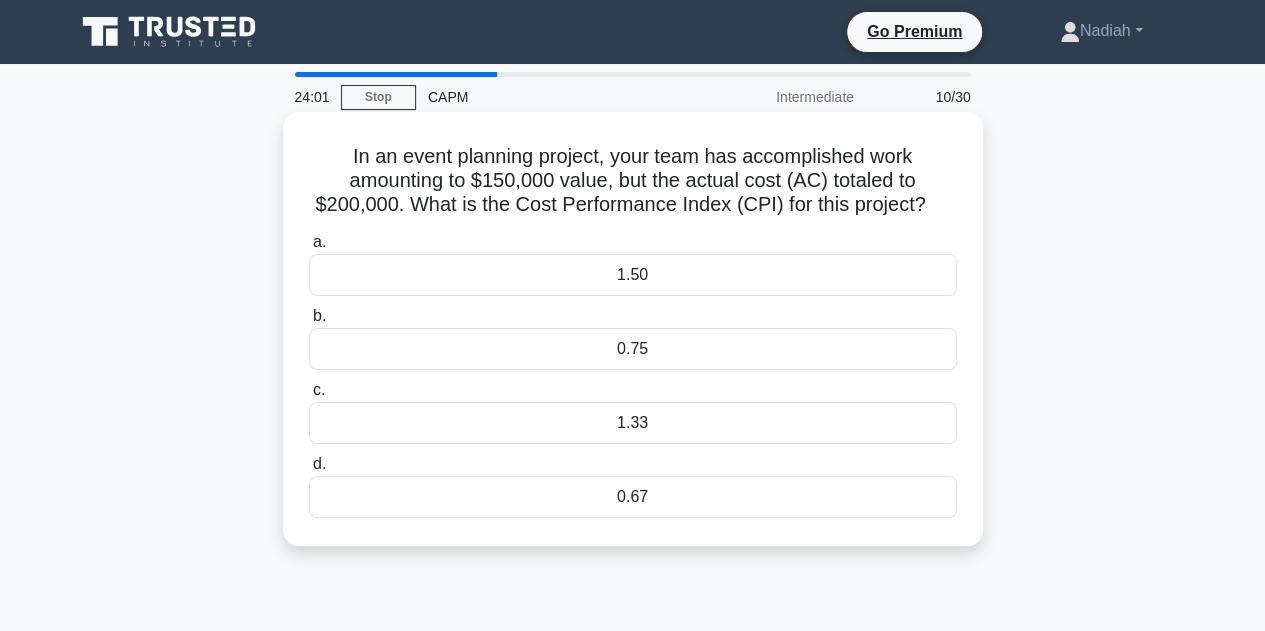 click on "0.75" at bounding box center [633, 349] 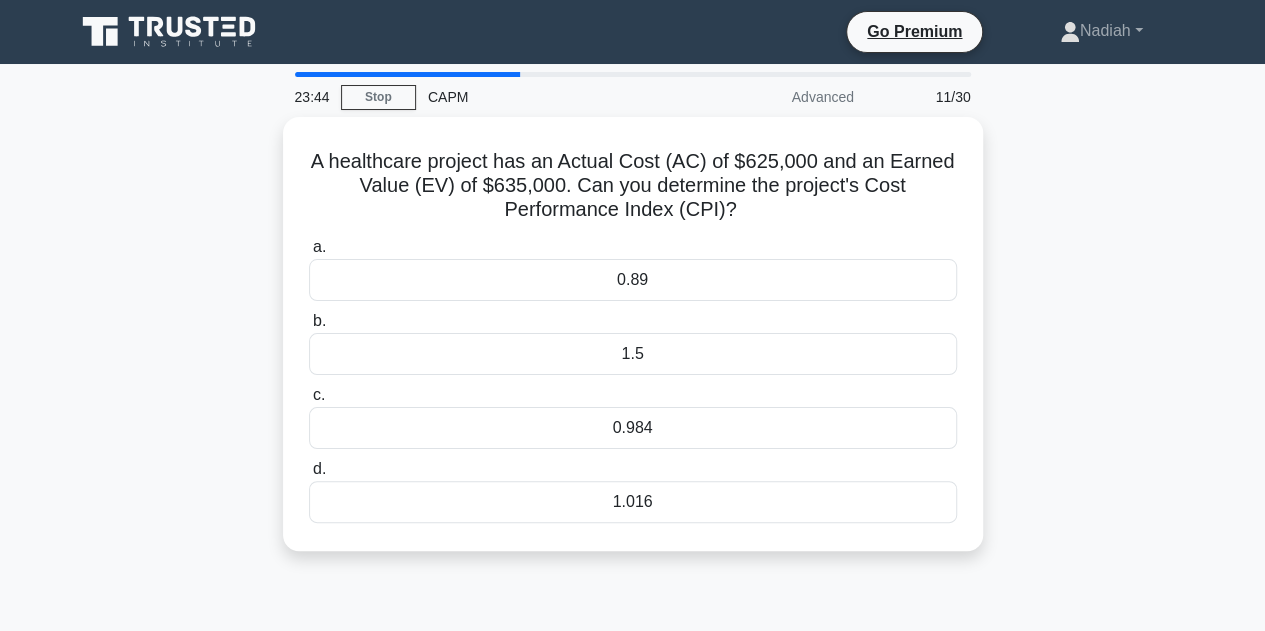 click on "23:44
Stop
CAPM
Advanced
11/30
A healthcare project has an Actual Cost (AC) of $625,000 and an Earned Value (EV) of $635,000. Can you determine the project's Cost Performance Index (CPI)?
.spinner_0XTQ{transform-origin:center;animation:spinner_y6GP .75s linear infinite}@keyframes spinner_y6GP{100%{transform:rotate(360deg)}}
a." at bounding box center [632, 572] 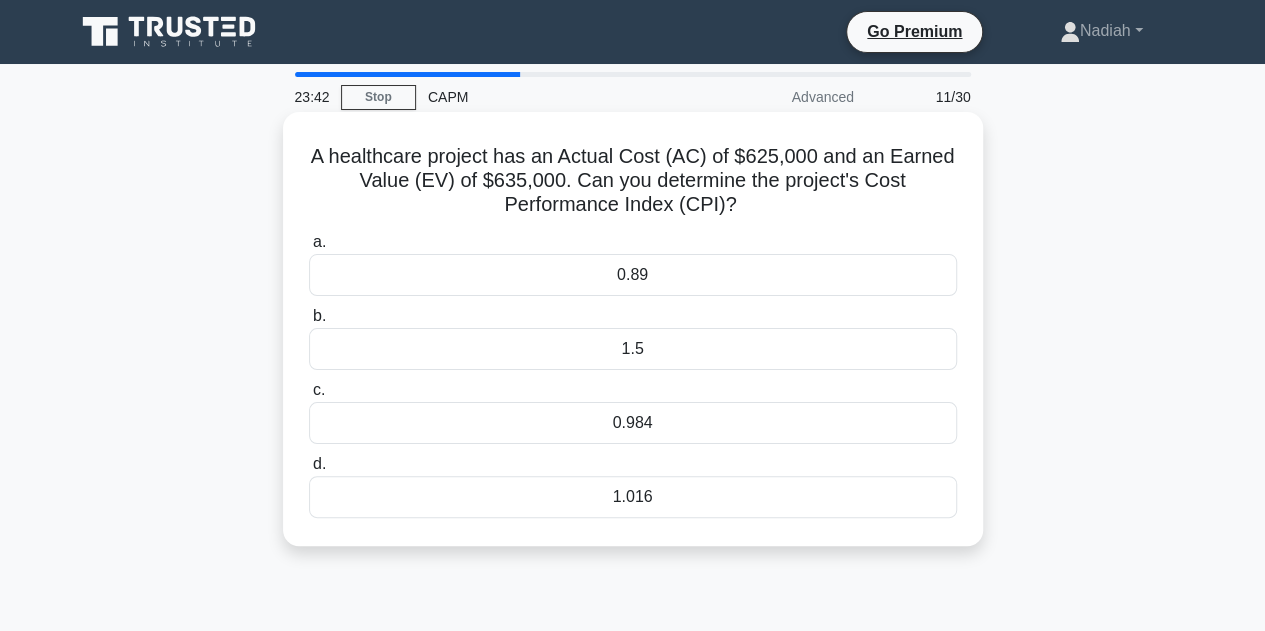 click on "1.016" at bounding box center (633, 497) 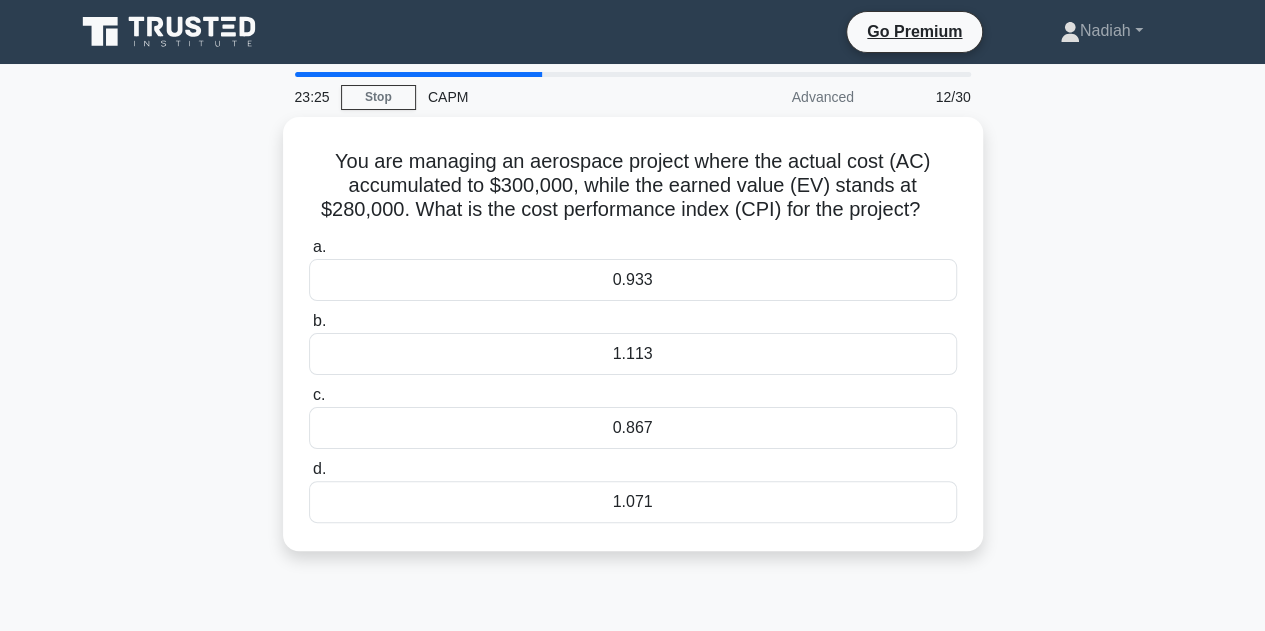click on "23:25
Stop
CAPM
Advanced
12/30
You are managing an aerospace project where the actual cost (AC) accumulated to $300,000, while the earned value (EV) stands at $280,000. What is the cost performance index (CPI) for the project?
.spinner_0XTQ{transform-origin:center;animation:spinner_y6GP .75s linear infinite}@keyframes spinner_y6GP{100%{transform:rotate(360deg)}}
a.
b. c. d." at bounding box center [632, 572] 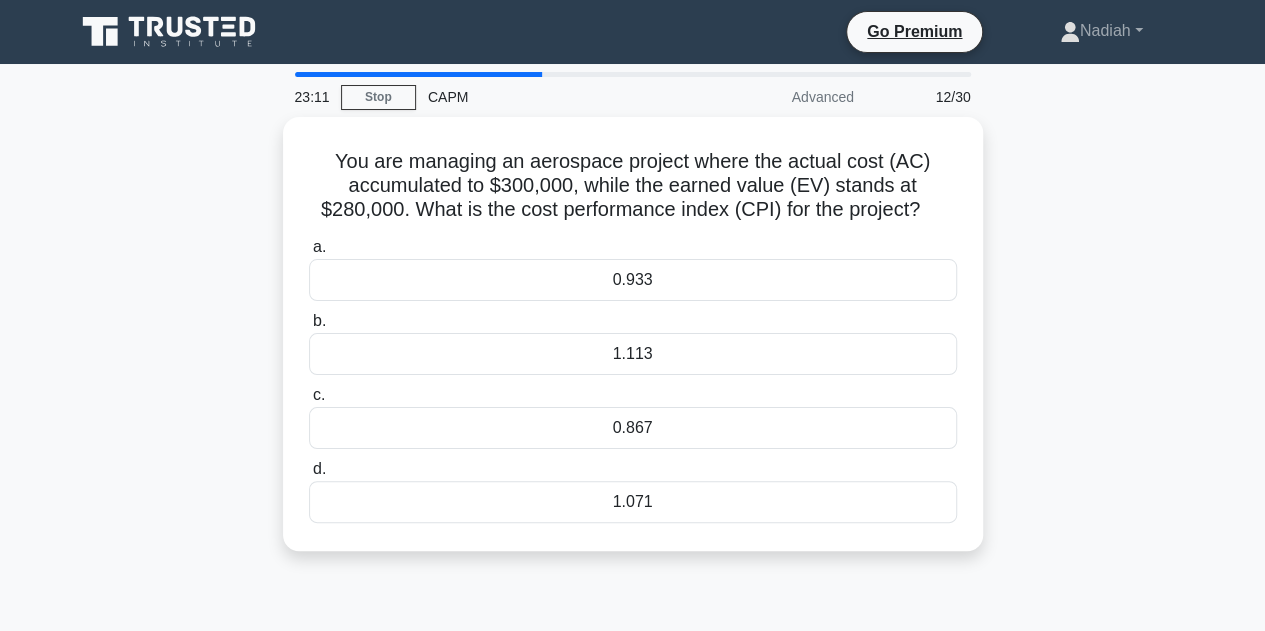 click on "23:11
Stop
CAPM
Advanced
12/30
You are managing an aerospace project where the actual cost (AC) accumulated to $300,000, while the earned value (EV) stands at $280,000. What is the cost performance index (CPI) for the project?
.spinner_0XTQ{transform-origin:center;animation:spinner_y6GP .75s linear infinite}@keyframes spinner_y6GP{100%{transform:rotate(360deg)}}
a.
b. c. d." at bounding box center (632, 572) 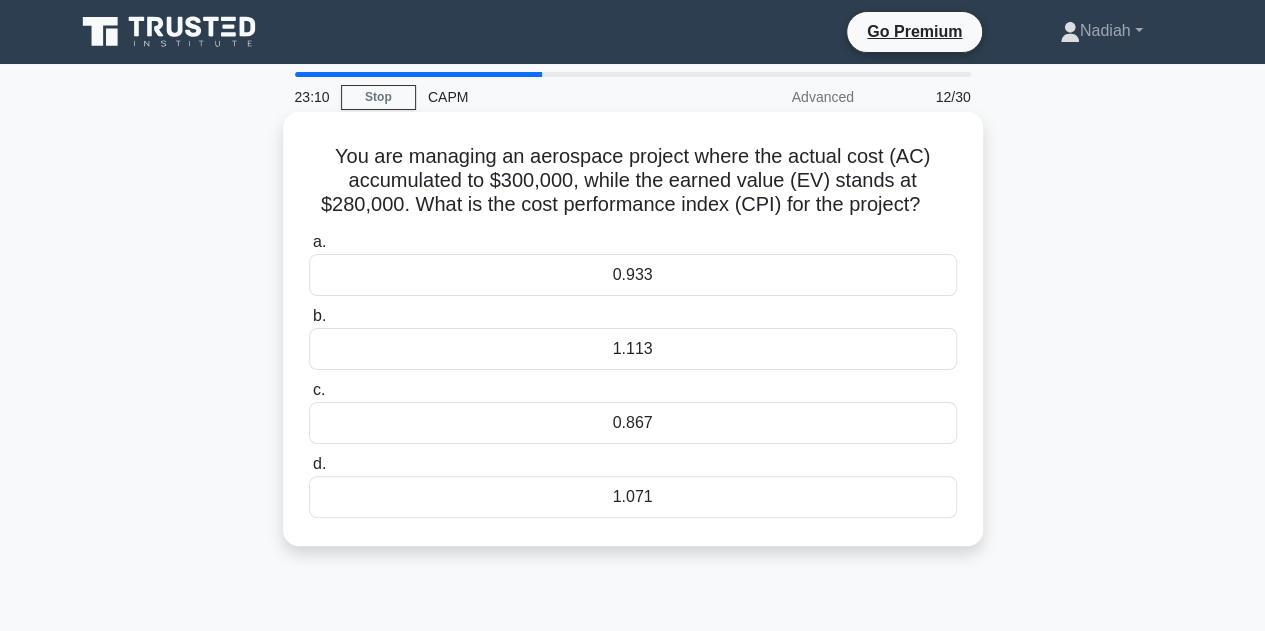 click on "0.933" at bounding box center [633, 275] 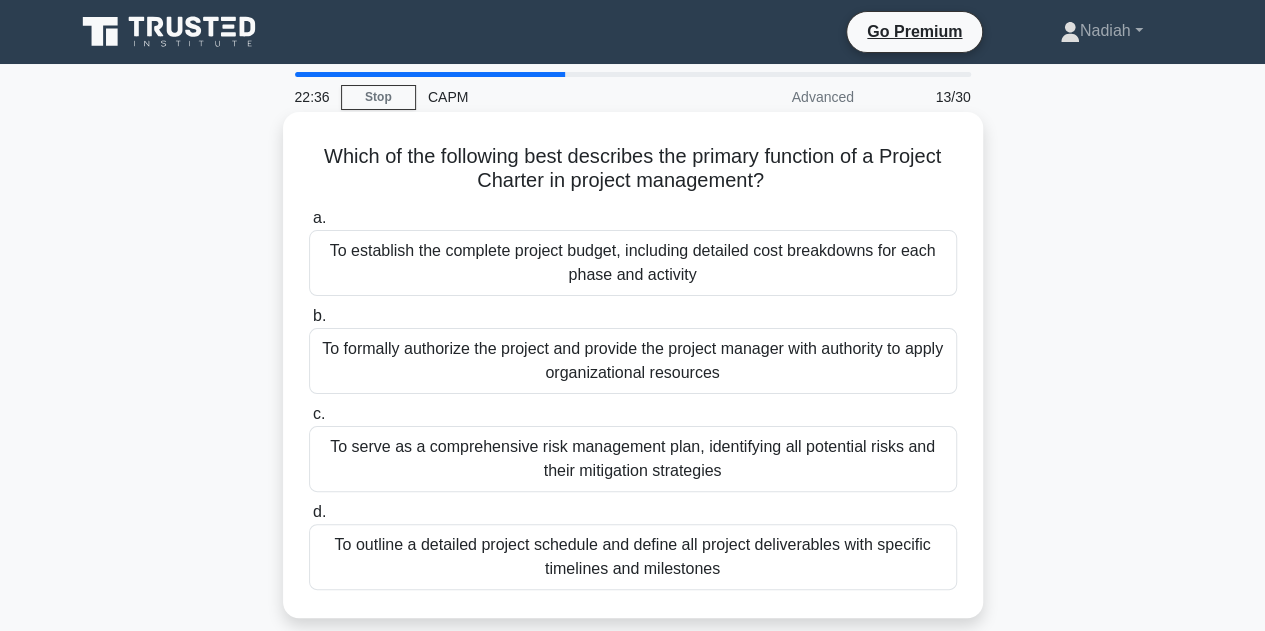 click on "To formally authorize the project and provide the project manager with authority to apply organizational resources" at bounding box center [633, 361] 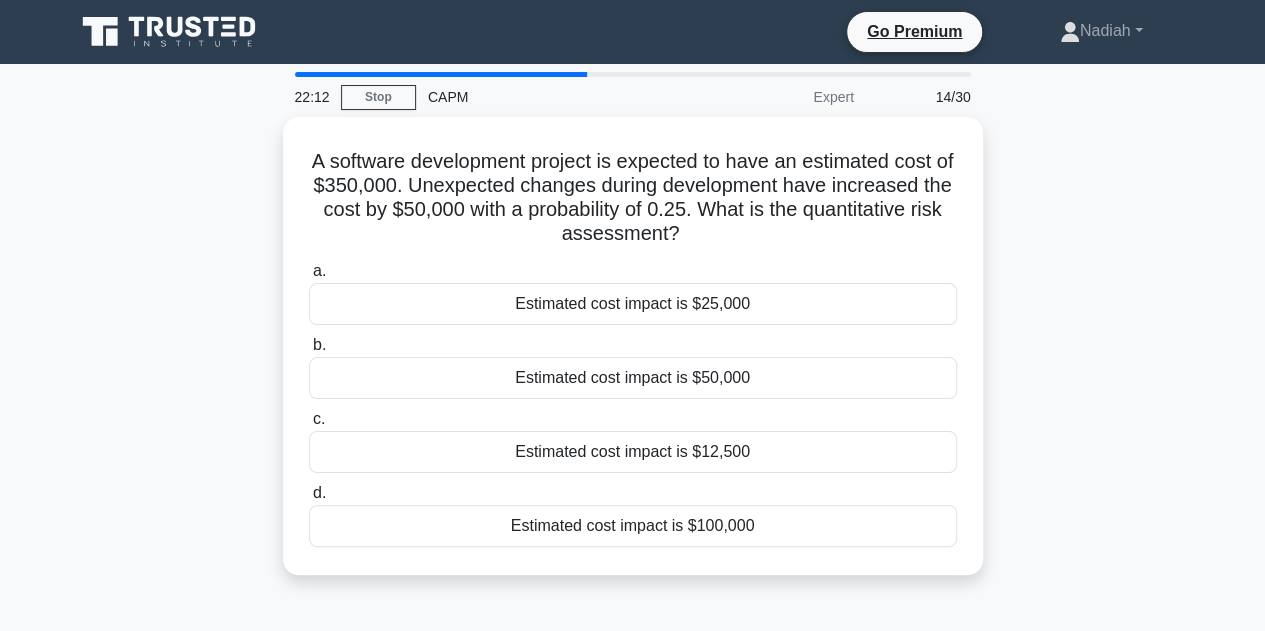 drag, startPoint x: 714, startPoint y: 223, endPoint x: 260, endPoint y: 142, distance: 461.16916 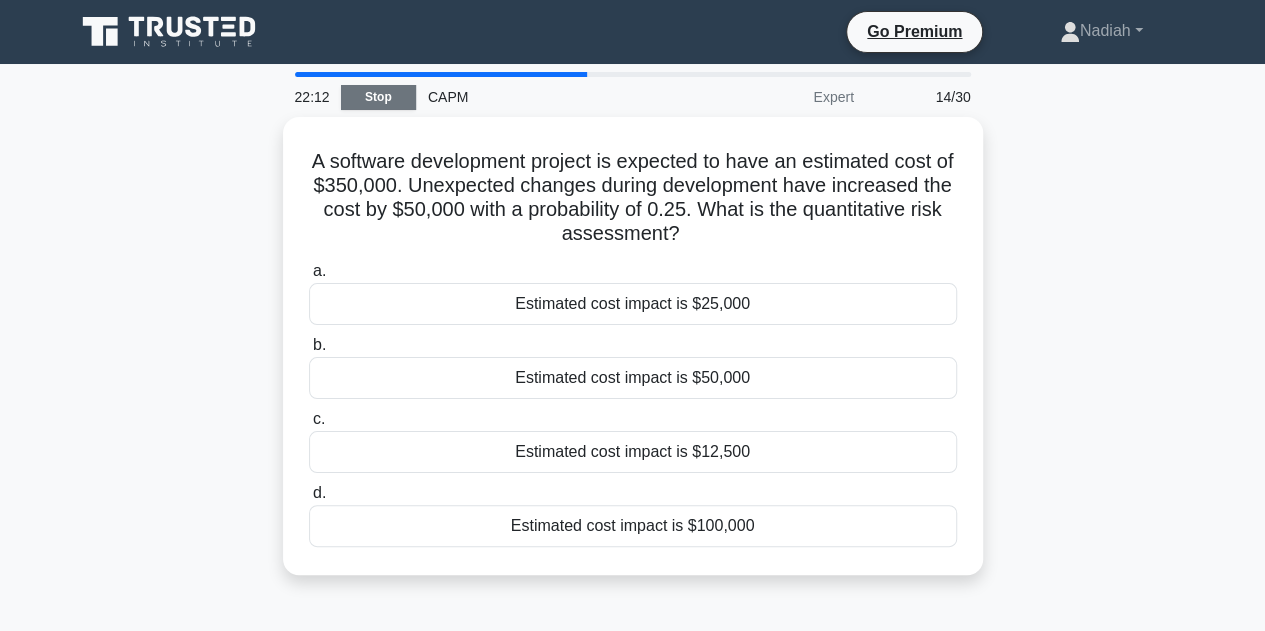 copy on "A software development project is expected to have an estimated cost of $350,000. Unexpected changes during development have increased the cost by $50,000 with a probability of 0.25. What is the quantitative risk assessment?" 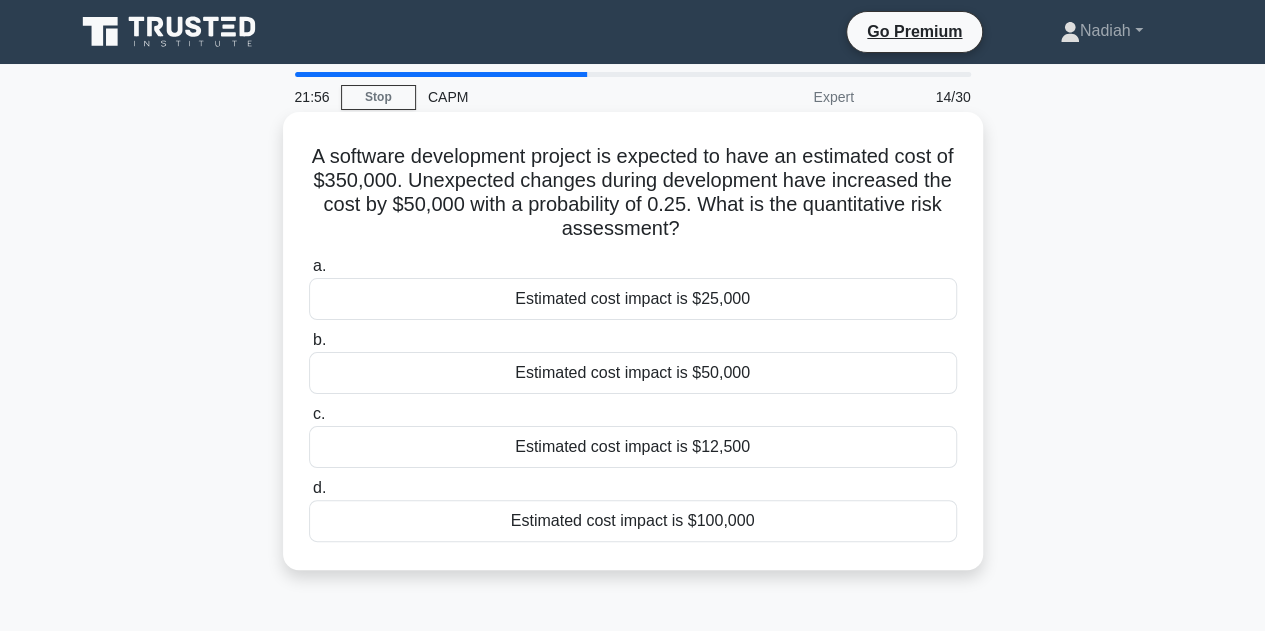 click on "Estimated cost impact is $12,500" at bounding box center [633, 447] 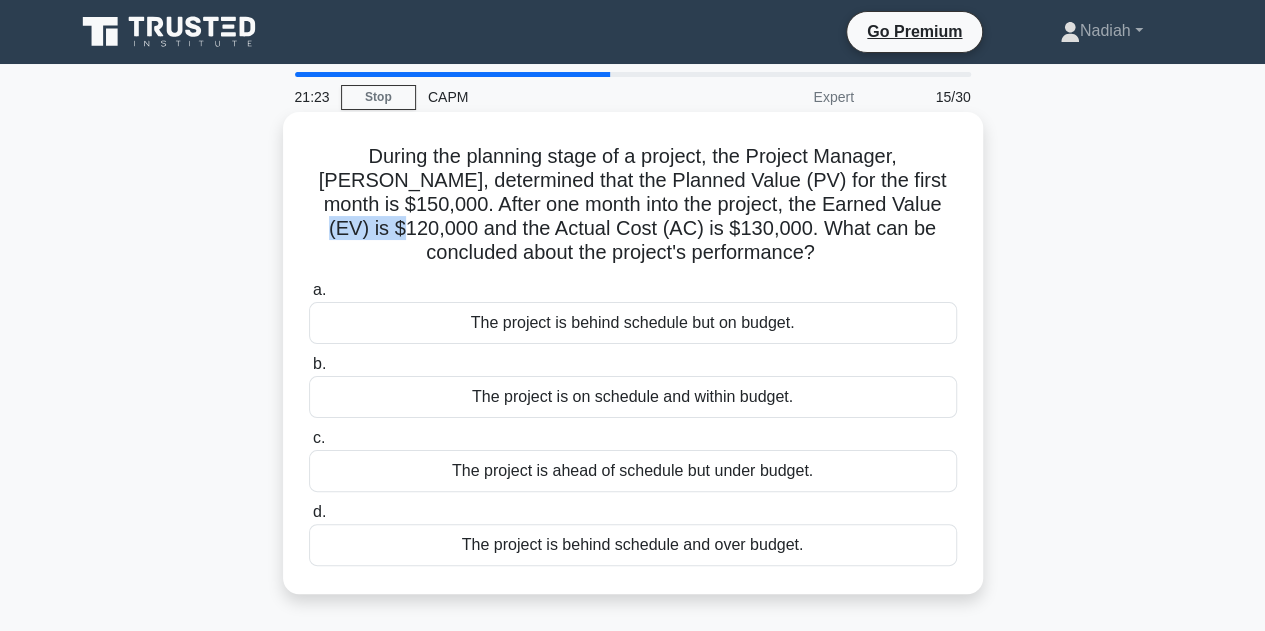 drag, startPoint x: 834, startPoint y: 204, endPoint x: 931, endPoint y: 209, distance: 97.128784 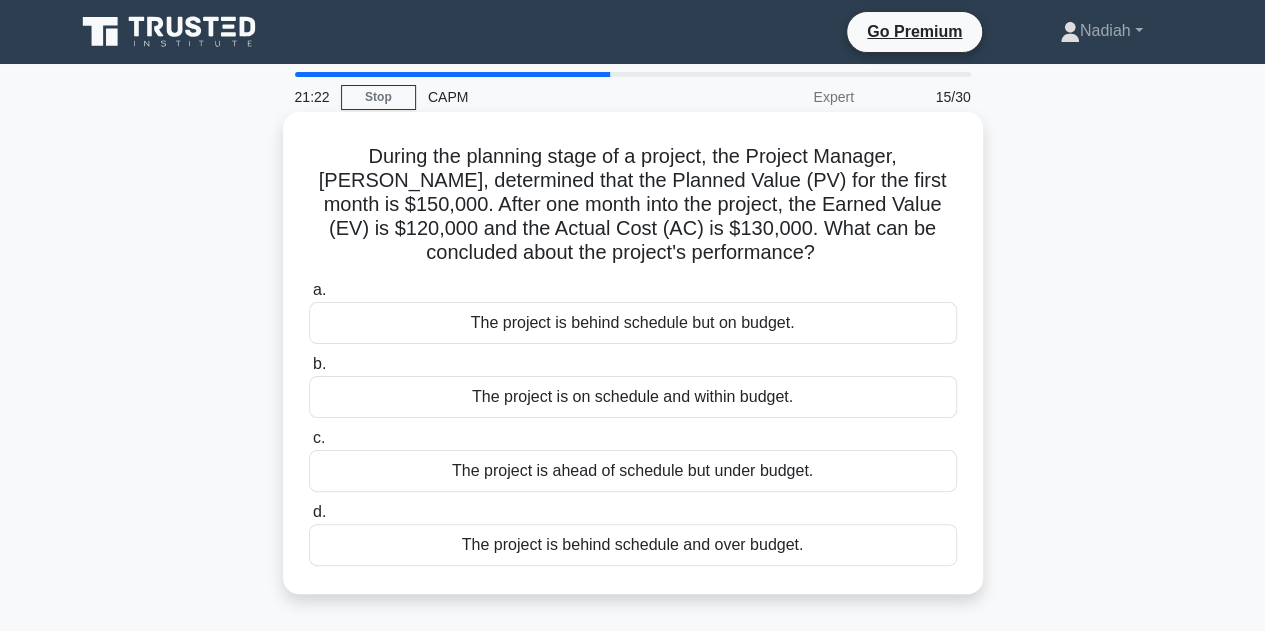 click on "During the planning stage of a project, the Project Manager, Jack, determined that the Planned Value (PV) for the first month is $150,000. After one month into the project, the Earned Value (EV) is $120,000 and the Actual Cost (AC) is $130,000. What can be concluded about the project's performance?
.spinner_0XTQ{transform-origin:center;animation:spinner_y6GP .75s linear infinite}@keyframes spinner_y6GP{100%{transform:rotate(360deg)}}" at bounding box center [633, 205] 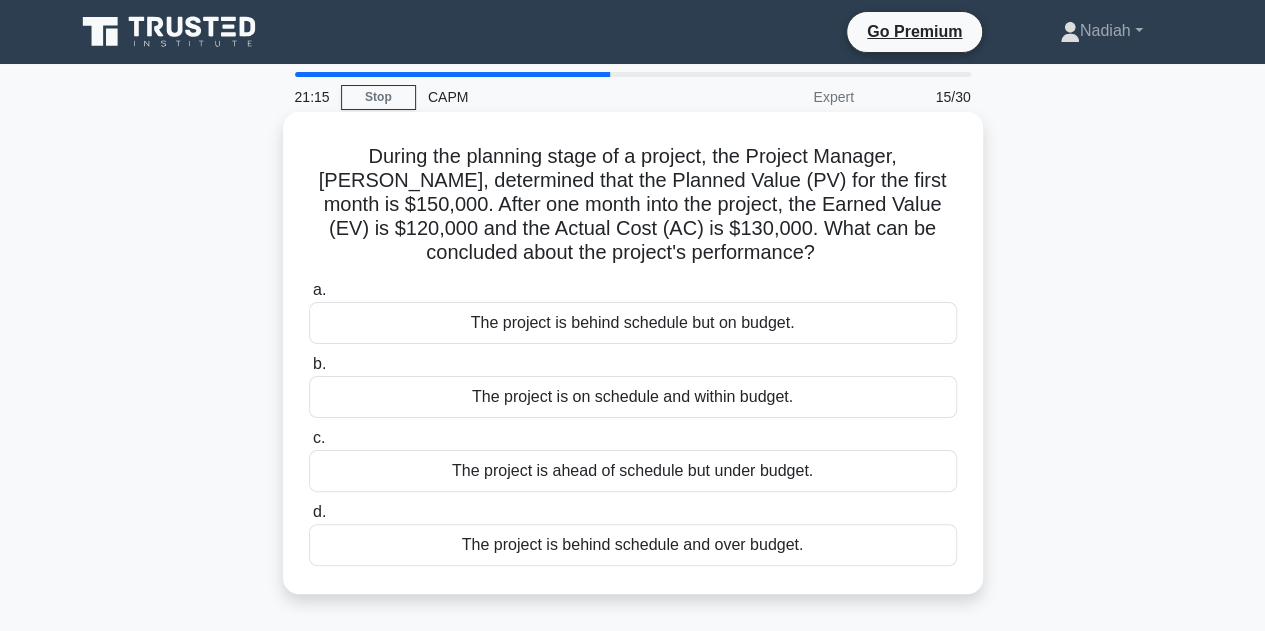 click on "The project is ahead of schedule but under budget." at bounding box center [633, 471] 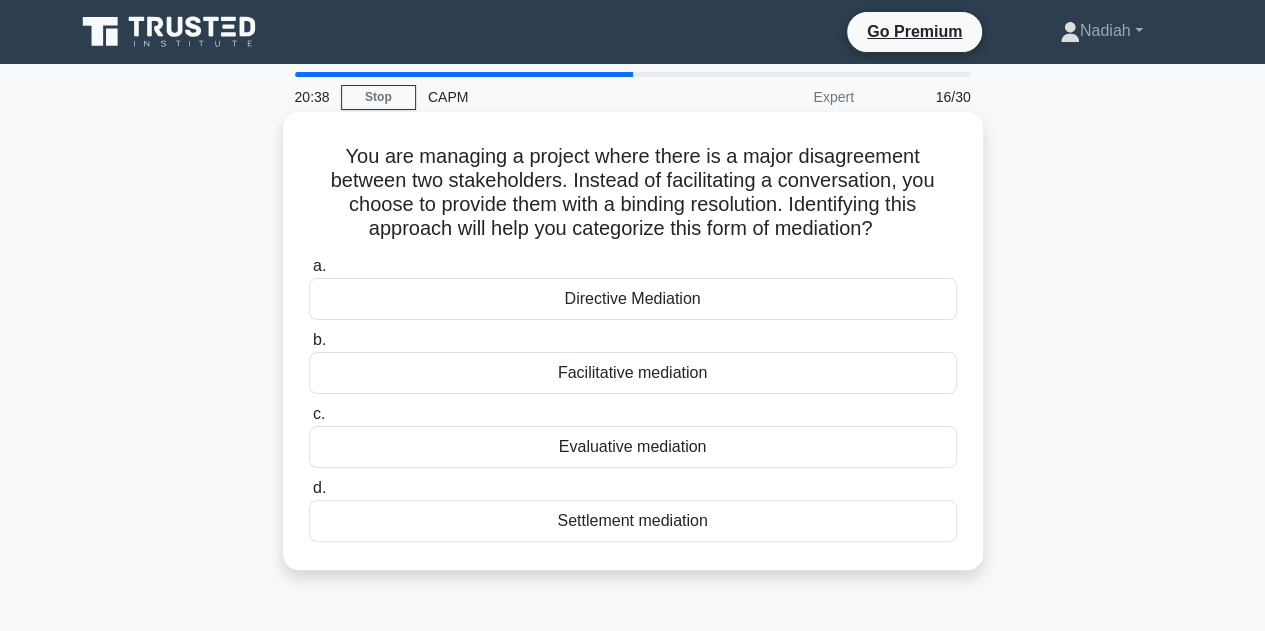 click on "Settlement mediation" at bounding box center [633, 521] 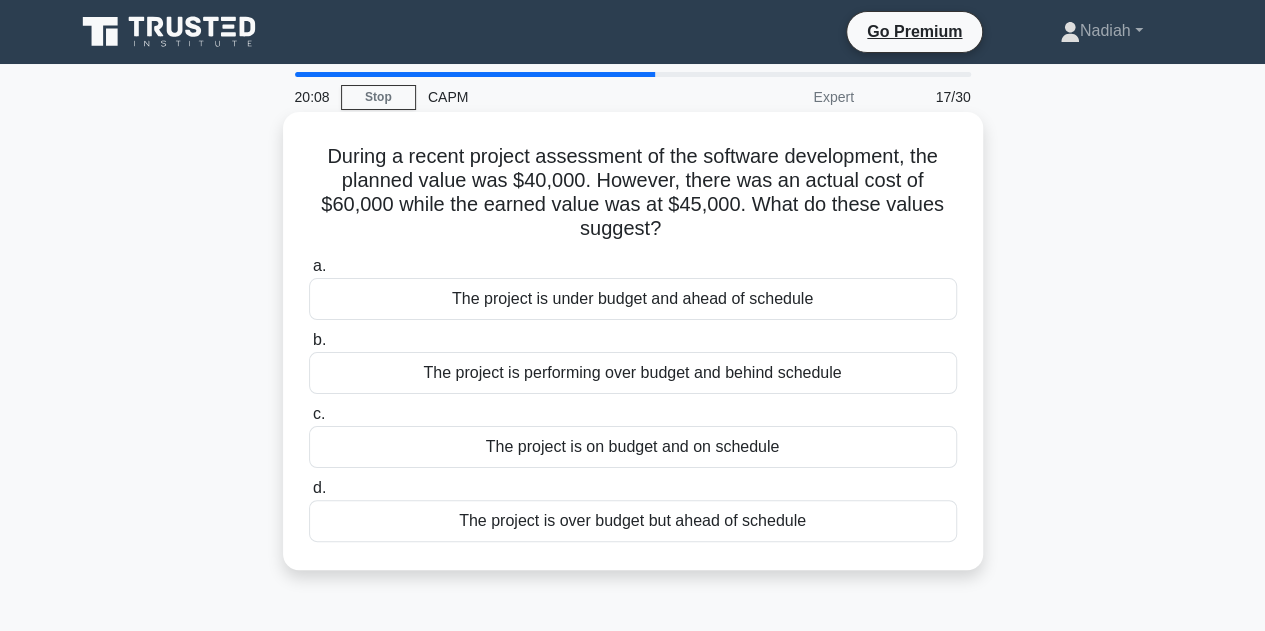 click on "The project is performing over budget and behind schedule" at bounding box center [633, 373] 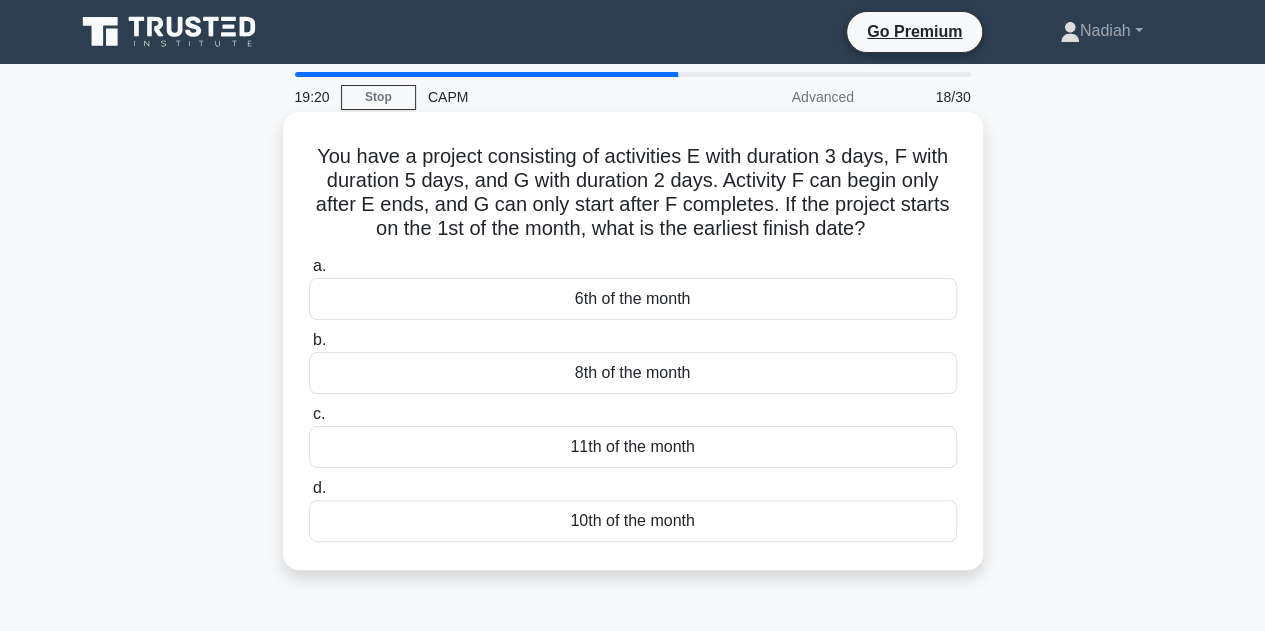 click on "10th of the month" at bounding box center (633, 521) 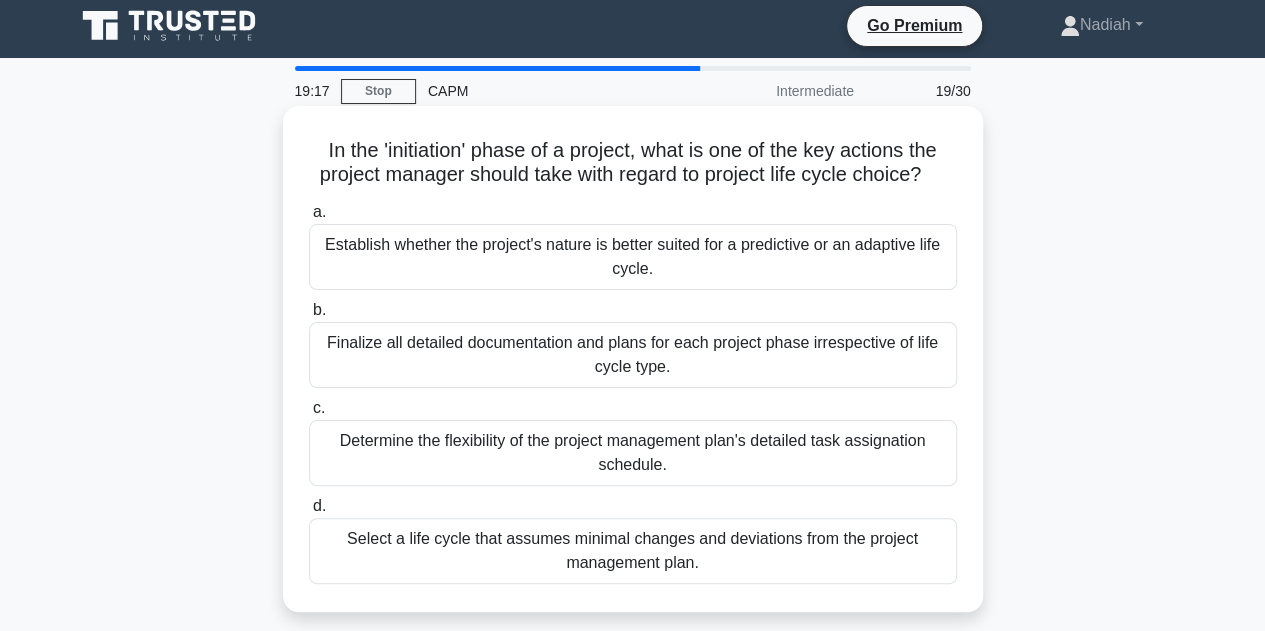 drag, startPoint x: 906, startPoint y: 221, endPoint x: 908, endPoint y: 261, distance: 40.04997 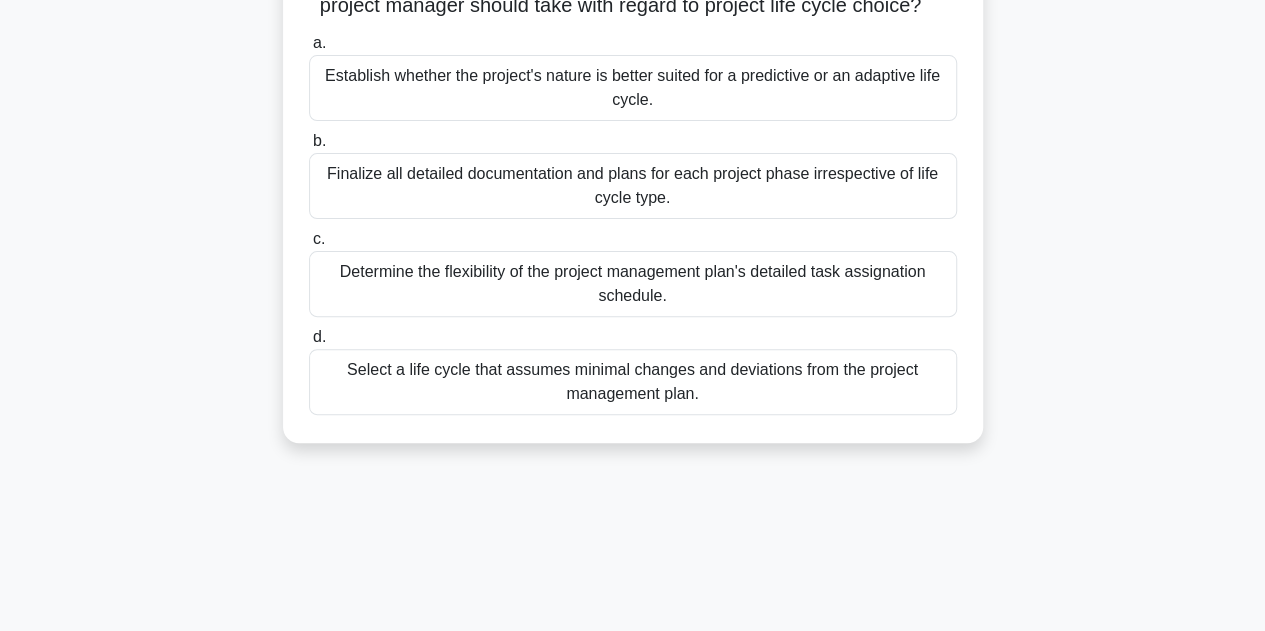 scroll, scrollTop: 186, scrollLeft: 0, axis: vertical 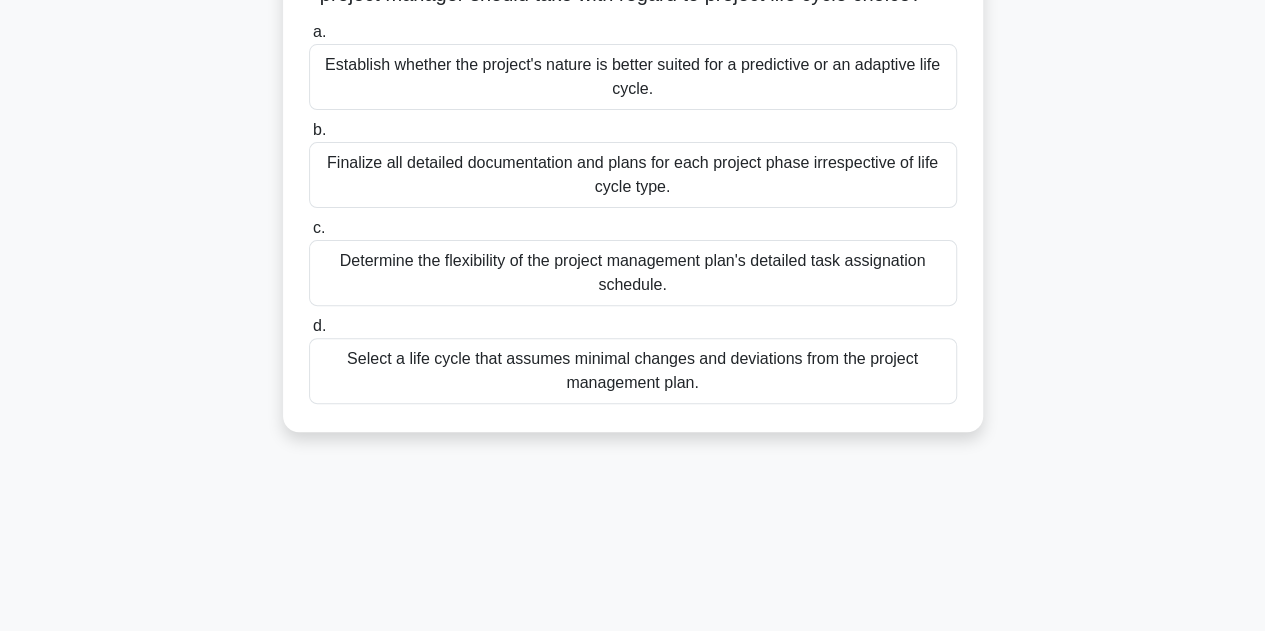 click on "Establish whether the project's nature is better suited for a predictive or an adaptive life cycle." at bounding box center (633, 77) 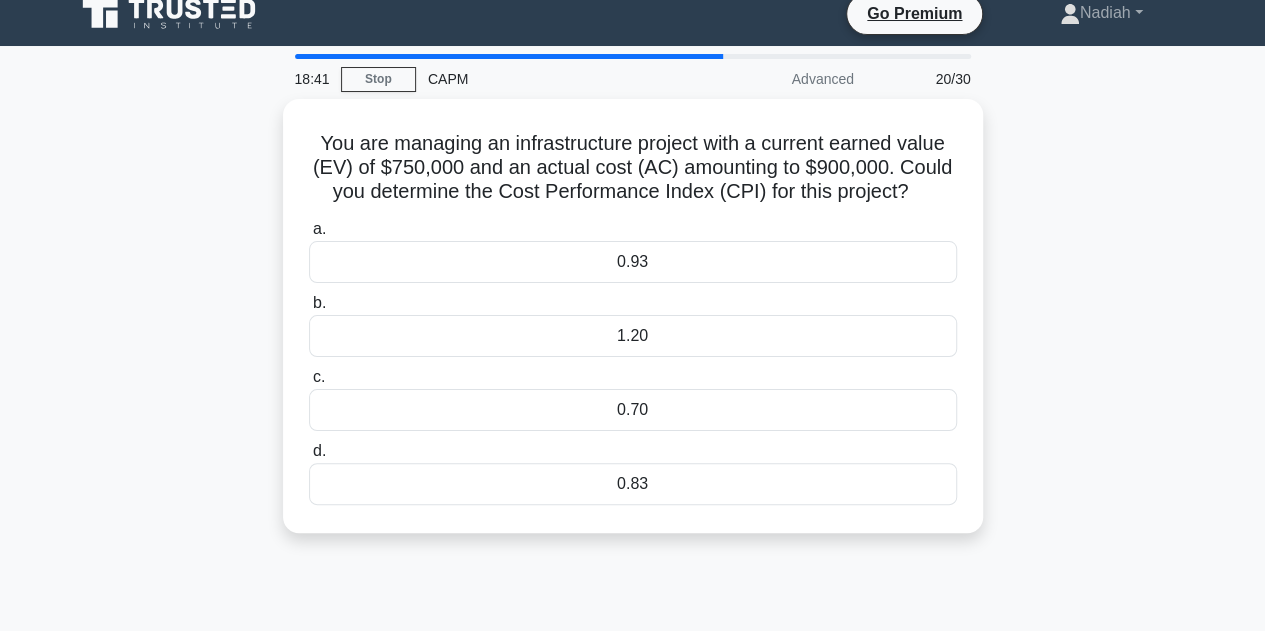 scroll, scrollTop: 0, scrollLeft: 0, axis: both 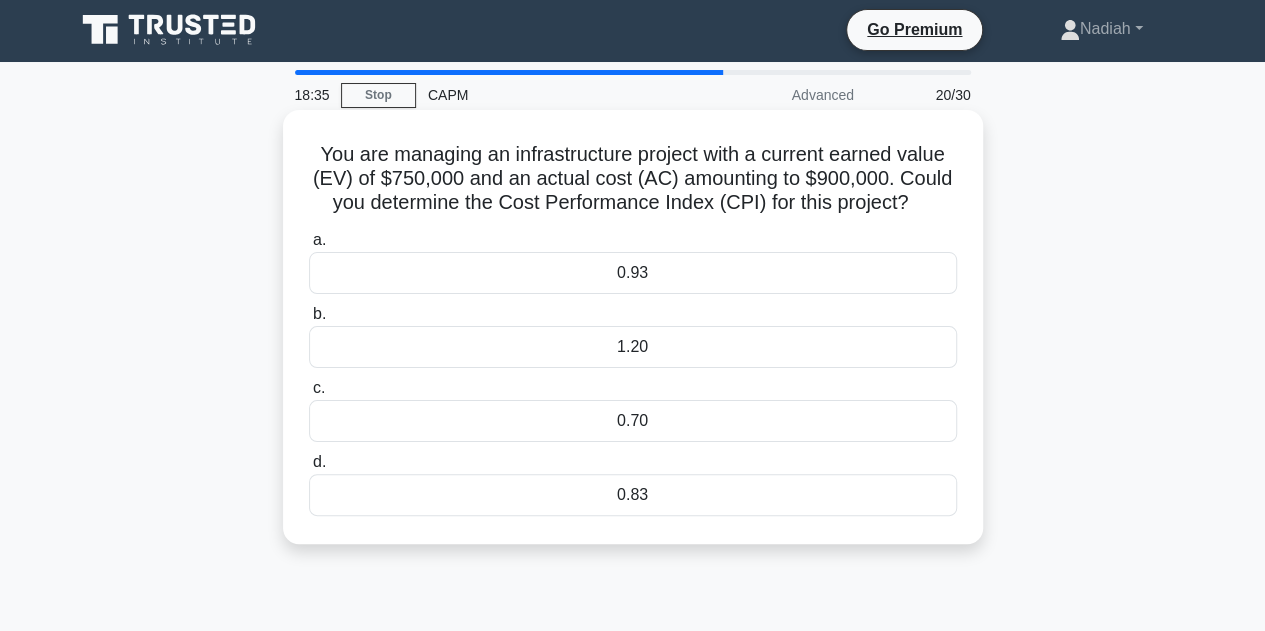drag, startPoint x: 571, startPoint y: 237, endPoint x: 582, endPoint y: 253, distance: 19.416489 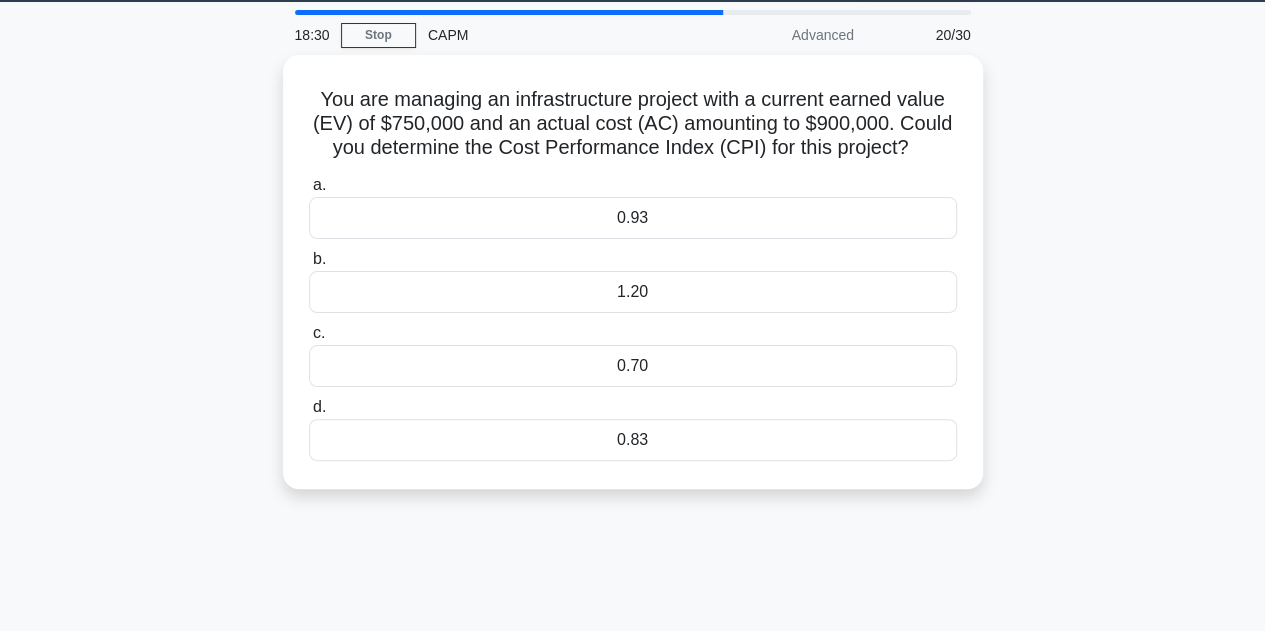 scroll, scrollTop: 71, scrollLeft: 0, axis: vertical 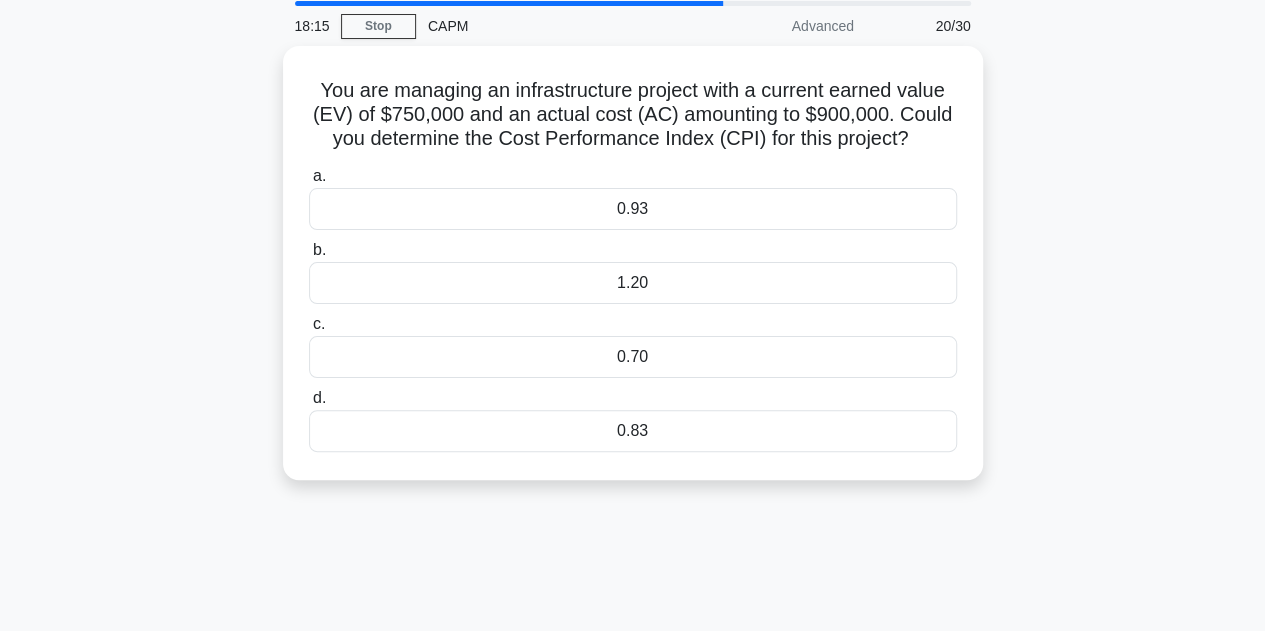 click on "You are managing an infrastructure project with a current earned value (EV) of $750,000 and an actual cost (AC) amounting to $900,000. Could you determine the Cost Performance Index (CPI) for this project?
.spinner_0XTQ{transform-origin:center;animation:spinner_y6GP .75s linear infinite}@keyframes spinner_y6GP{100%{transform:rotate(360deg)}}
a.
0.93
b. c. d." at bounding box center [633, 275] 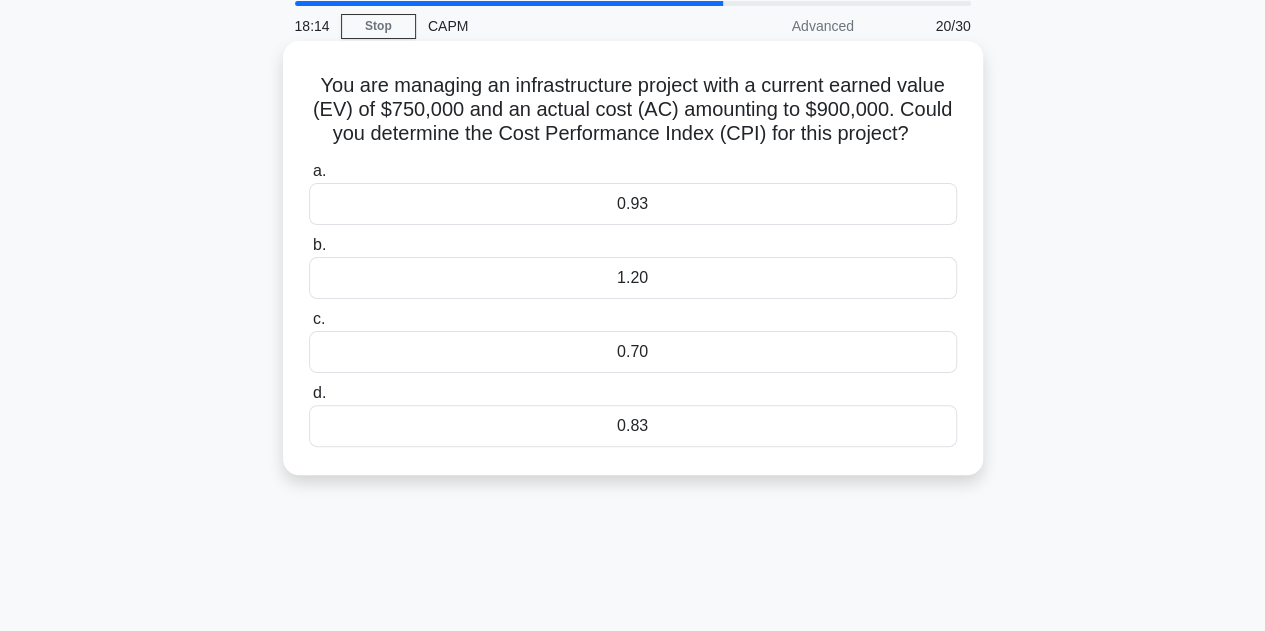 click on "0.83" at bounding box center (633, 426) 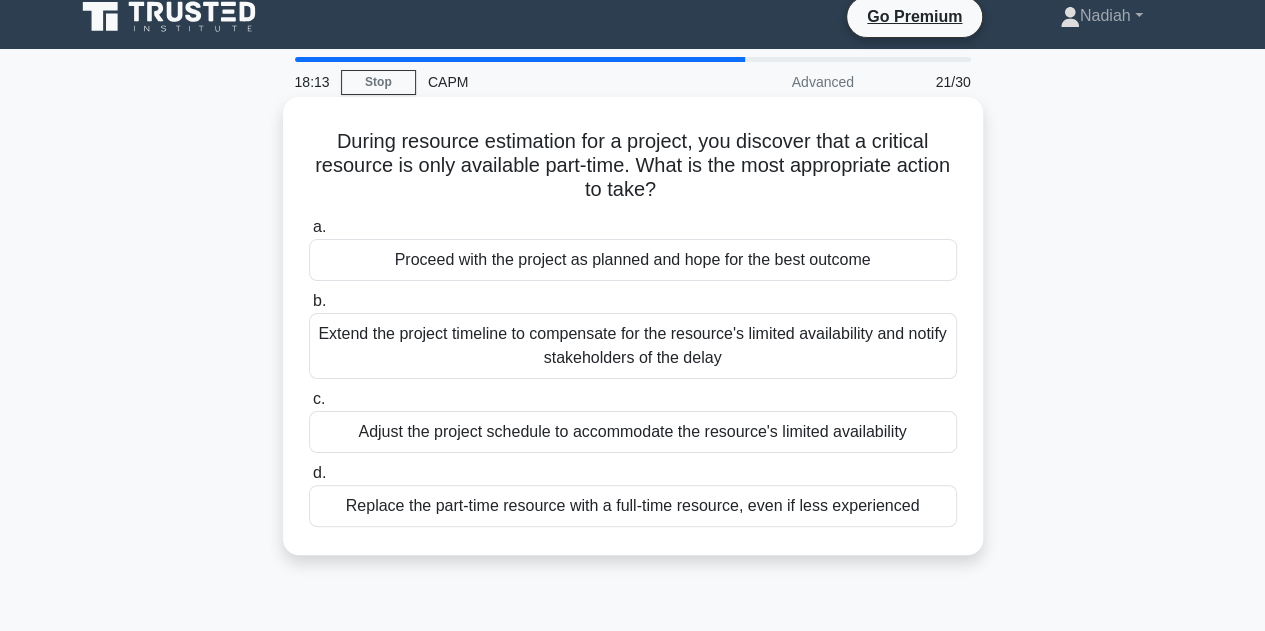 scroll, scrollTop: 0, scrollLeft: 0, axis: both 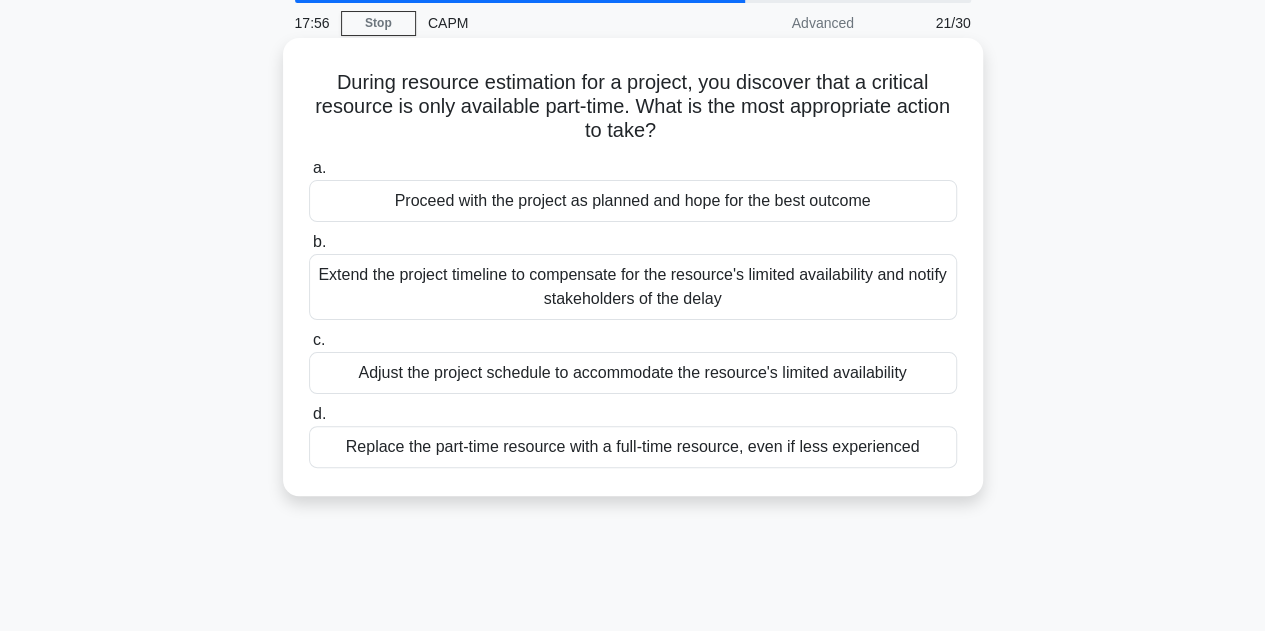 click on "Replace the part-time resource with a full-time resource, even if less experienced" at bounding box center (633, 447) 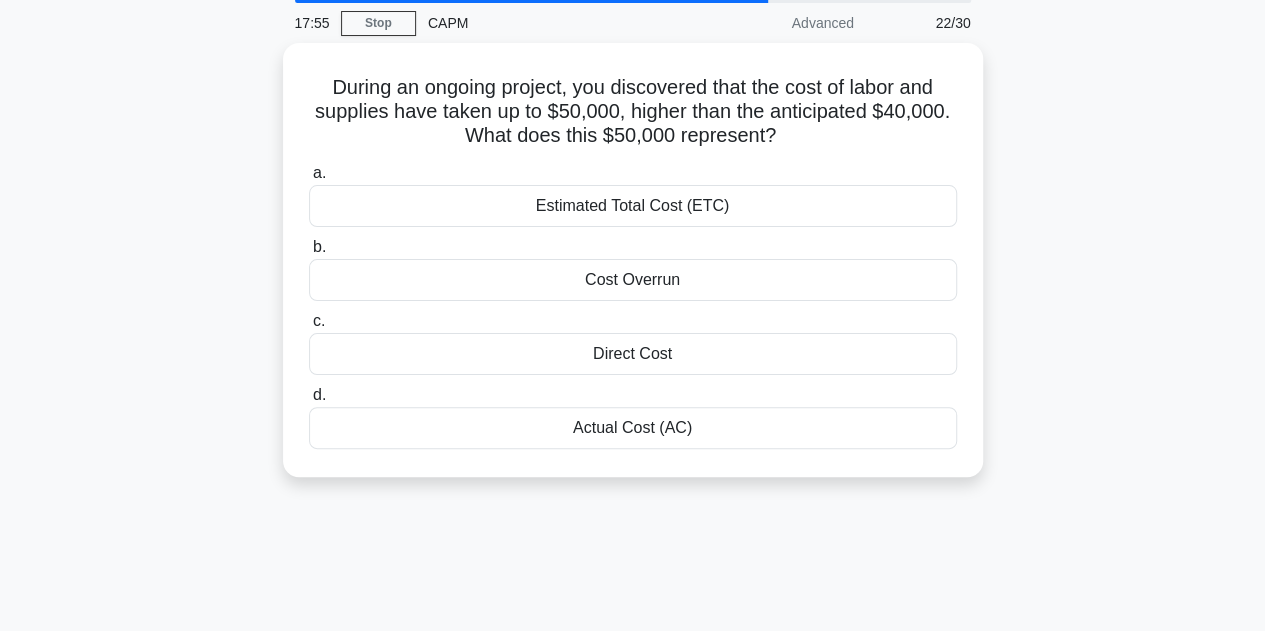 scroll, scrollTop: 0, scrollLeft: 0, axis: both 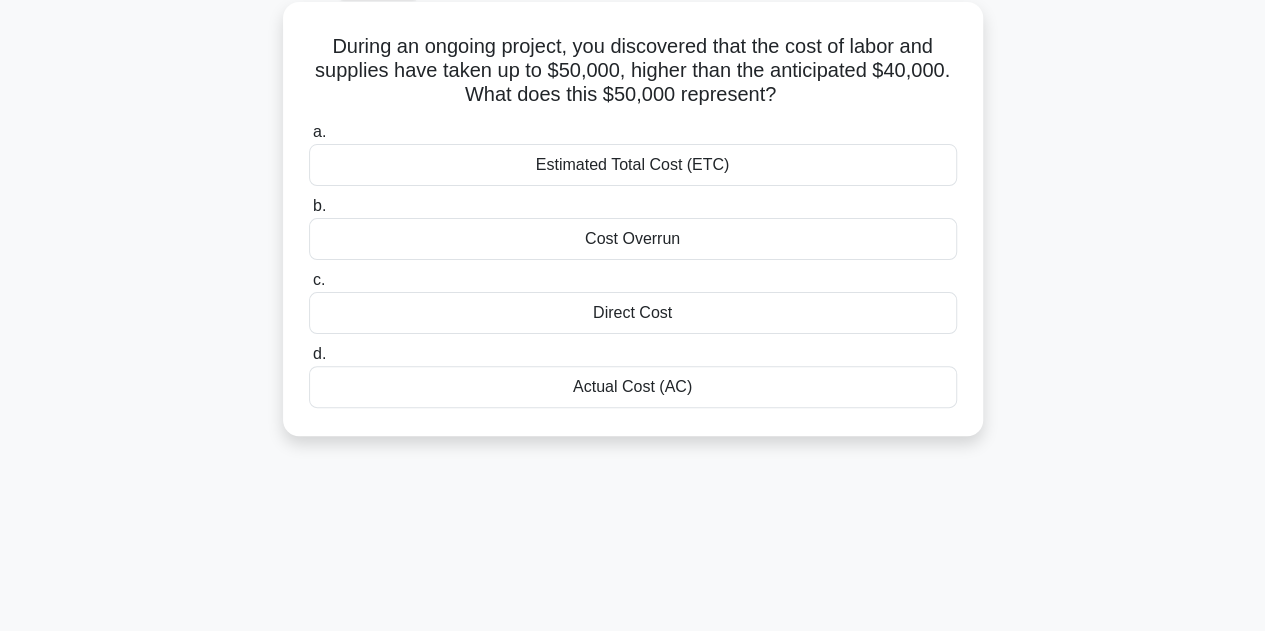 click on "Cost Overrun" at bounding box center [633, 239] 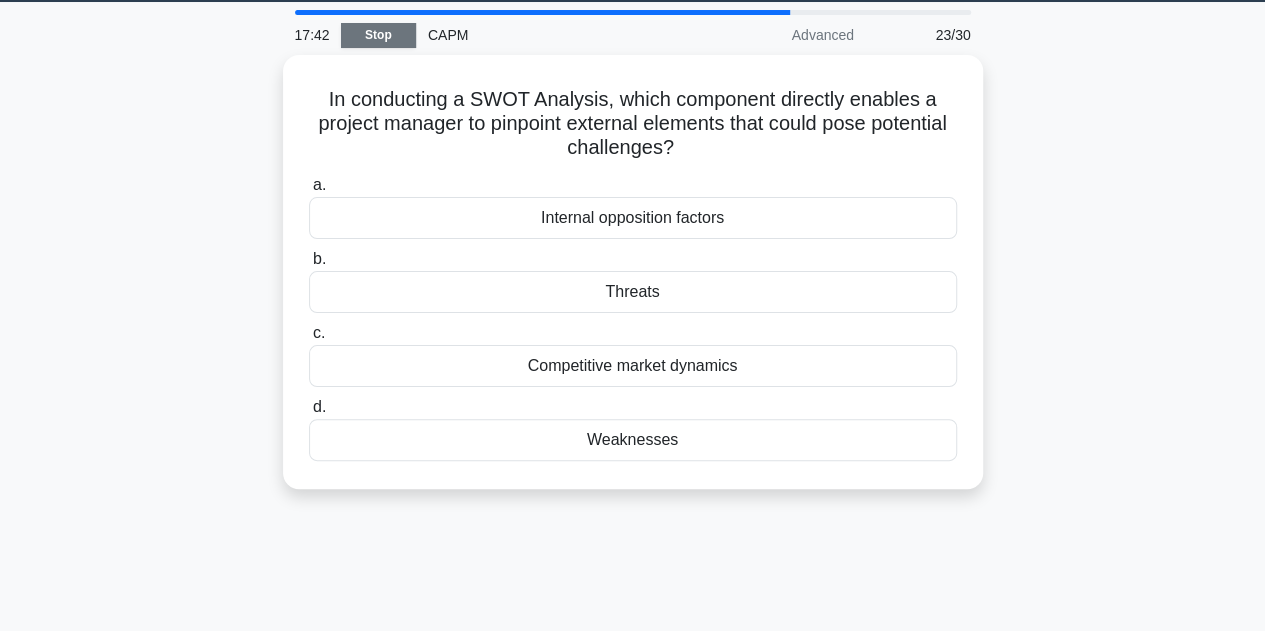 scroll, scrollTop: 0, scrollLeft: 0, axis: both 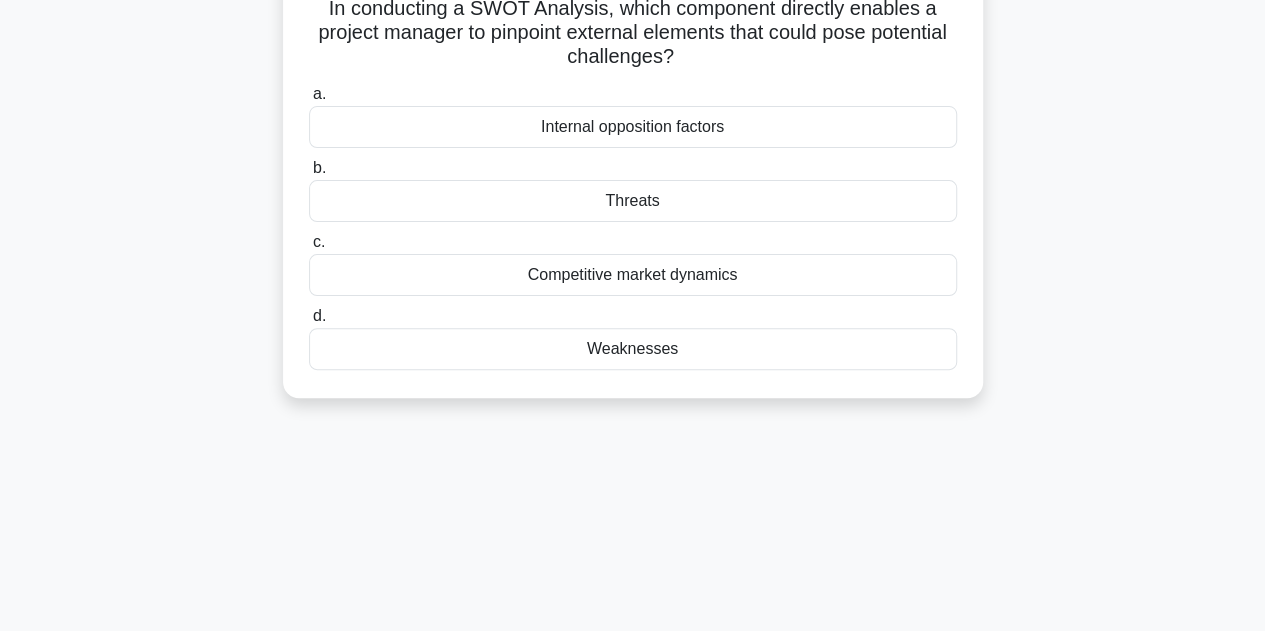 click on "Weaknesses" at bounding box center (633, 349) 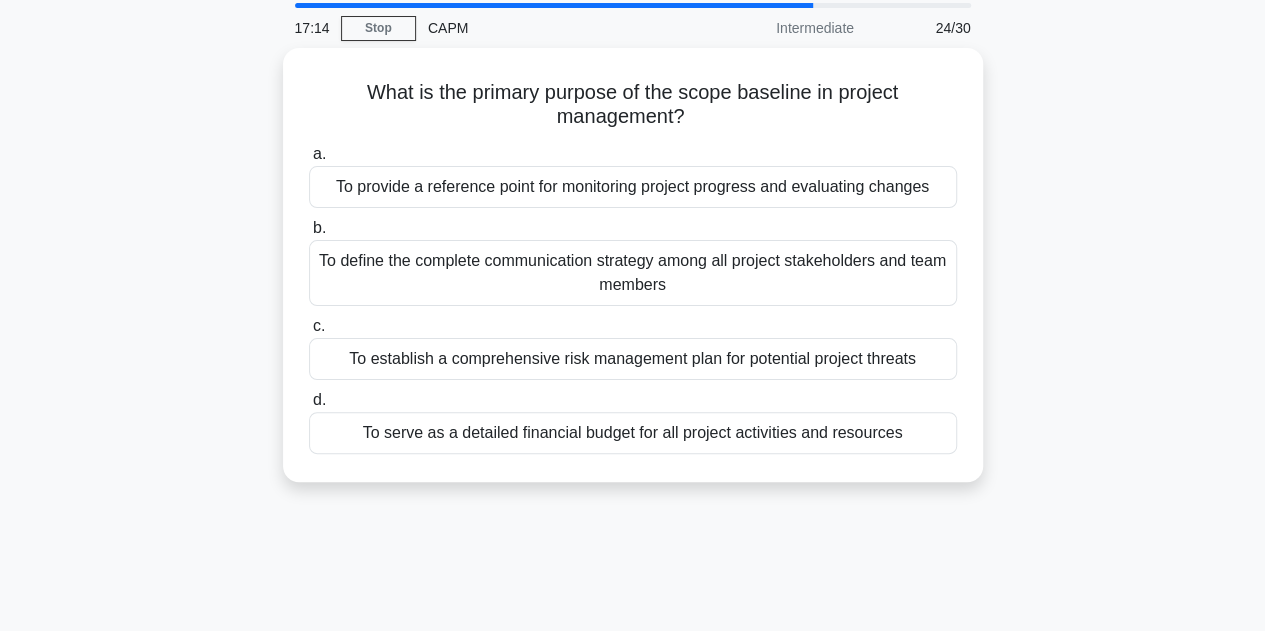 scroll, scrollTop: 100, scrollLeft: 0, axis: vertical 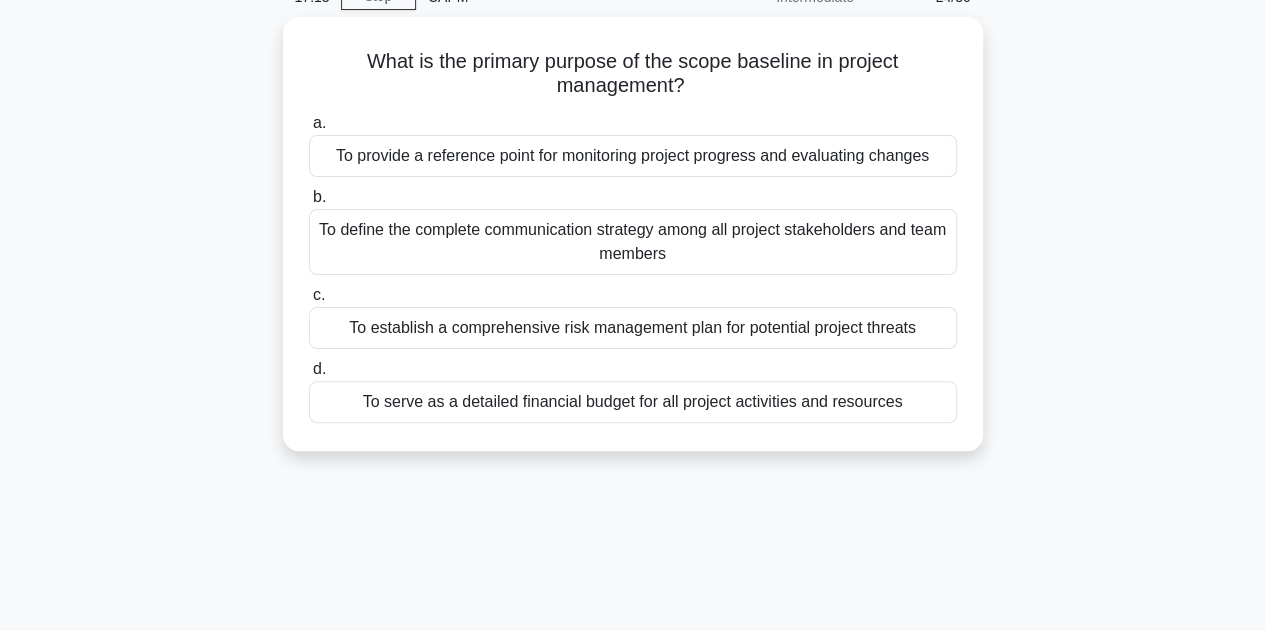 drag, startPoint x: 1108, startPoint y: 327, endPoint x: 1120, endPoint y: 369, distance: 43.68066 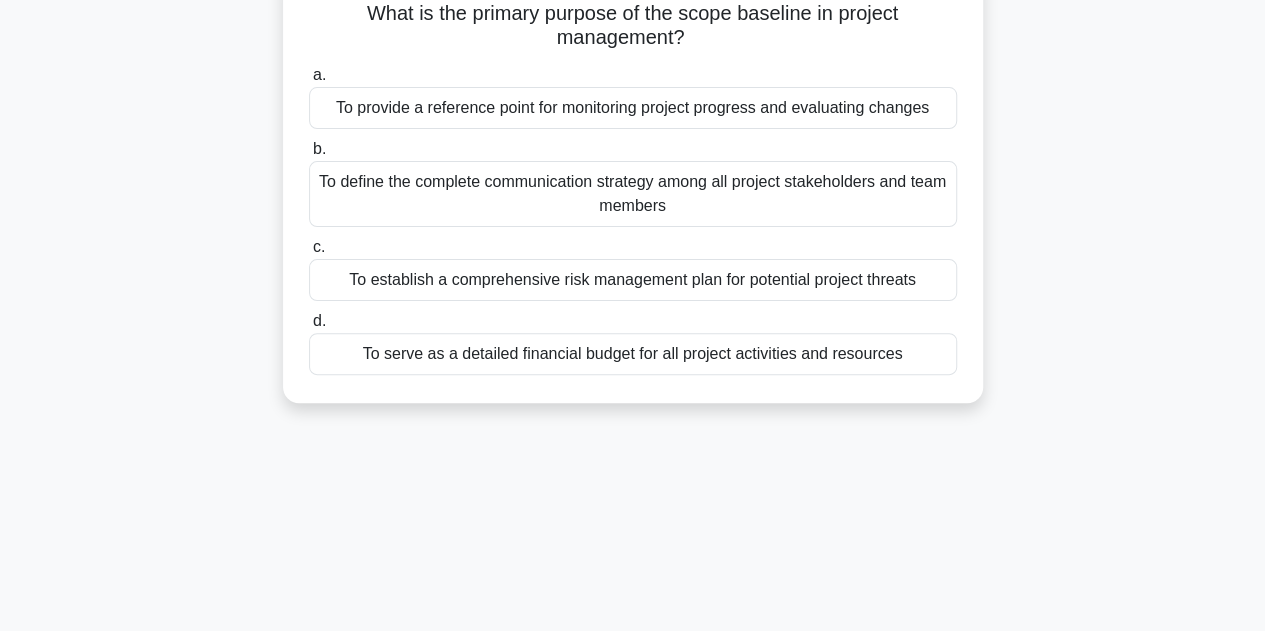 scroll, scrollTop: 155, scrollLeft: 0, axis: vertical 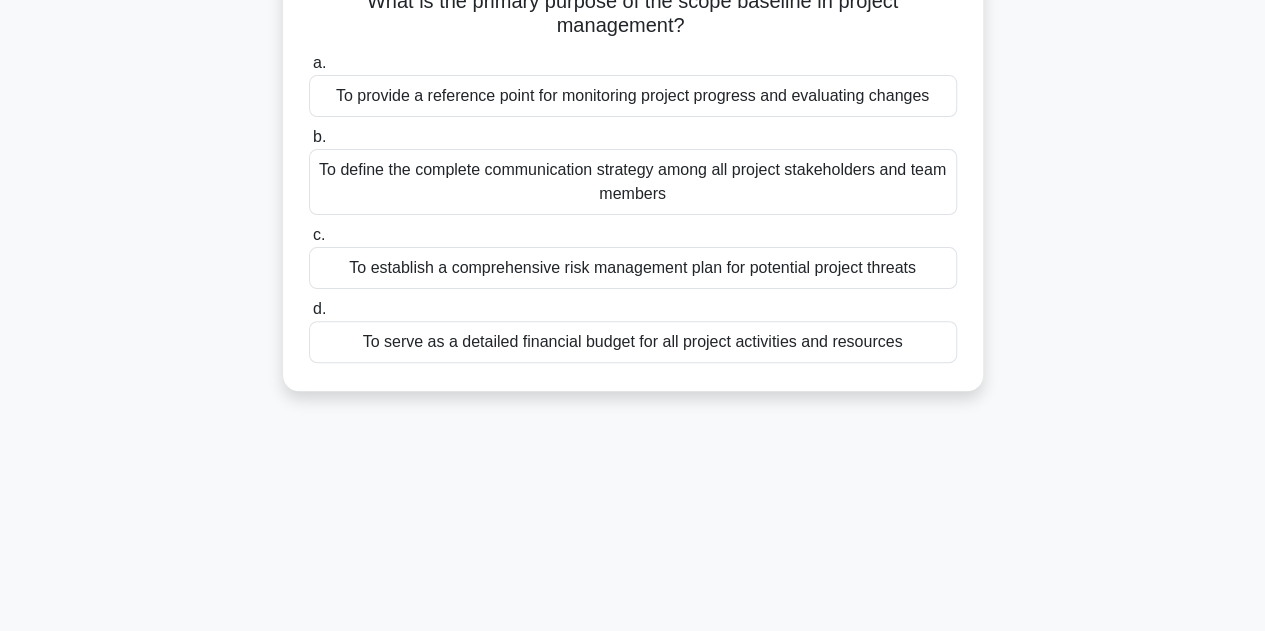 click on "To provide a reference point for monitoring project progress and evaluating changes" at bounding box center [633, 96] 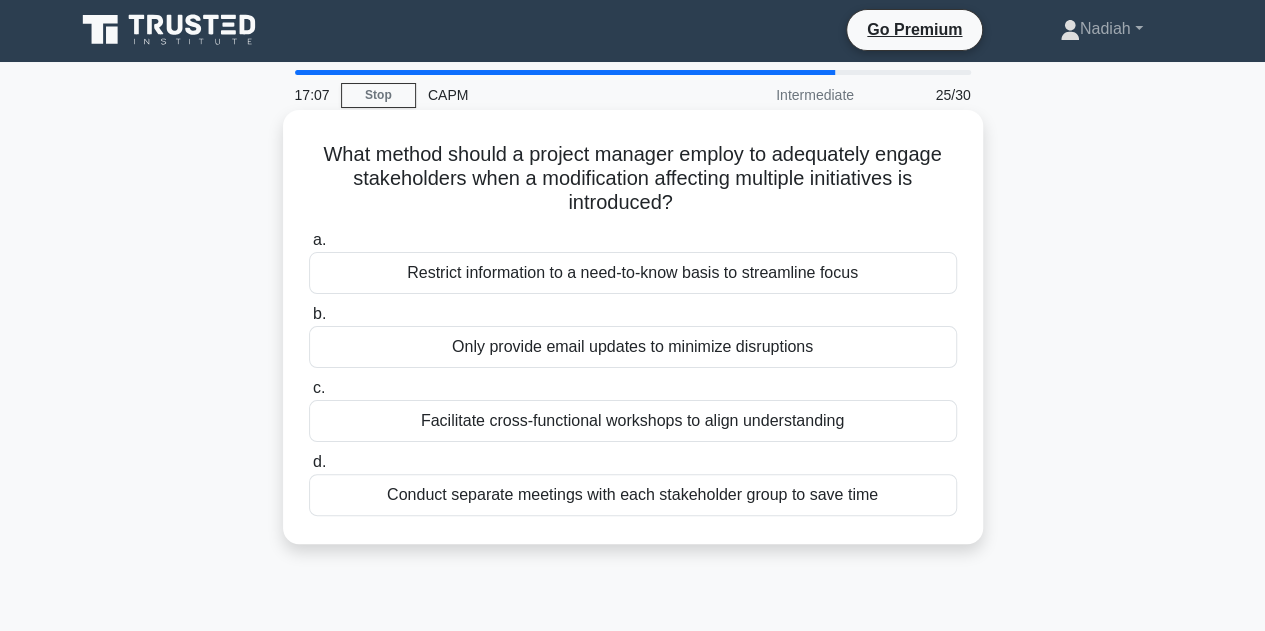 scroll, scrollTop: 0, scrollLeft: 0, axis: both 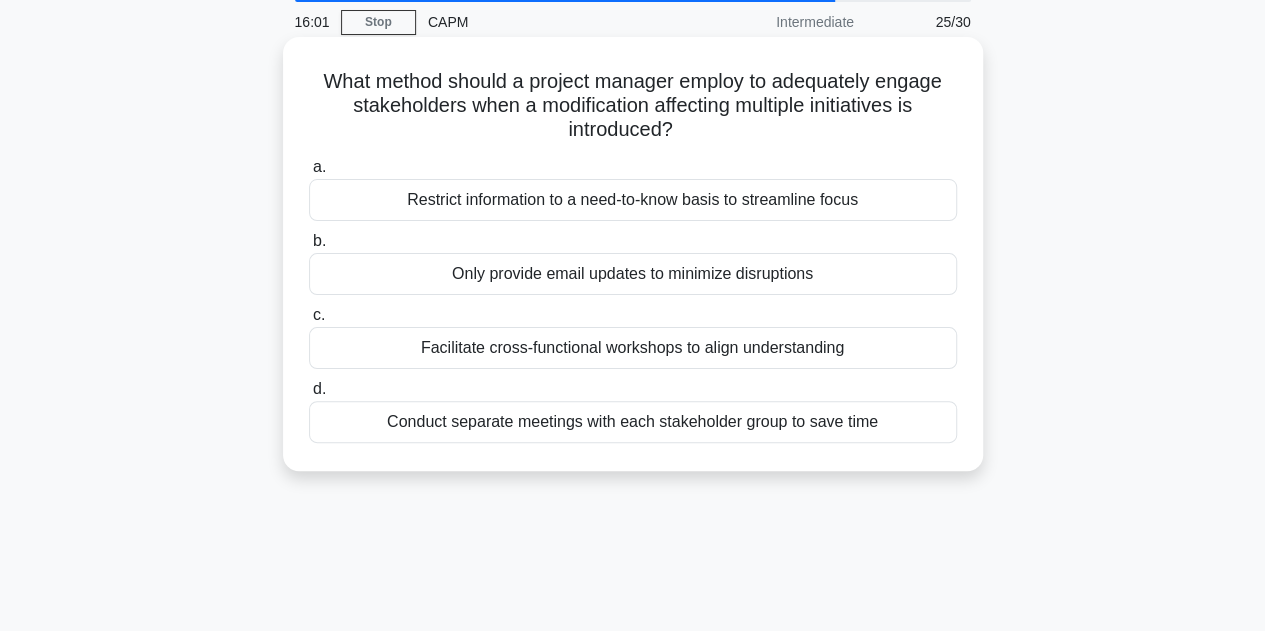 click on "Facilitate cross-functional workshops to align understanding" at bounding box center (633, 348) 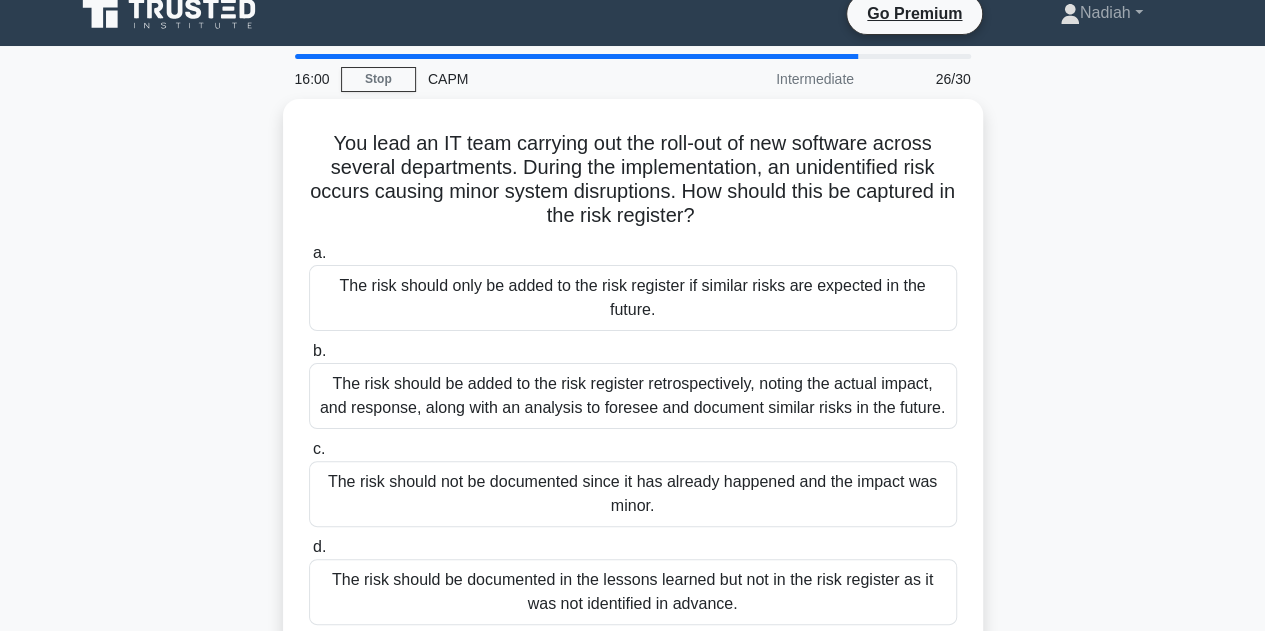scroll, scrollTop: 0, scrollLeft: 0, axis: both 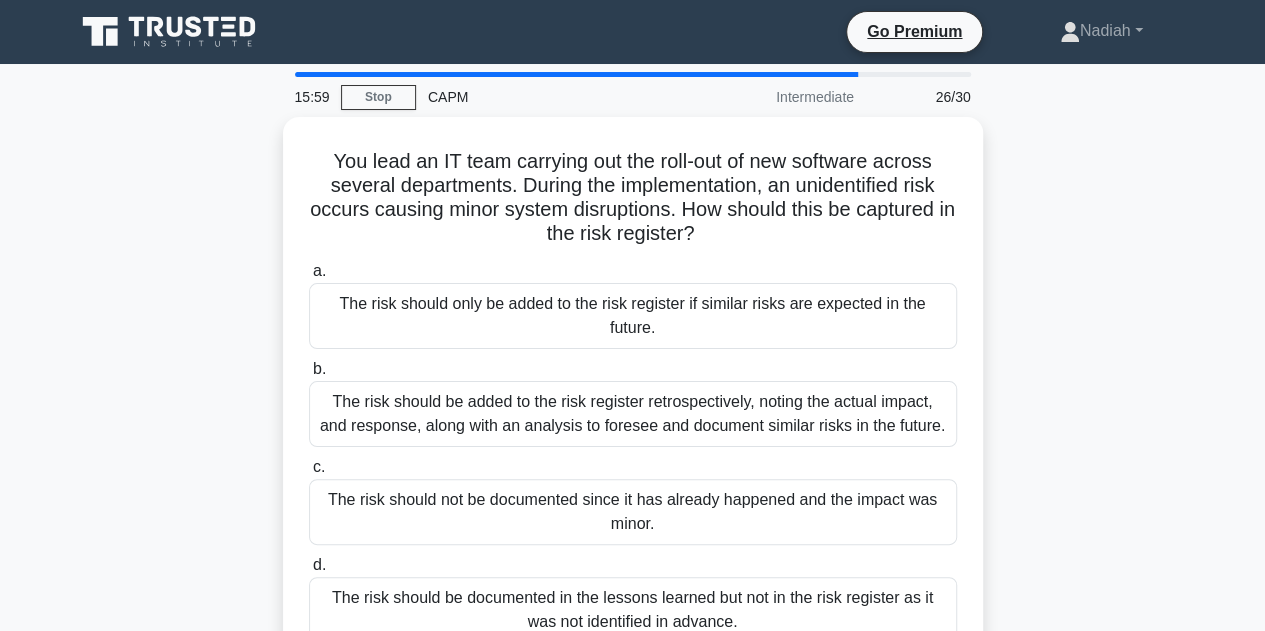 click on "You lead an IT team carrying out the roll-out of new software across several departments. During the implementation, an unidentified risk occurs causing minor system disruptions. How should this be captured in the risk register?
.spinner_0XTQ{transform-origin:center;animation:spinner_y6GP .75s linear infinite}@keyframes spinner_y6GP{100%{transform:rotate(360deg)}}
a.
b. c." at bounding box center (633, 406) 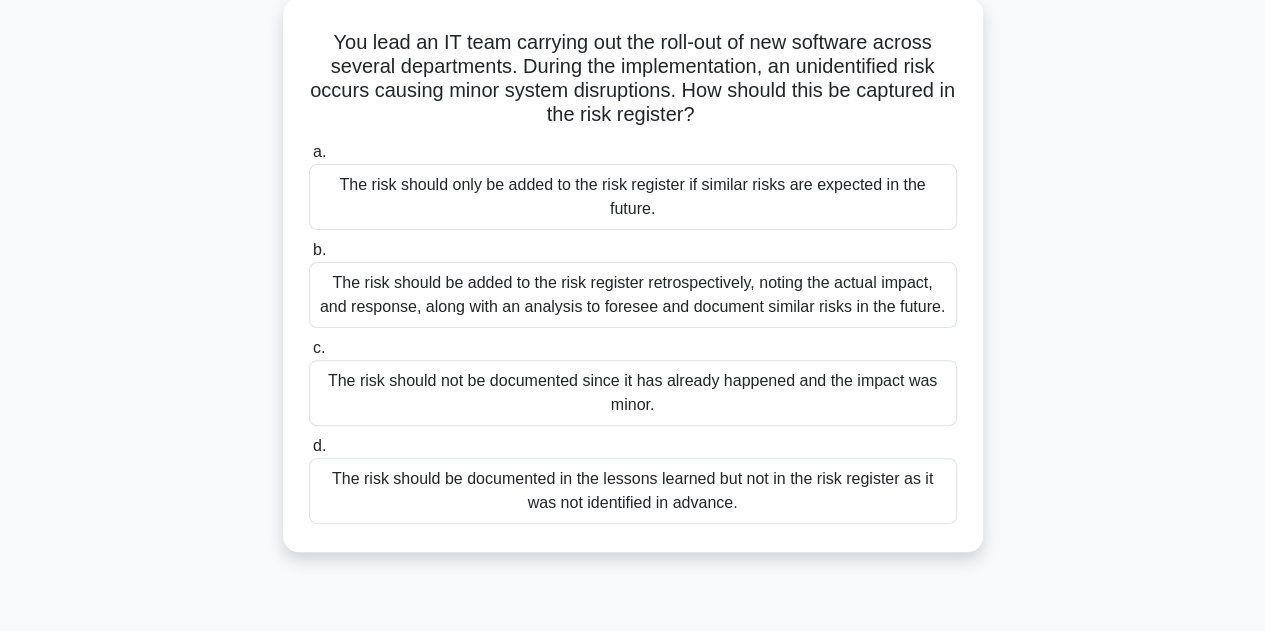 scroll, scrollTop: 122, scrollLeft: 0, axis: vertical 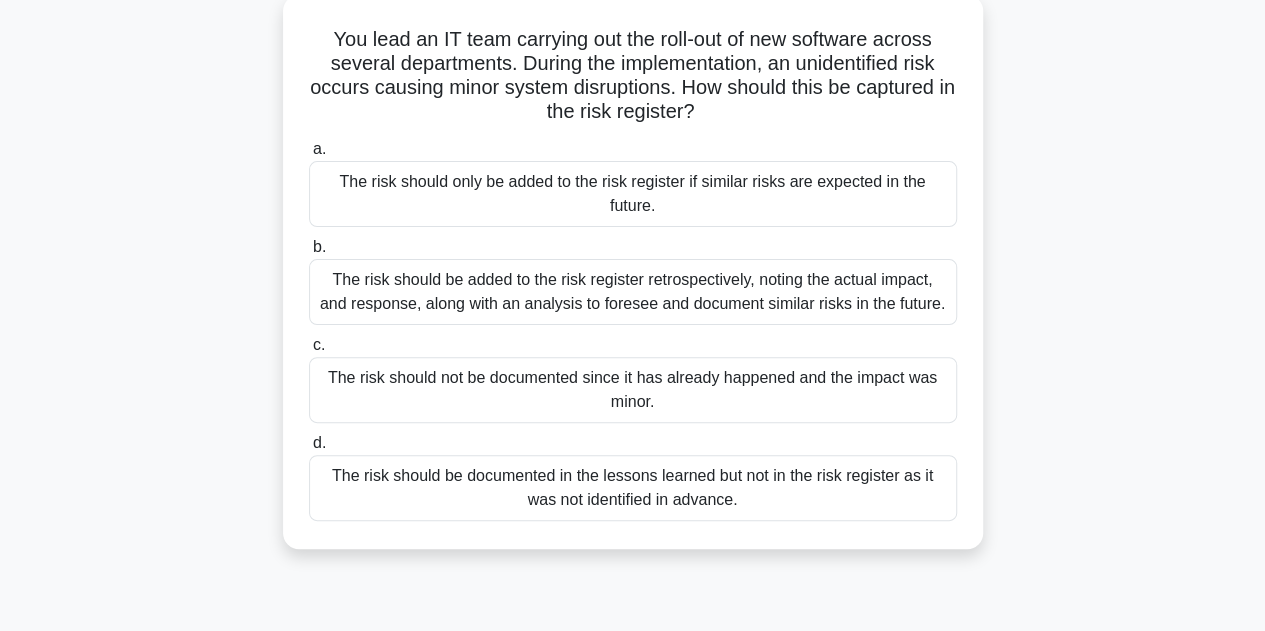 drag, startPoint x: 1115, startPoint y: 327, endPoint x: 1128, endPoint y: 327, distance: 13 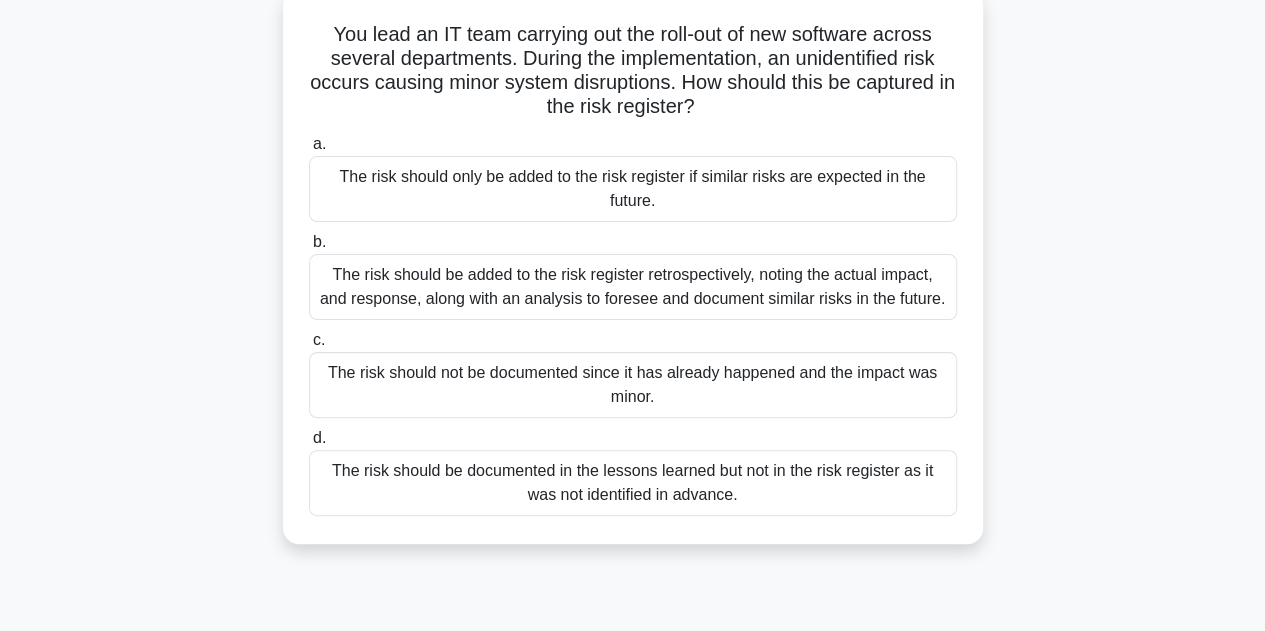 click on "The risk should be documented in the lessons learned but not in the risk register as it was not identified in advance." at bounding box center [633, 483] 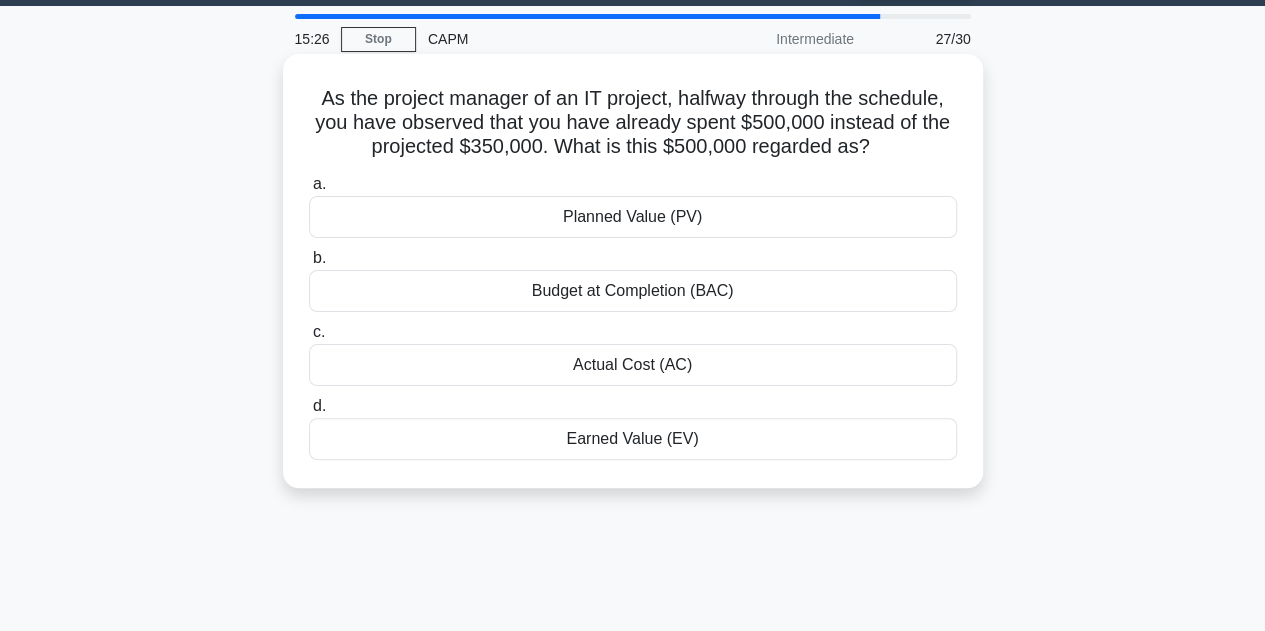 scroll, scrollTop: 0, scrollLeft: 0, axis: both 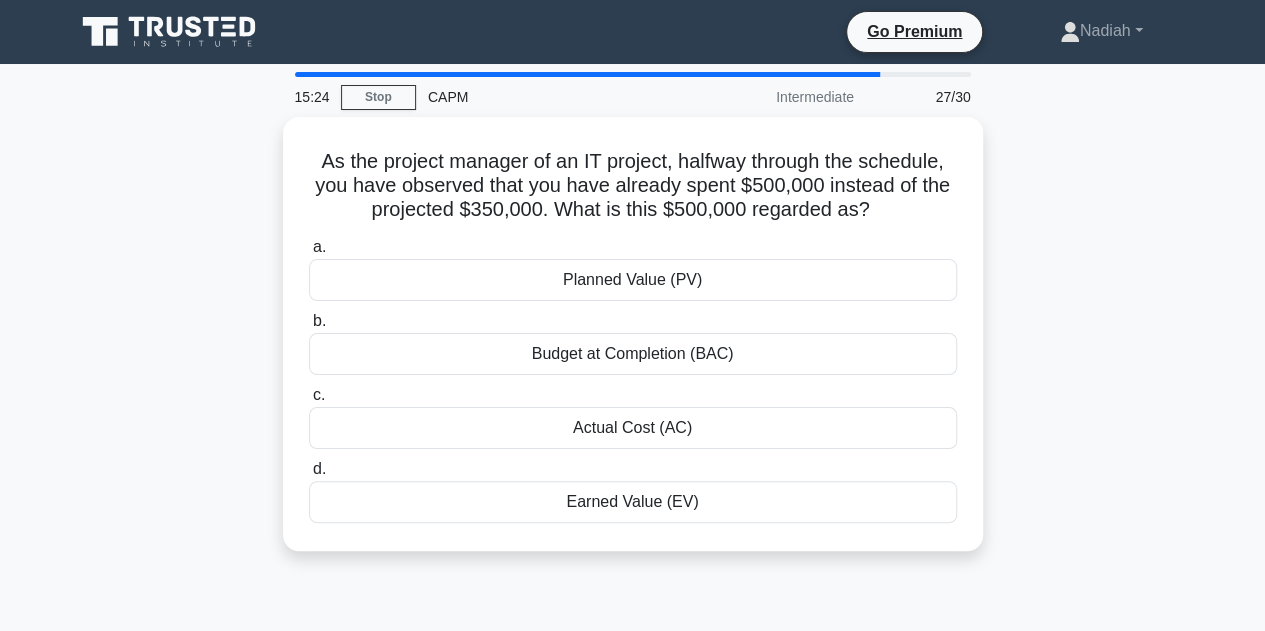 click on "As the project manager of an IT project, halfway through the schedule, you have observed that you have already spent $500,000 instead of the projected $350,000. What is this $500,000 regarded as?
.spinner_0XTQ{transform-origin:center;animation:spinner_y6GP .75s linear infinite}@keyframes spinner_y6GP{100%{transform:rotate(360deg)}}
a.
Planned Value (PV)
b. c. d." at bounding box center [633, 346] 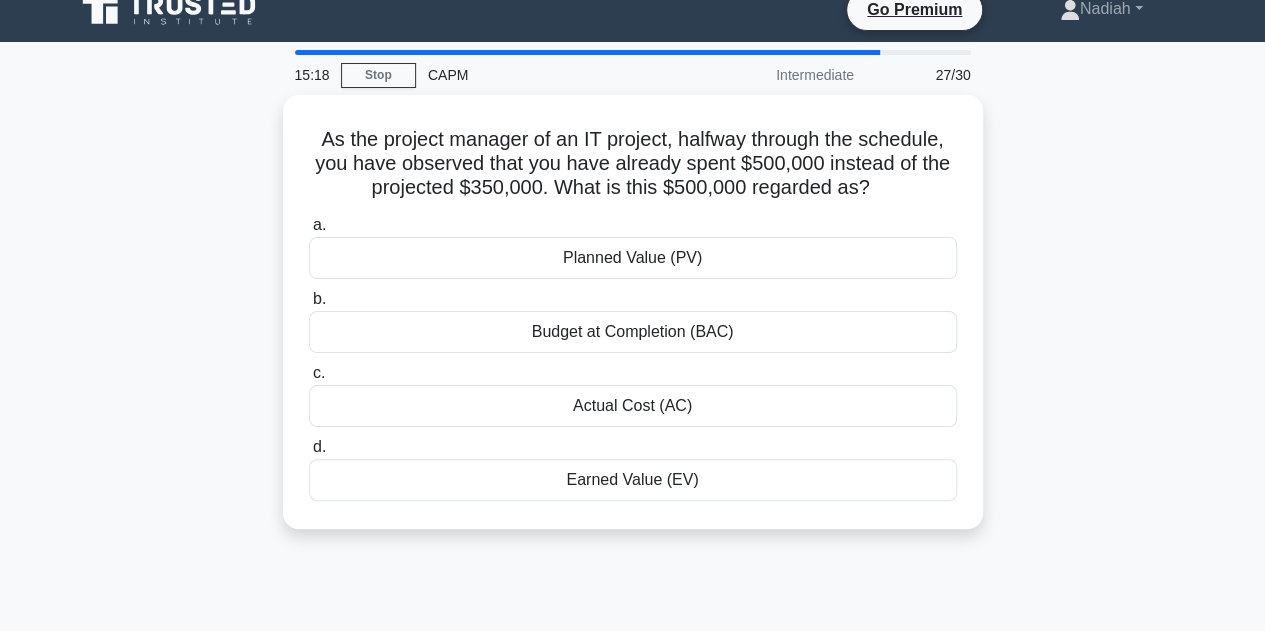 scroll, scrollTop: 20, scrollLeft: 0, axis: vertical 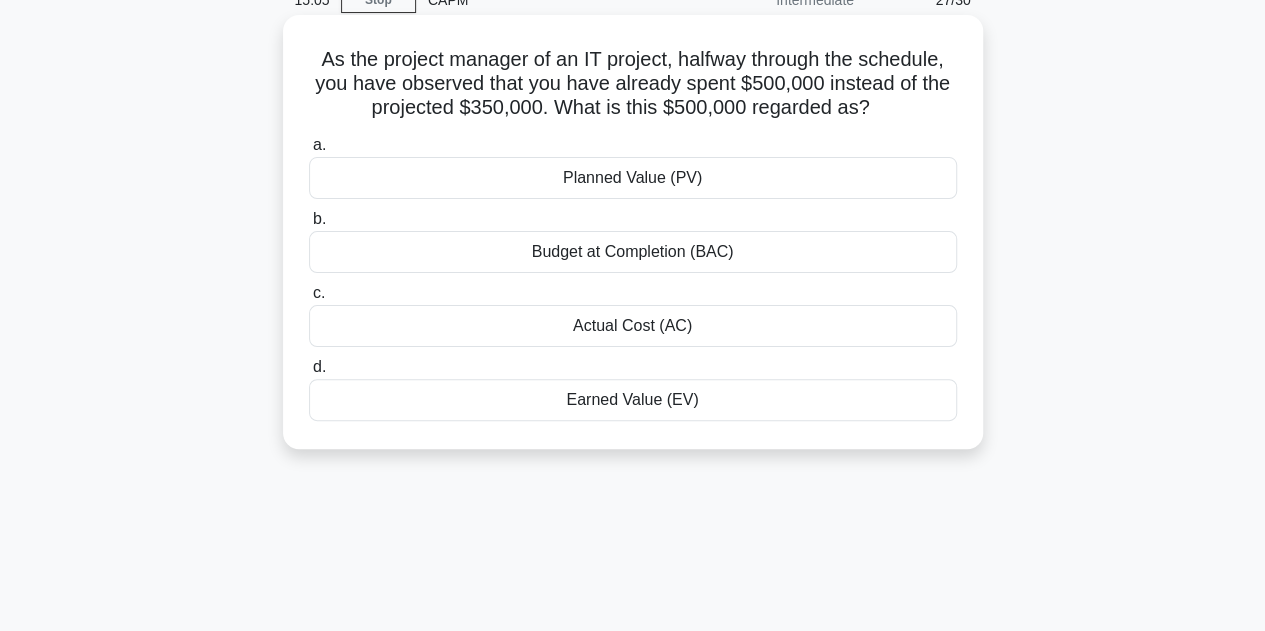 click on "Actual Cost (AC)" at bounding box center [633, 326] 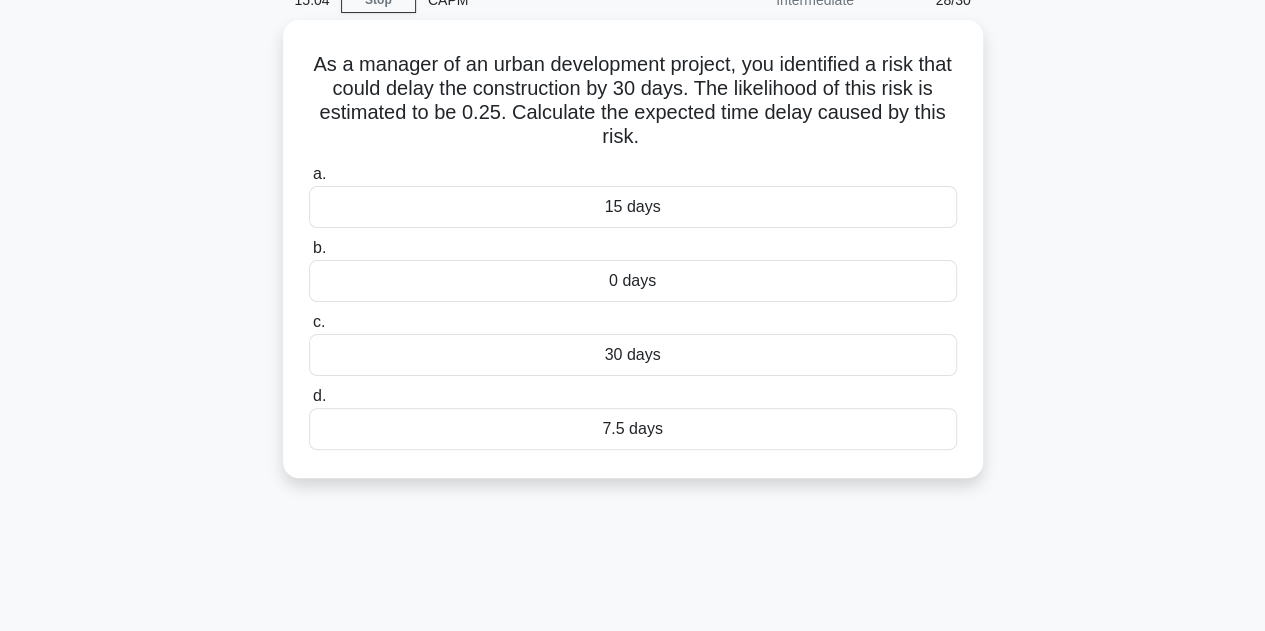 scroll, scrollTop: 0, scrollLeft: 0, axis: both 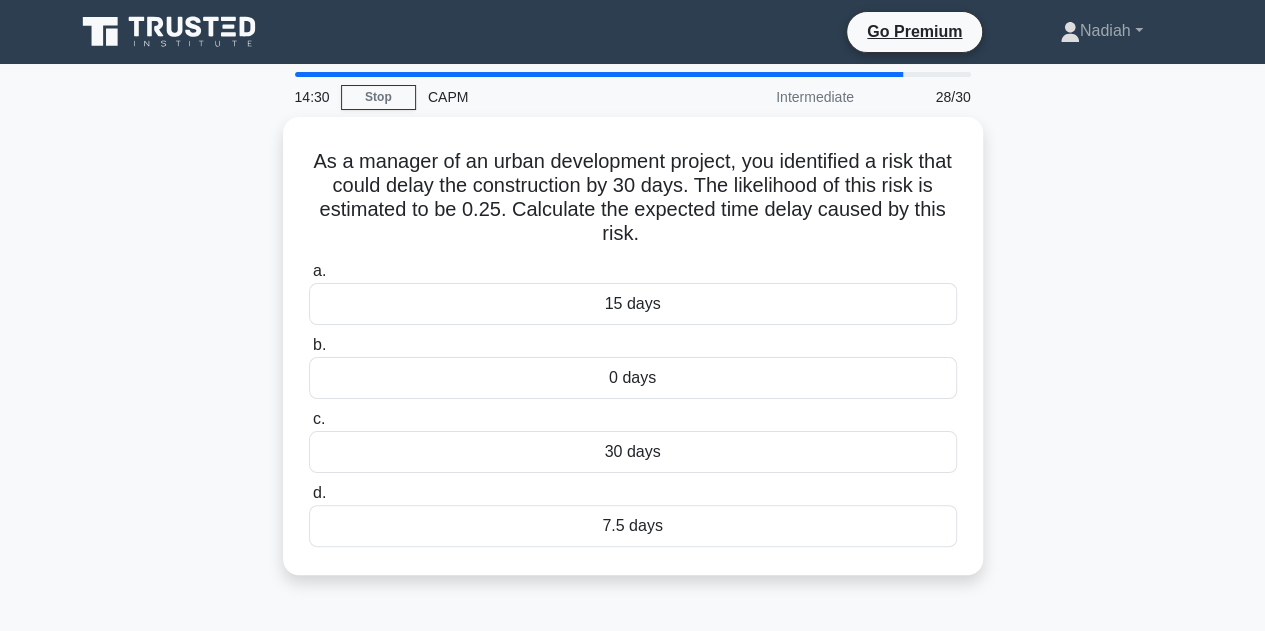 click on "14:30
Stop
CAPM
Intermediate
28/30
As a manager of an urban development project, you identified a risk that could delay the construction by 30 days. The likelihood of this risk is estimated to be 0.25. Calculate the expected time delay caused by this risk.
.spinner_0XTQ{transform-origin:center;animation:spinner_y6GP .75s linear infinite}@keyframes spinner_y6GP{100%{transform:rotate(360deg)}}
a.
b. c. d." at bounding box center (632, 572) 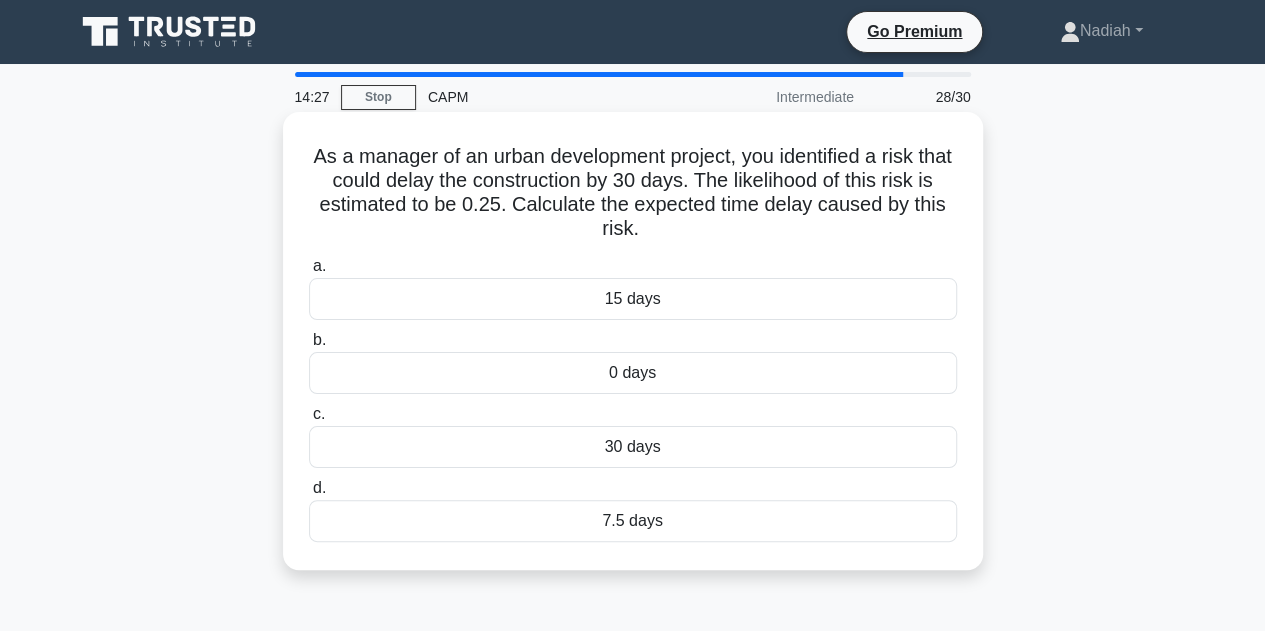 click on "7.5 days" at bounding box center (633, 521) 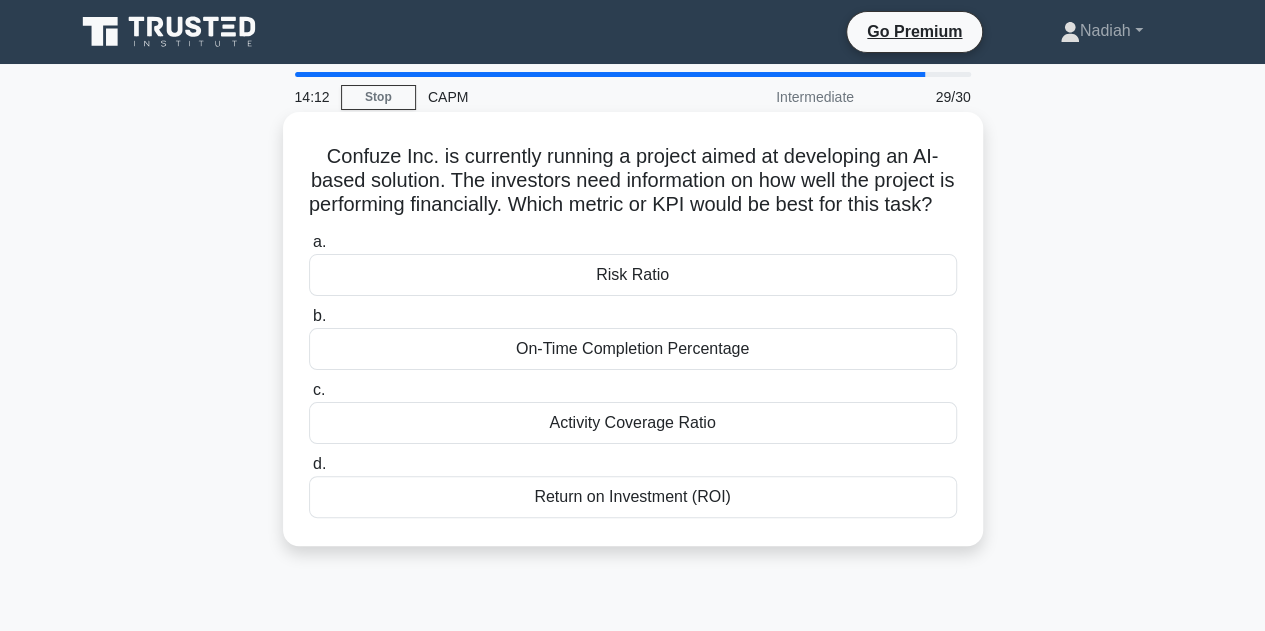 click on "Return on Investment (ROI)" at bounding box center [633, 497] 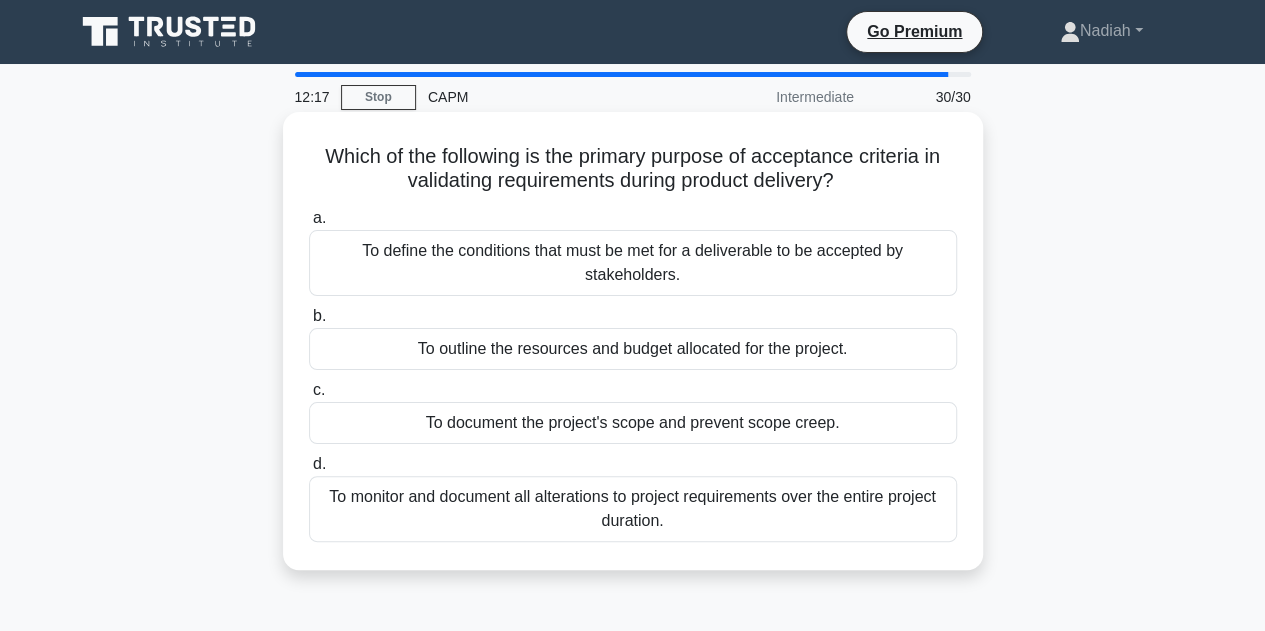 drag, startPoint x: 332, startPoint y: 155, endPoint x: 885, endPoint y: 189, distance: 554.04425 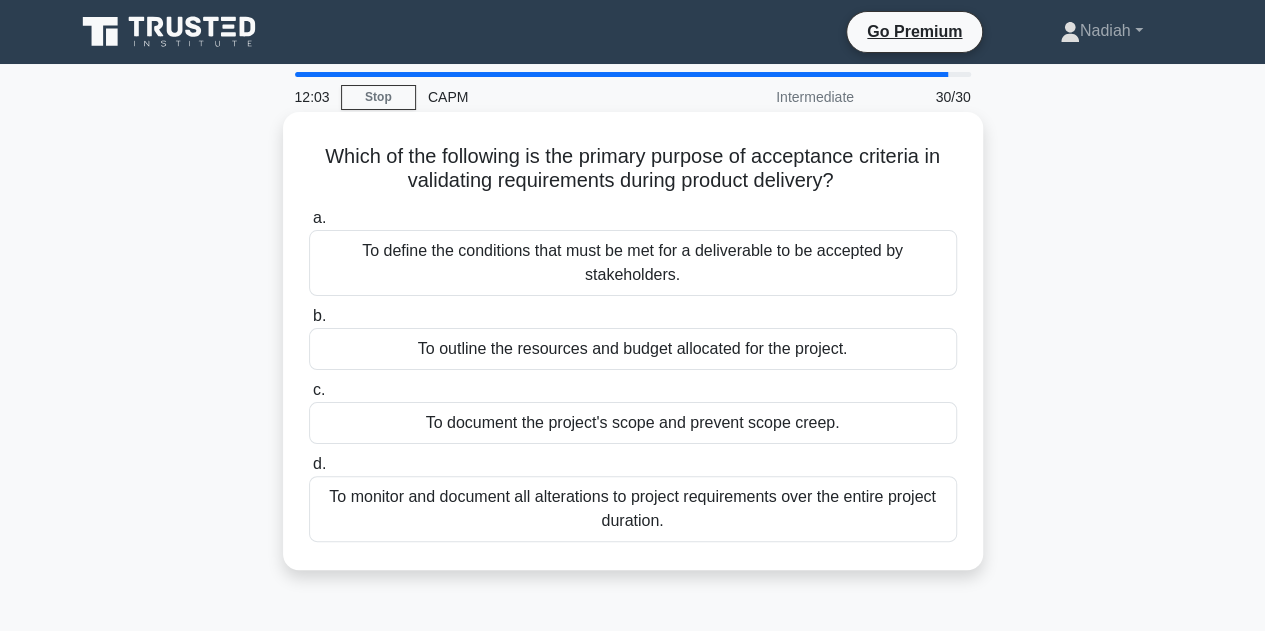 click on "To define the conditions that must be met for a deliverable to be accepted by stakeholders." at bounding box center [633, 263] 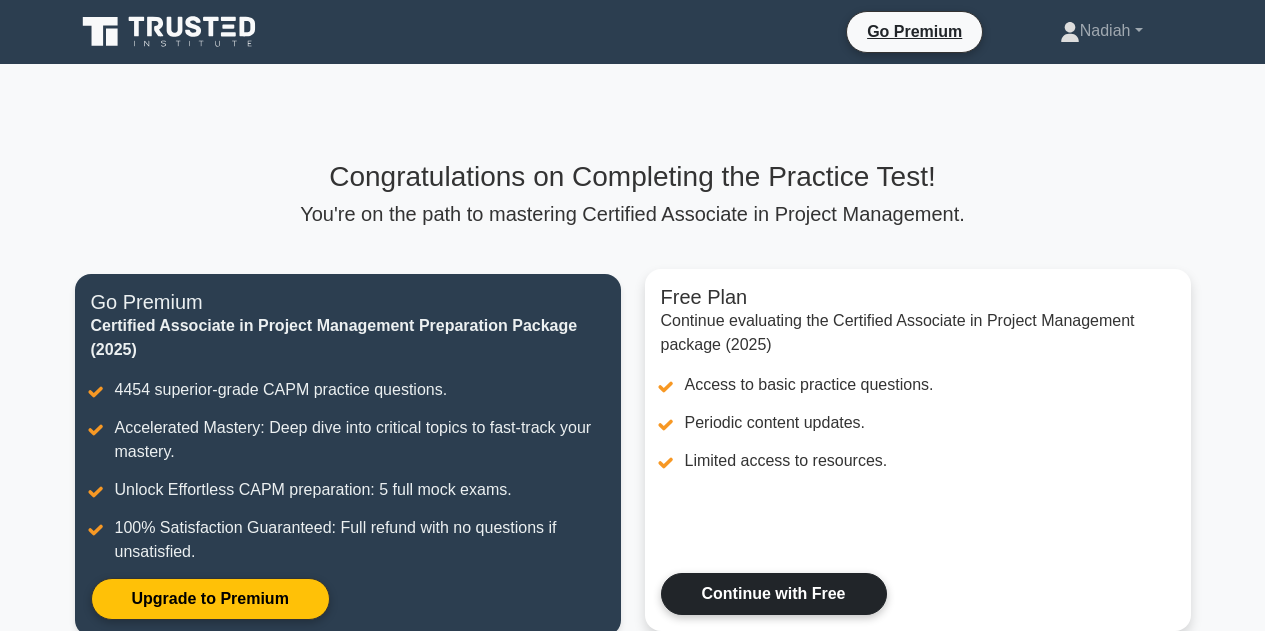 scroll, scrollTop: 0, scrollLeft: 0, axis: both 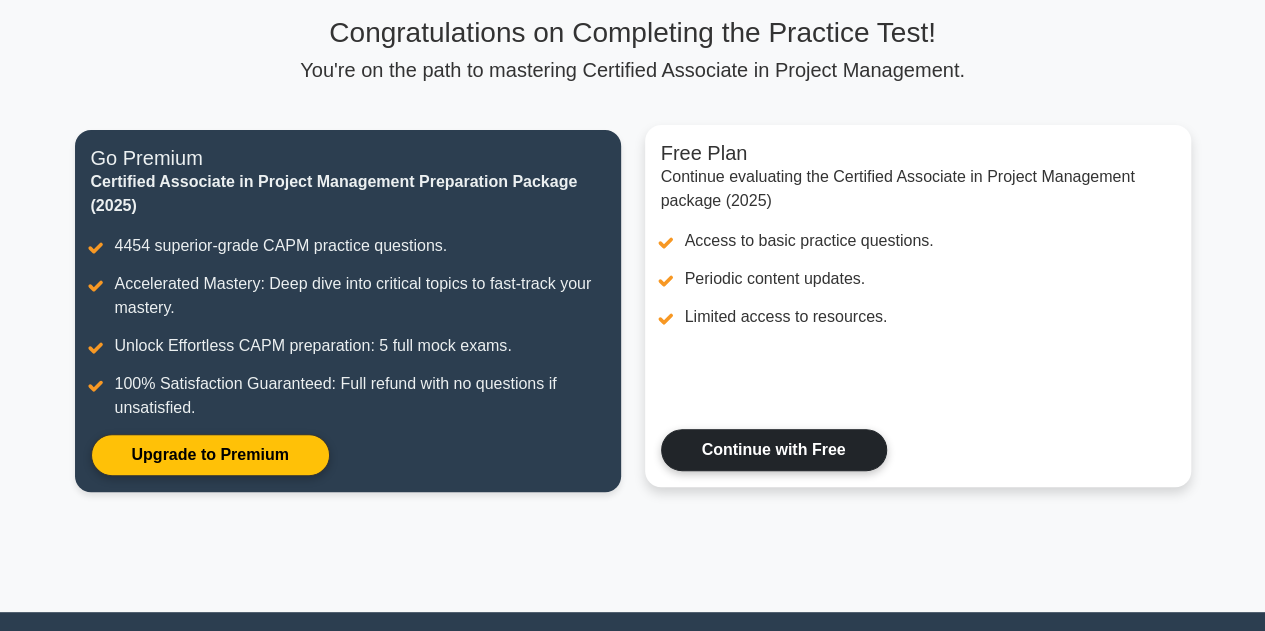 click on "Continue with Free" at bounding box center (774, 450) 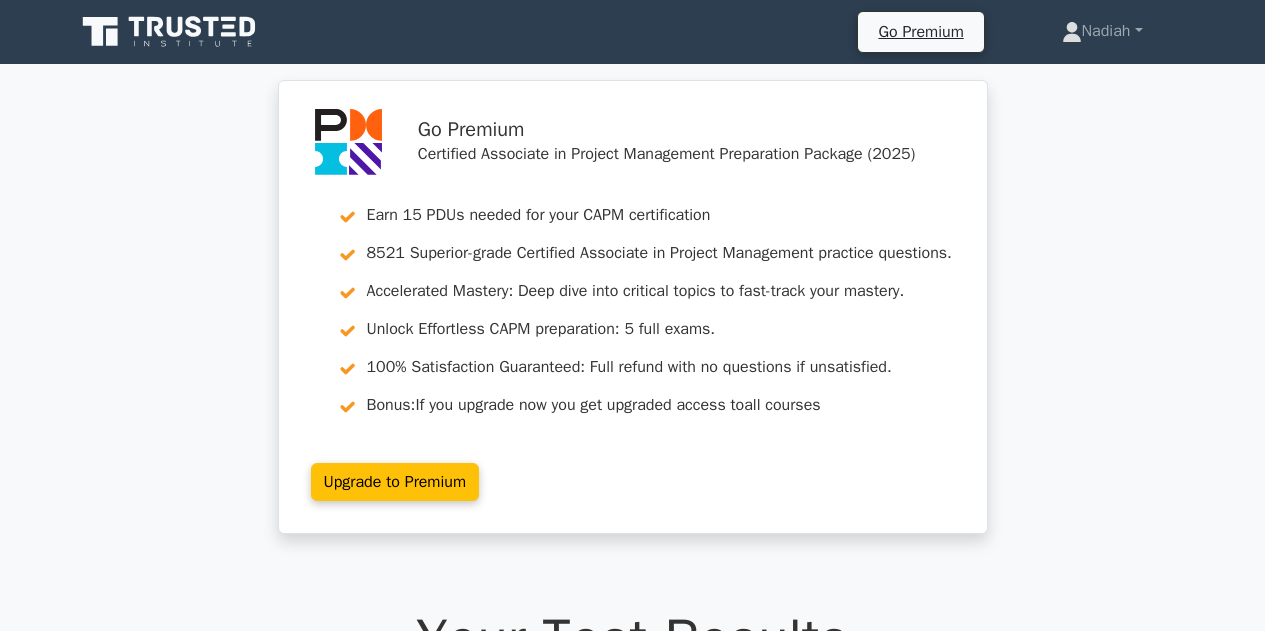 scroll, scrollTop: 0, scrollLeft: 0, axis: both 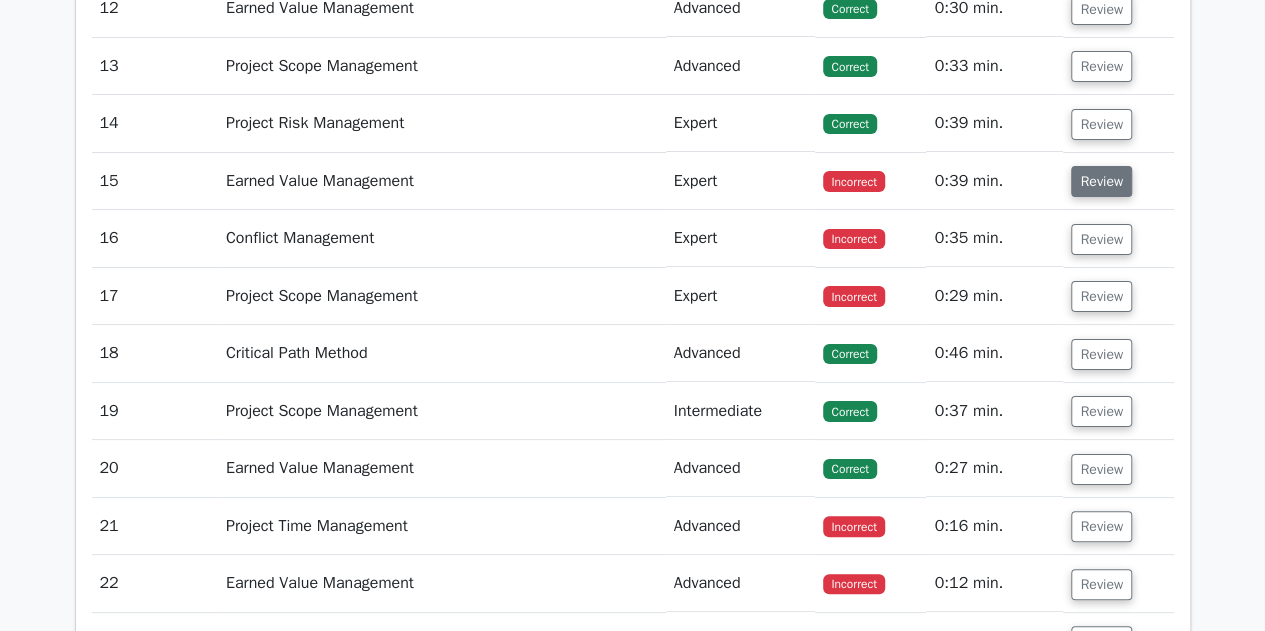 click on "Review" at bounding box center (1101, 181) 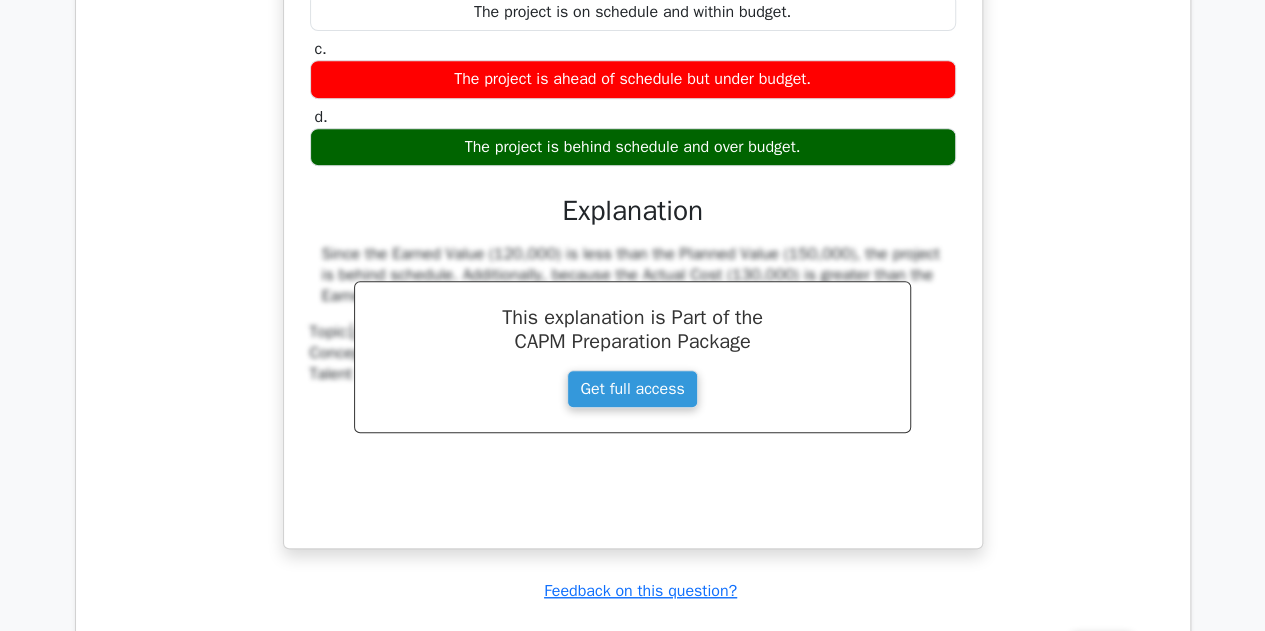 scroll, scrollTop: 4462, scrollLeft: 0, axis: vertical 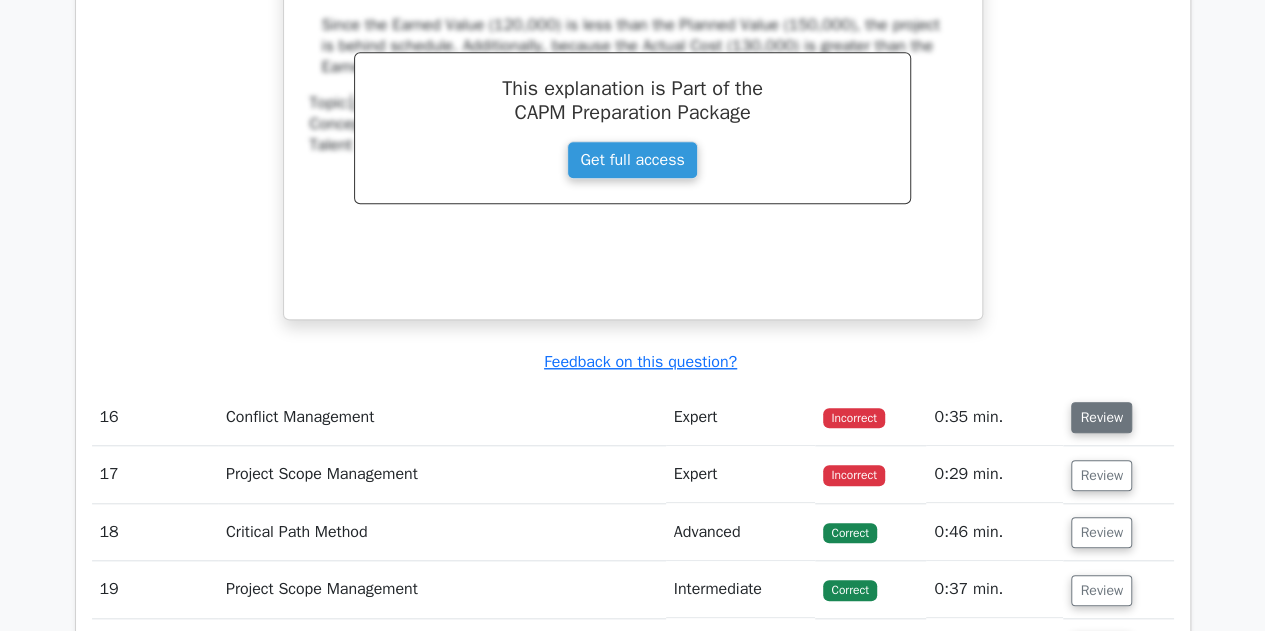 click on "Review" at bounding box center [1101, 417] 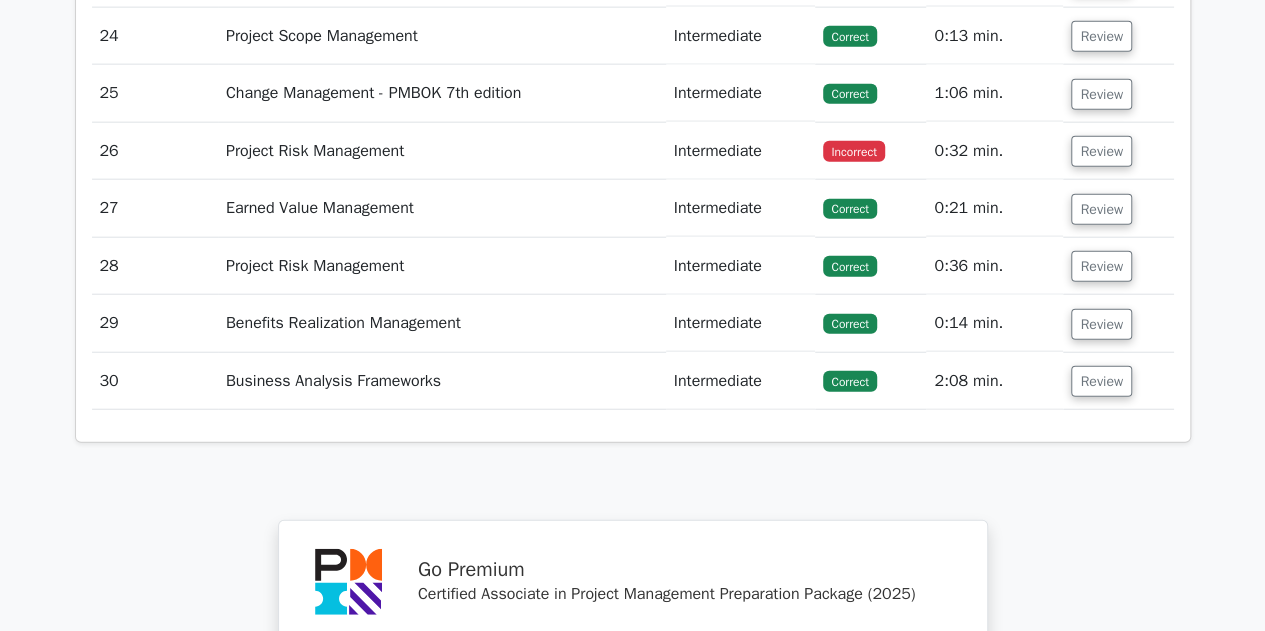 scroll, scrollTop: 6162, scrollLeft: 0, axis: vertical 